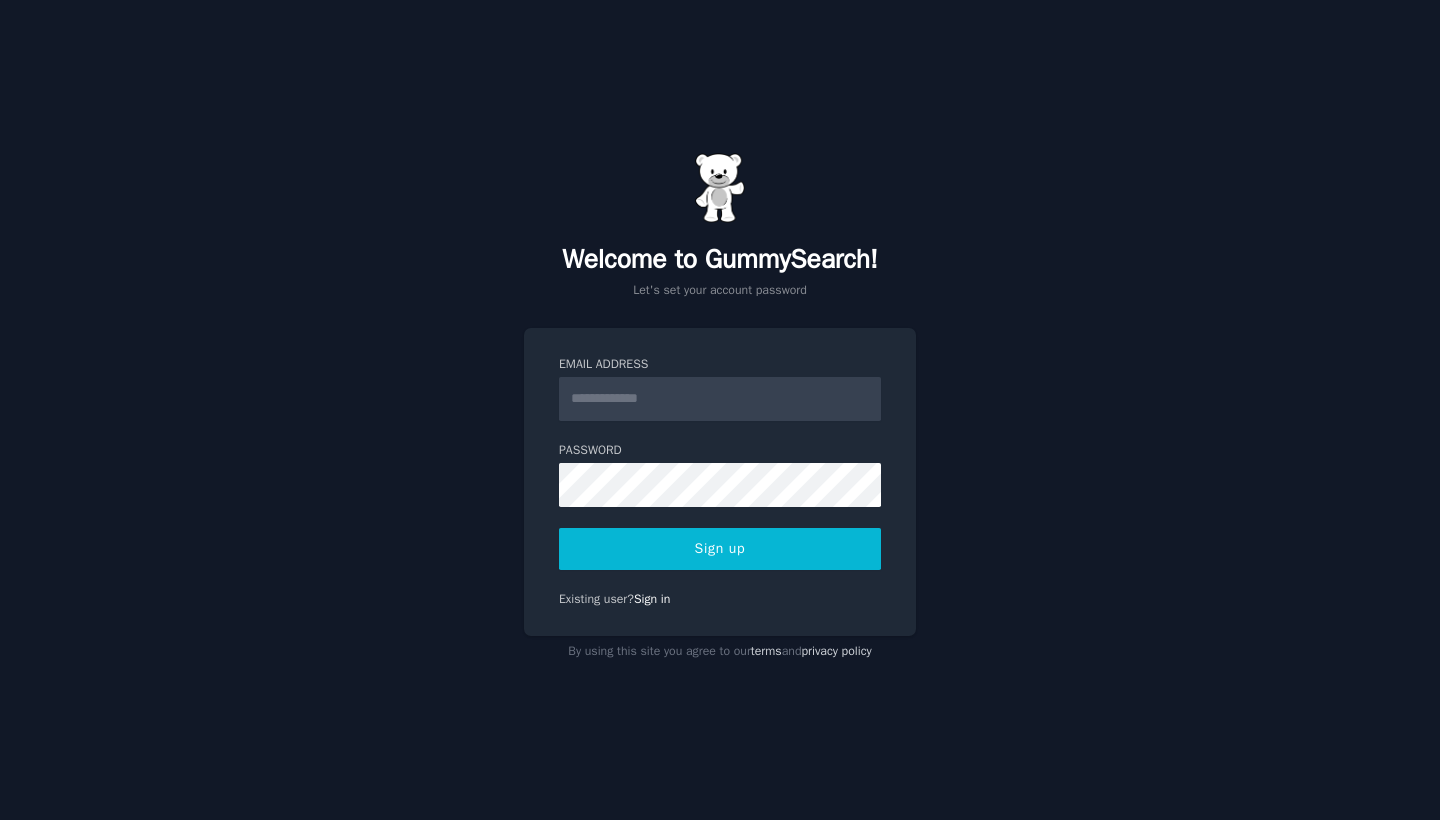scroll, scrollTop: 0, scrollLeft: 0, axis: both 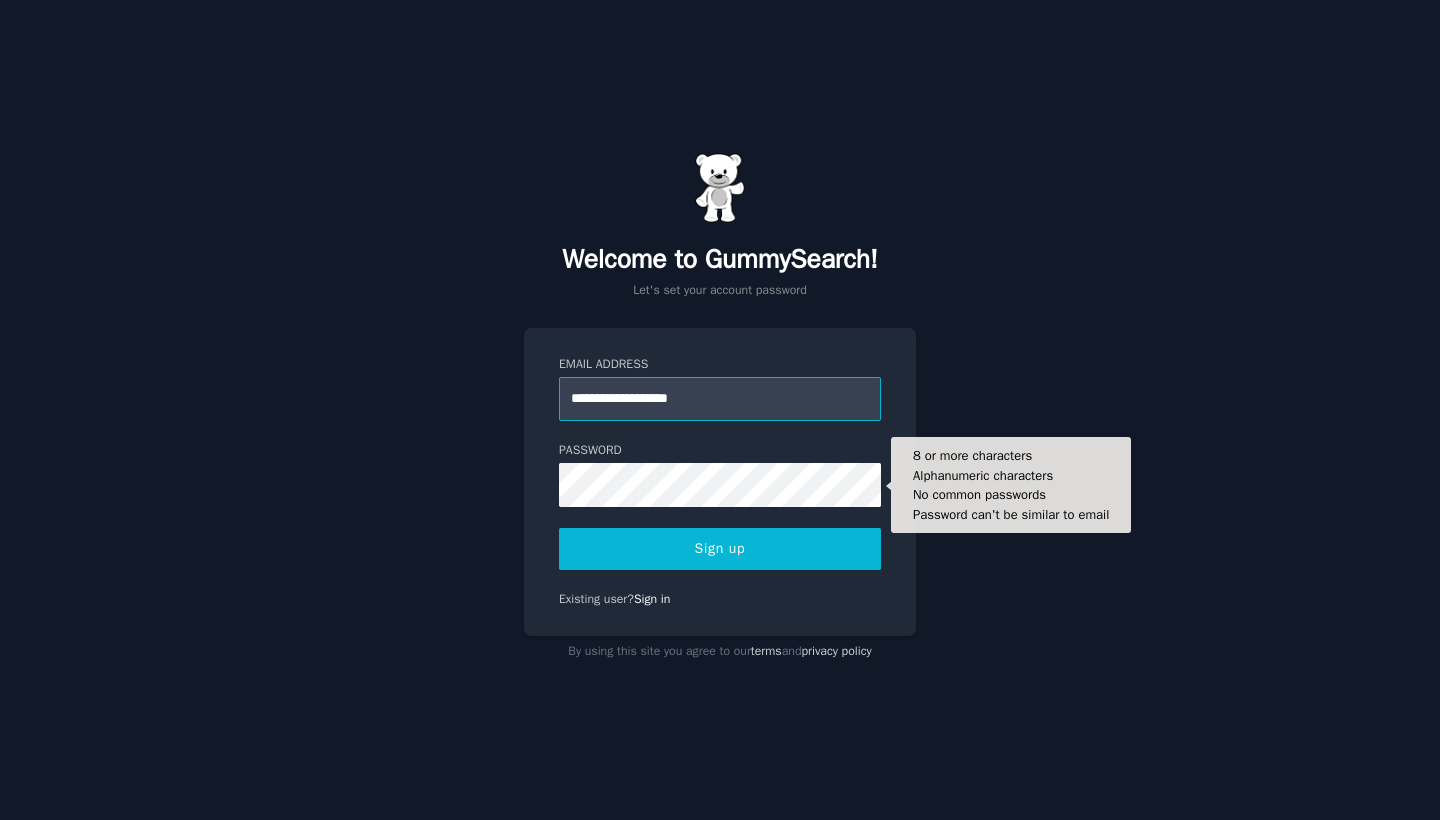 type on "**********" 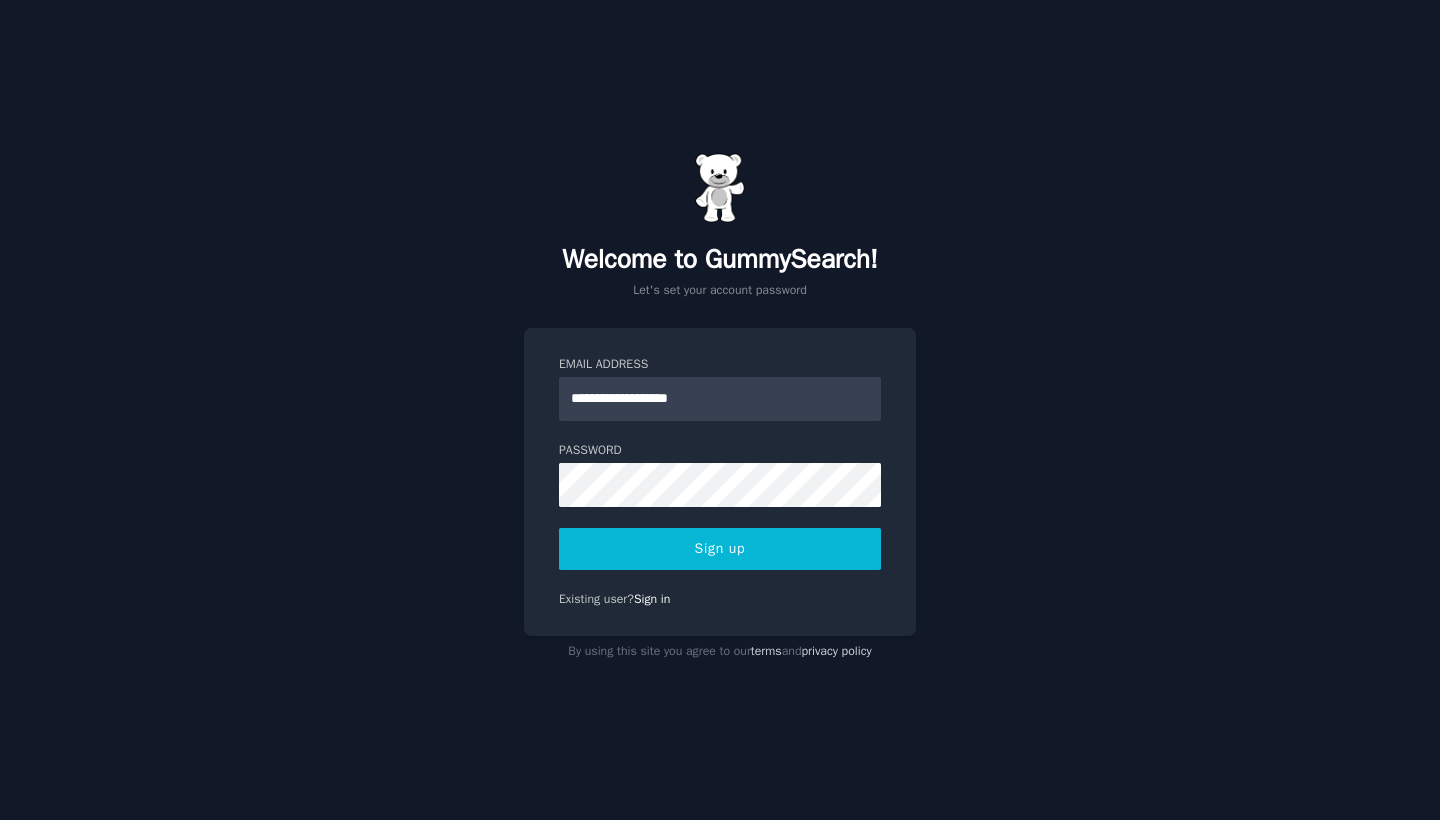 click on "**********" at bounding box center (720, 410) 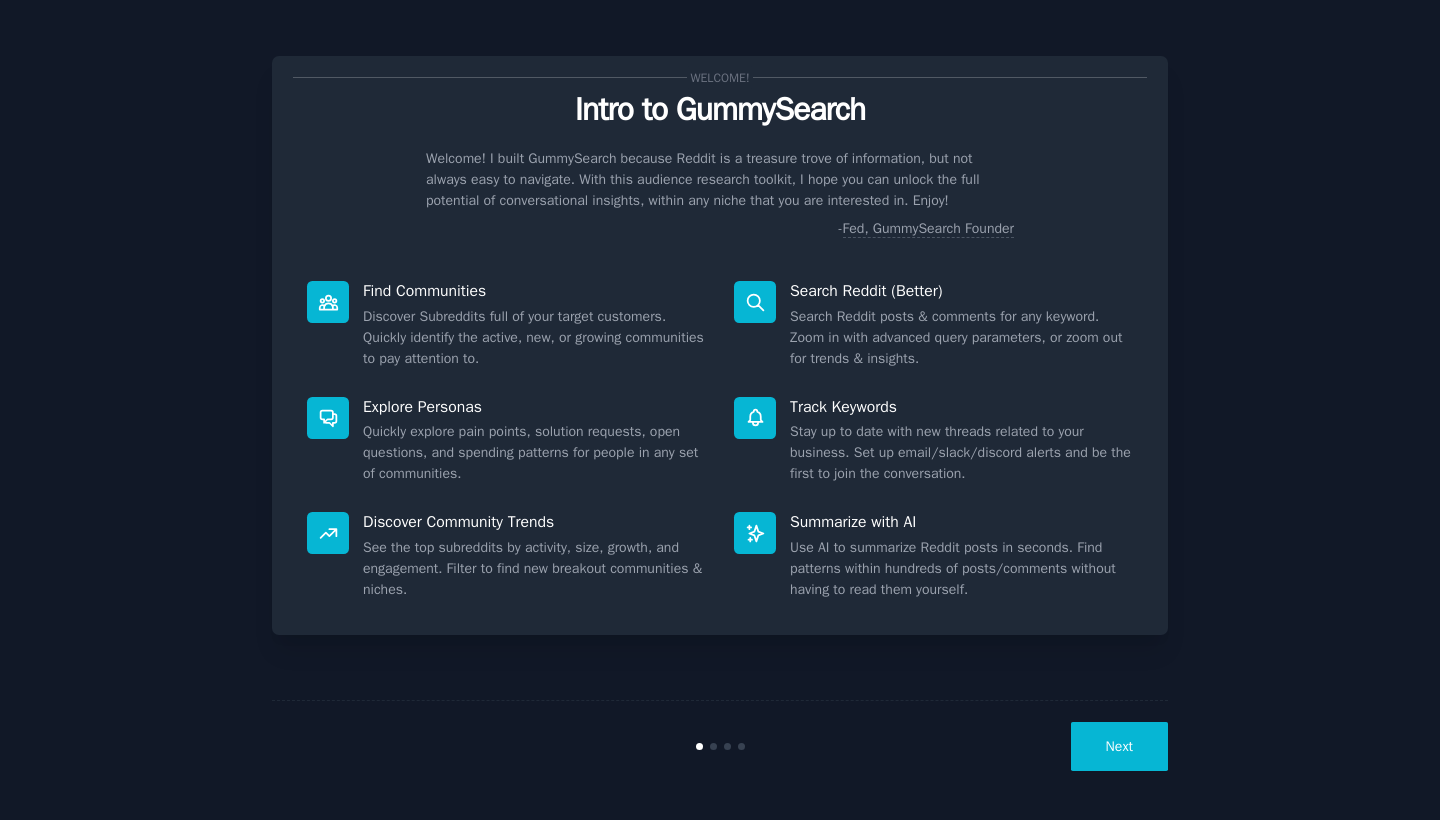 scroll, scrollTop: 0, scrollLeft: 0, axis: both 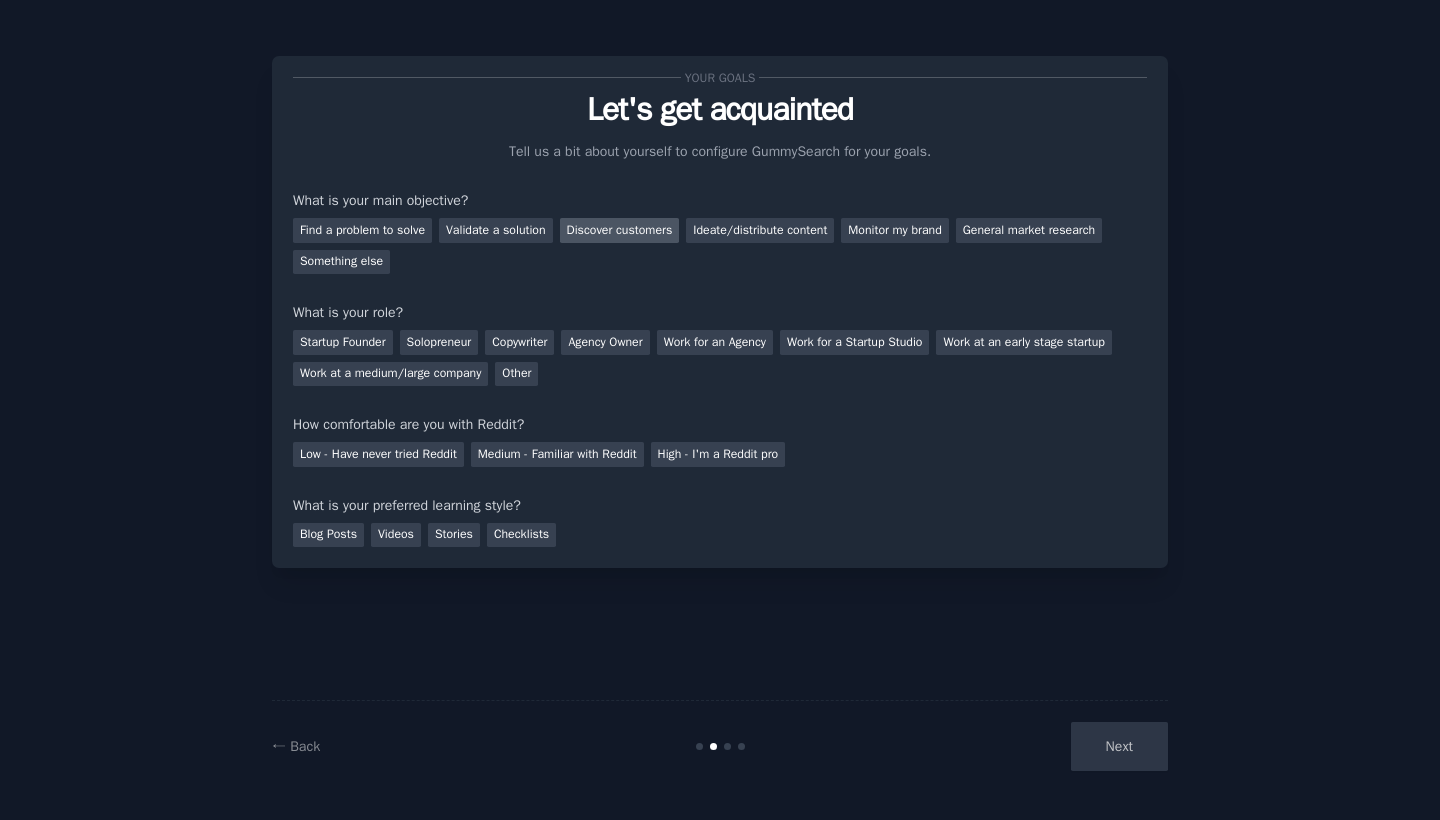 click on "Discover customers" at bounding box center (620, 230) 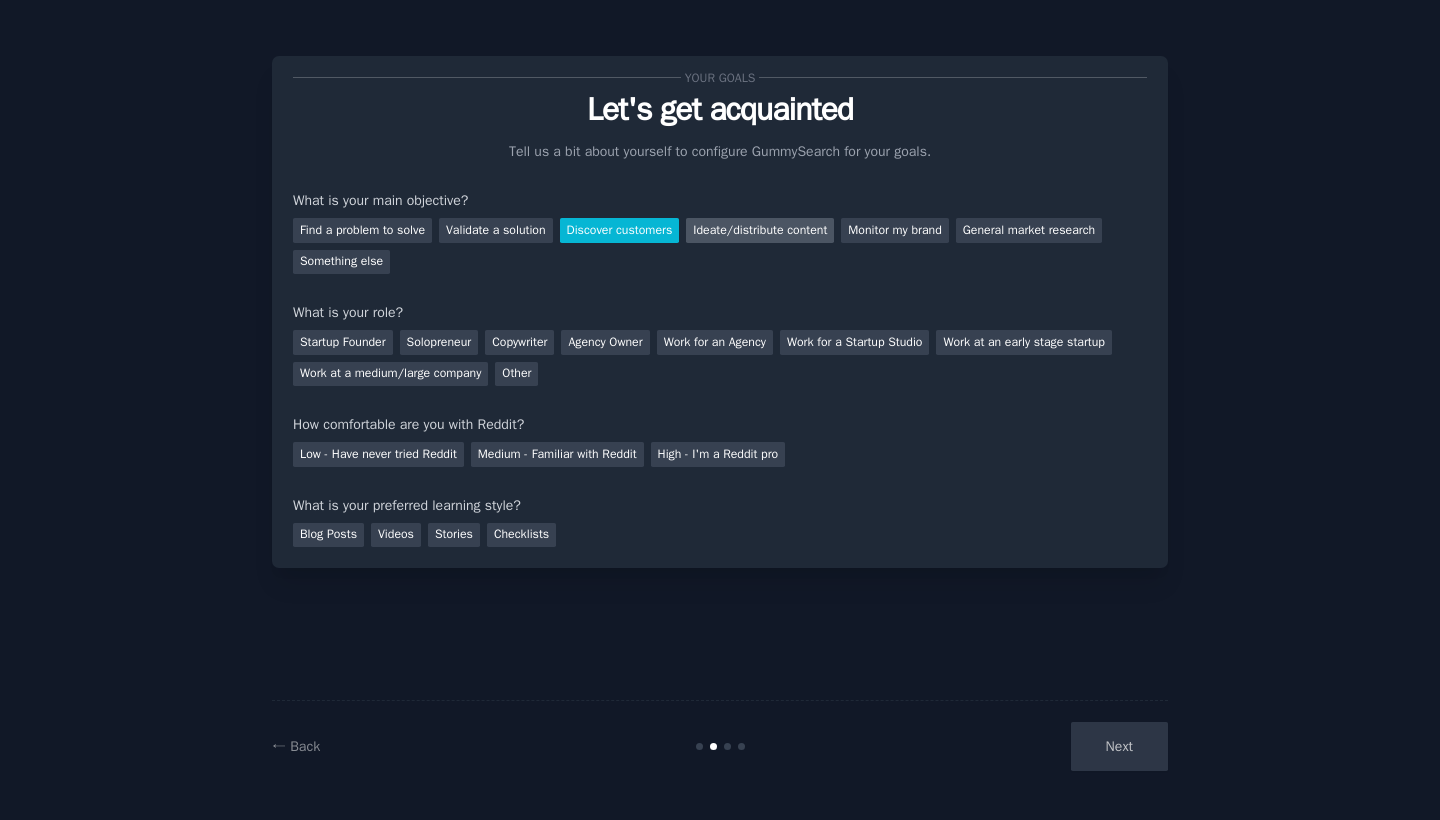 click on "Ideate/distribute content" at bounding box center [760, 230] 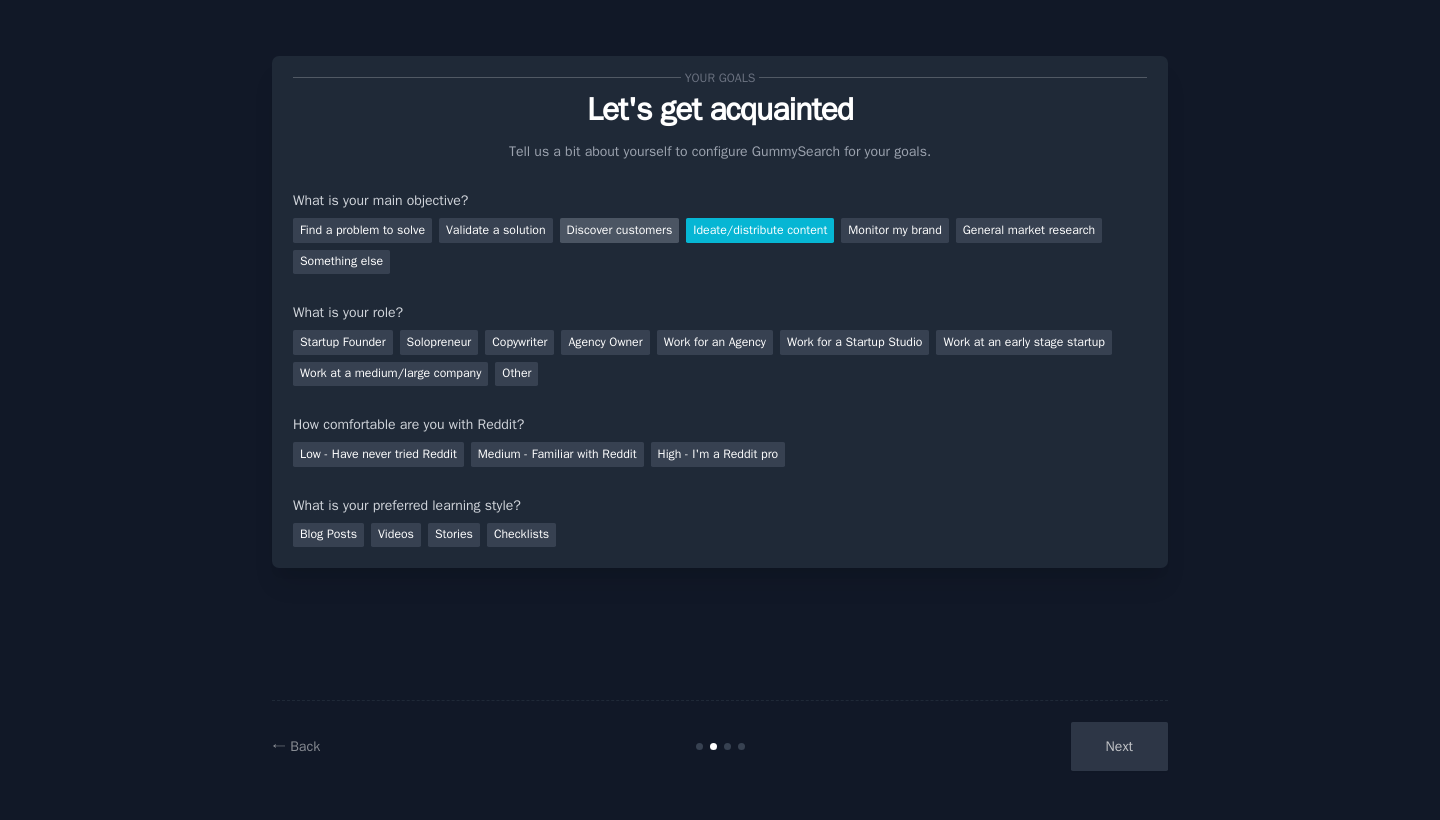 click on "Discover customers" at bounding box center (620, 230) 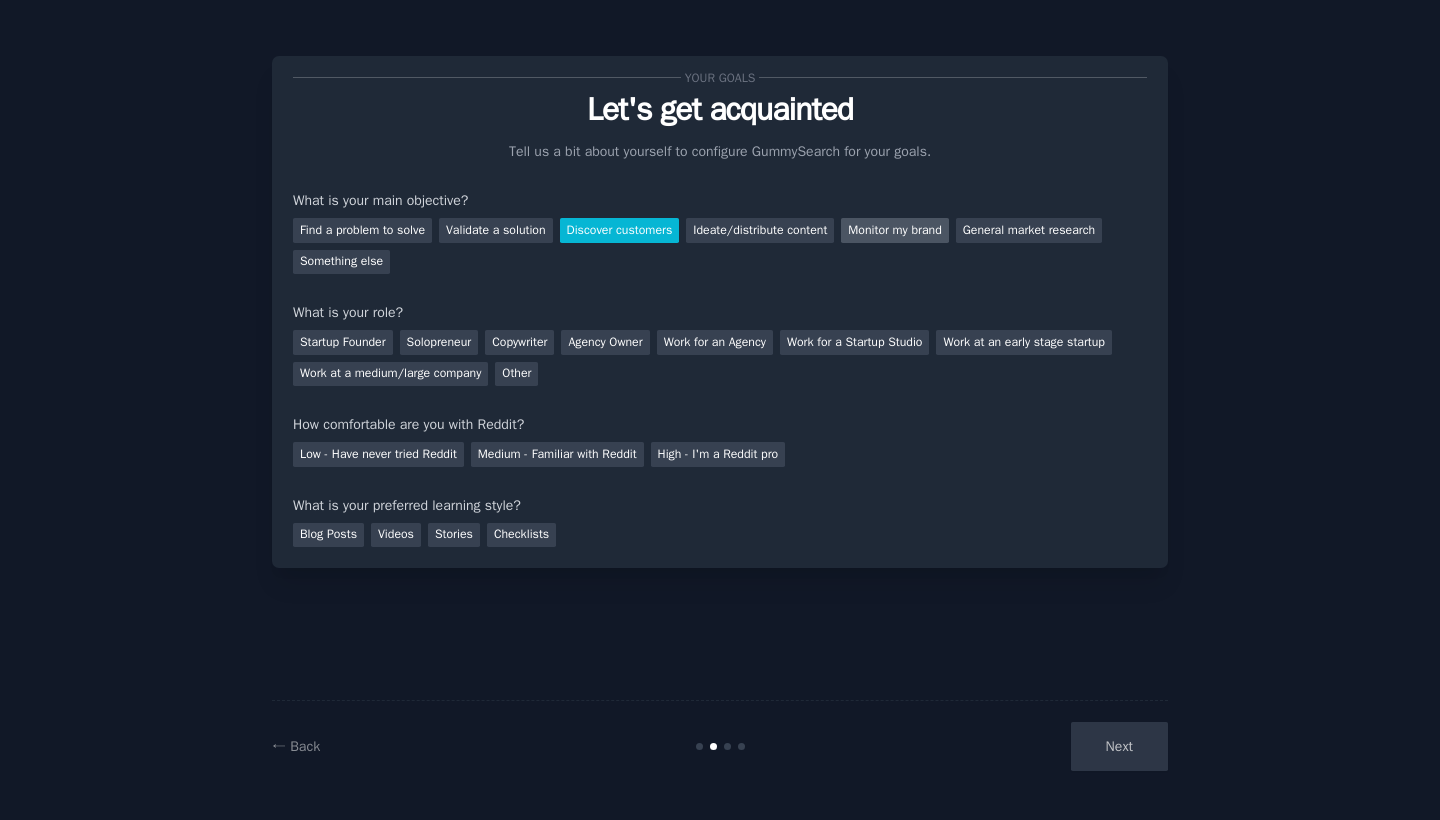 click on "Monitor my brand" at bounding box center (894, 230) 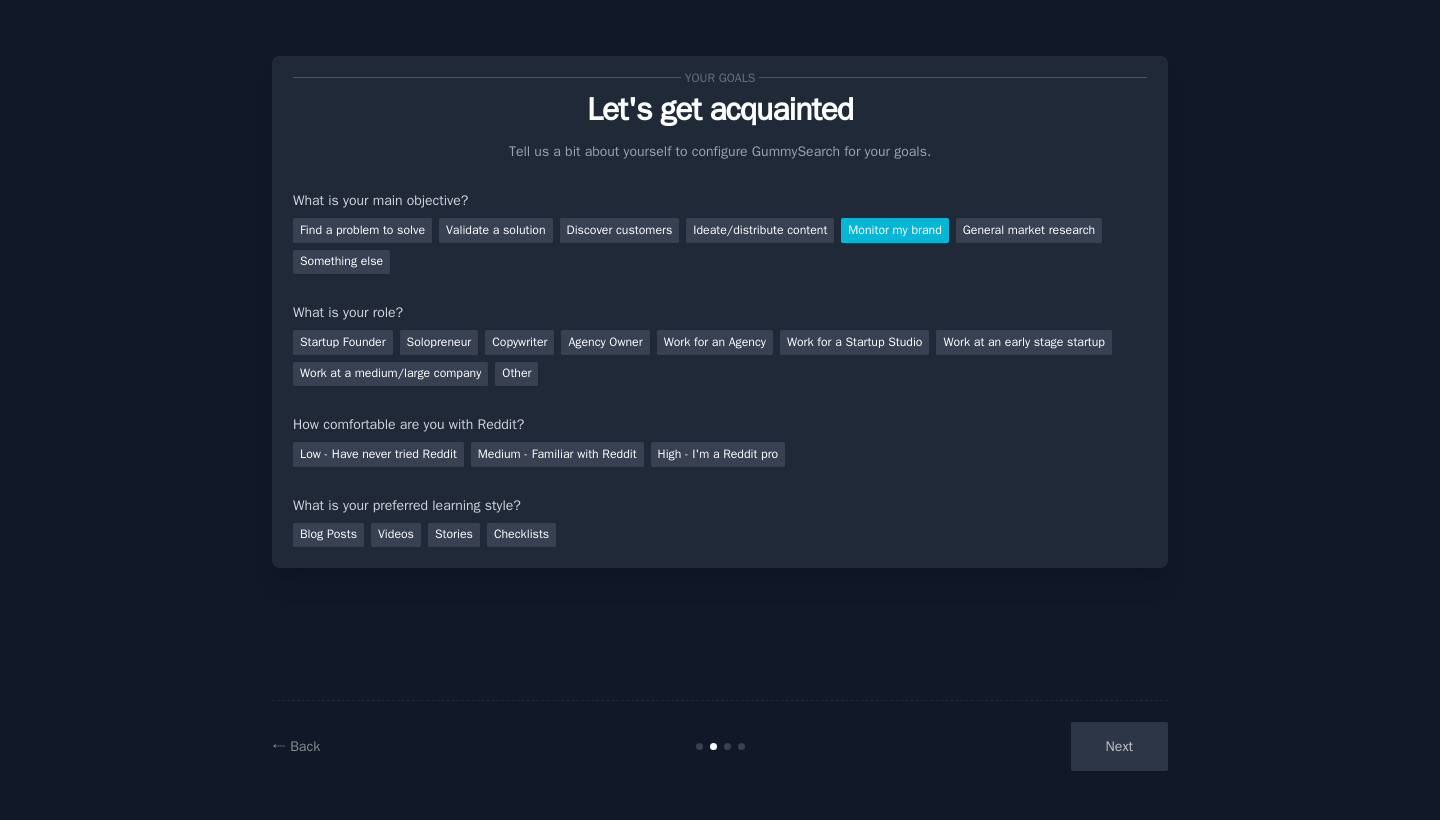 scroll, scrollTop: 0, scrollLeft: 0, axis: both 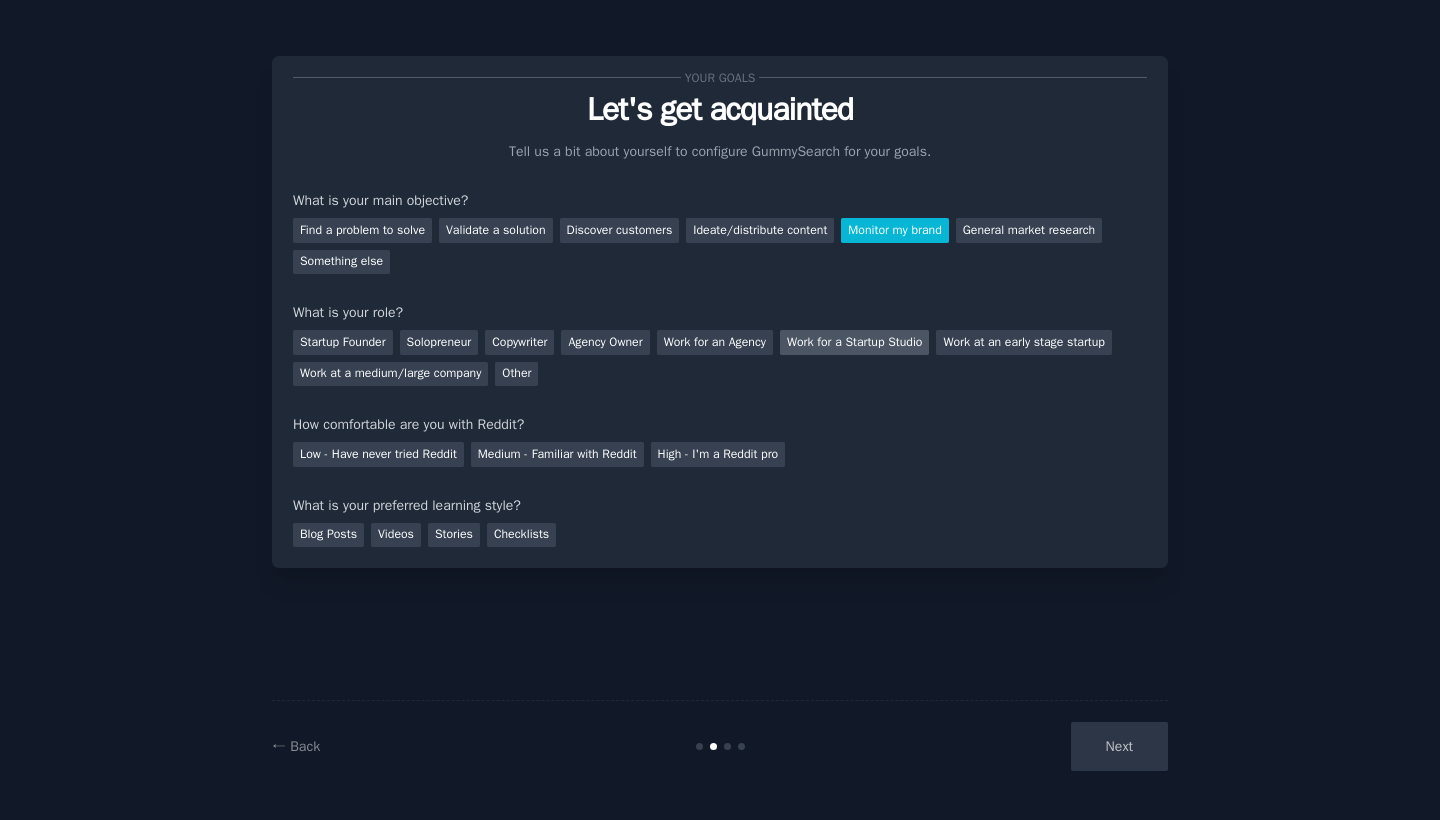 click on "Work for a Startup Studio" at bounding box center (855, 342) 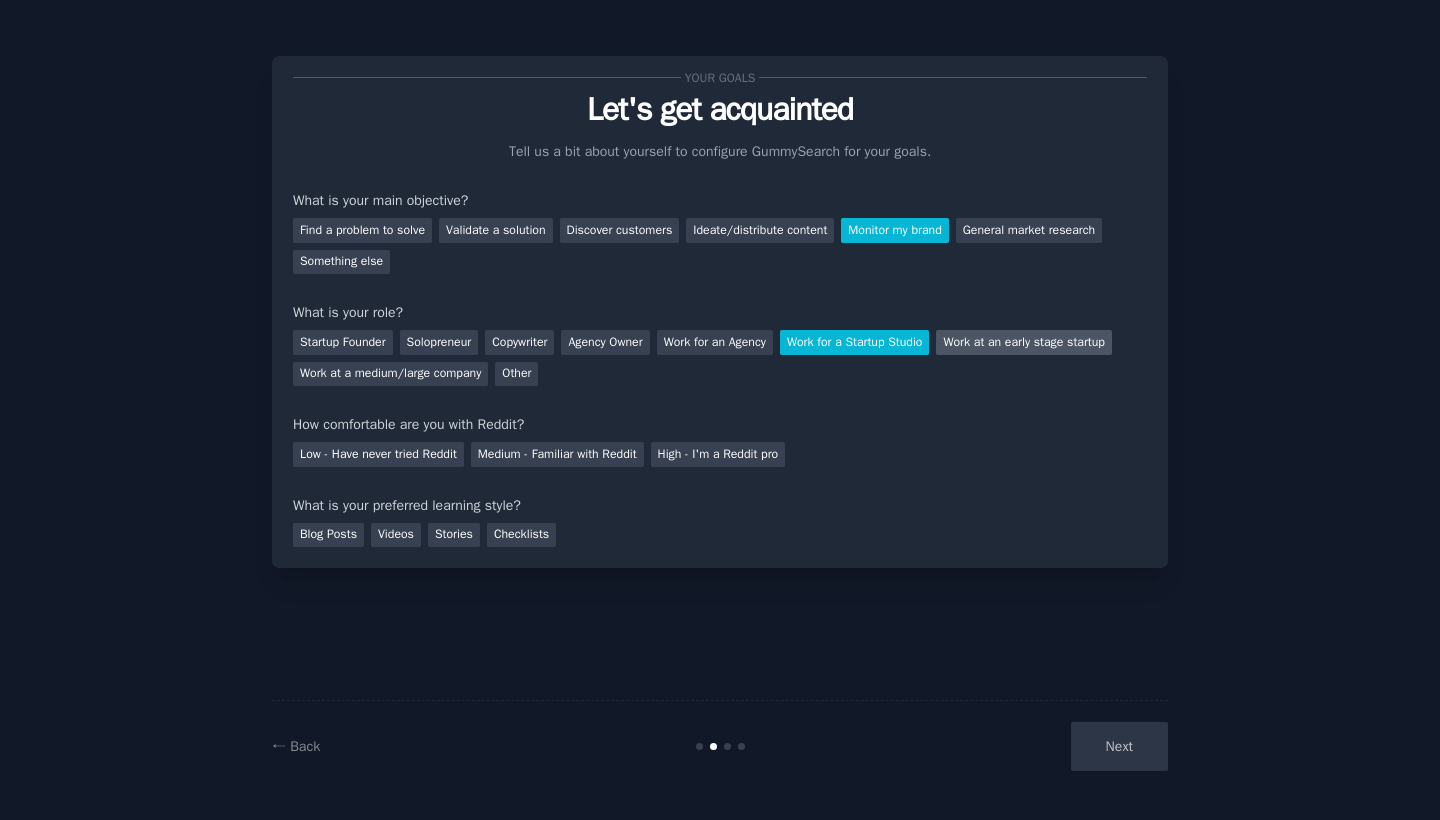 click on "Work at an early stage startup" at bounding box center [1023, 342] 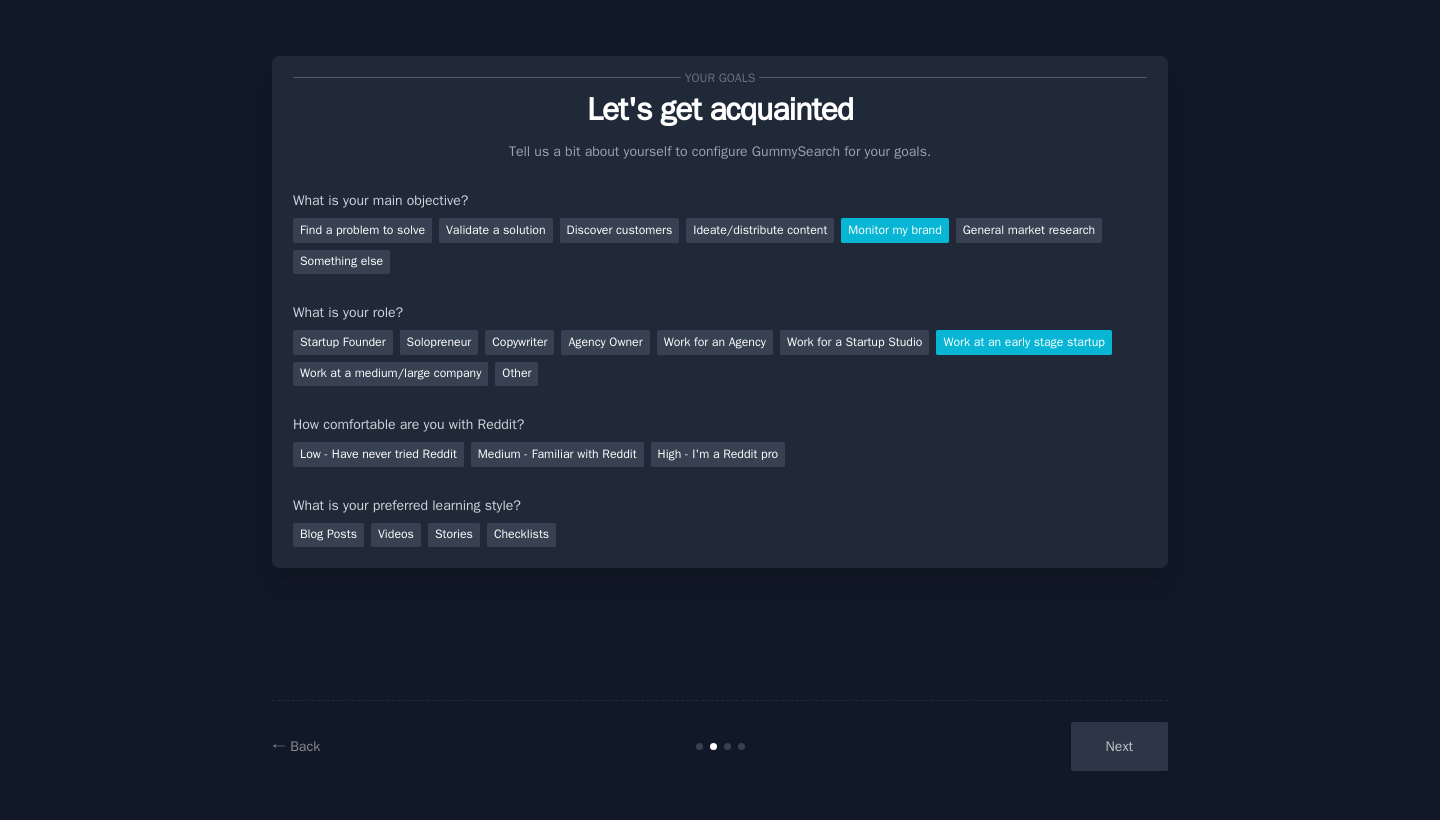 scroll, scrollTop: 0, scrollLeft: 0, axis: both 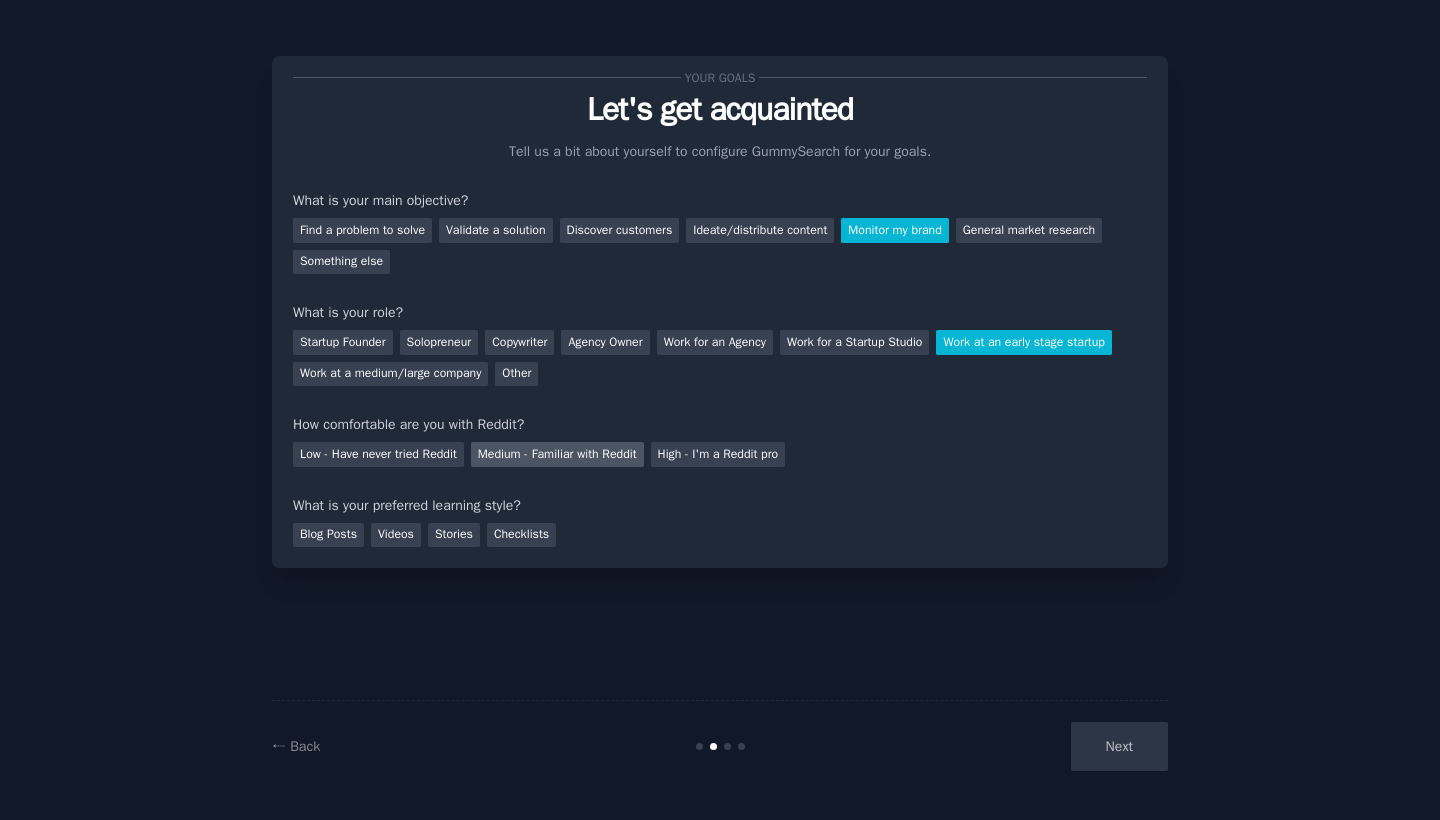 click on "Medium - Familiar with Reddit" at bounding box center [557, 454] 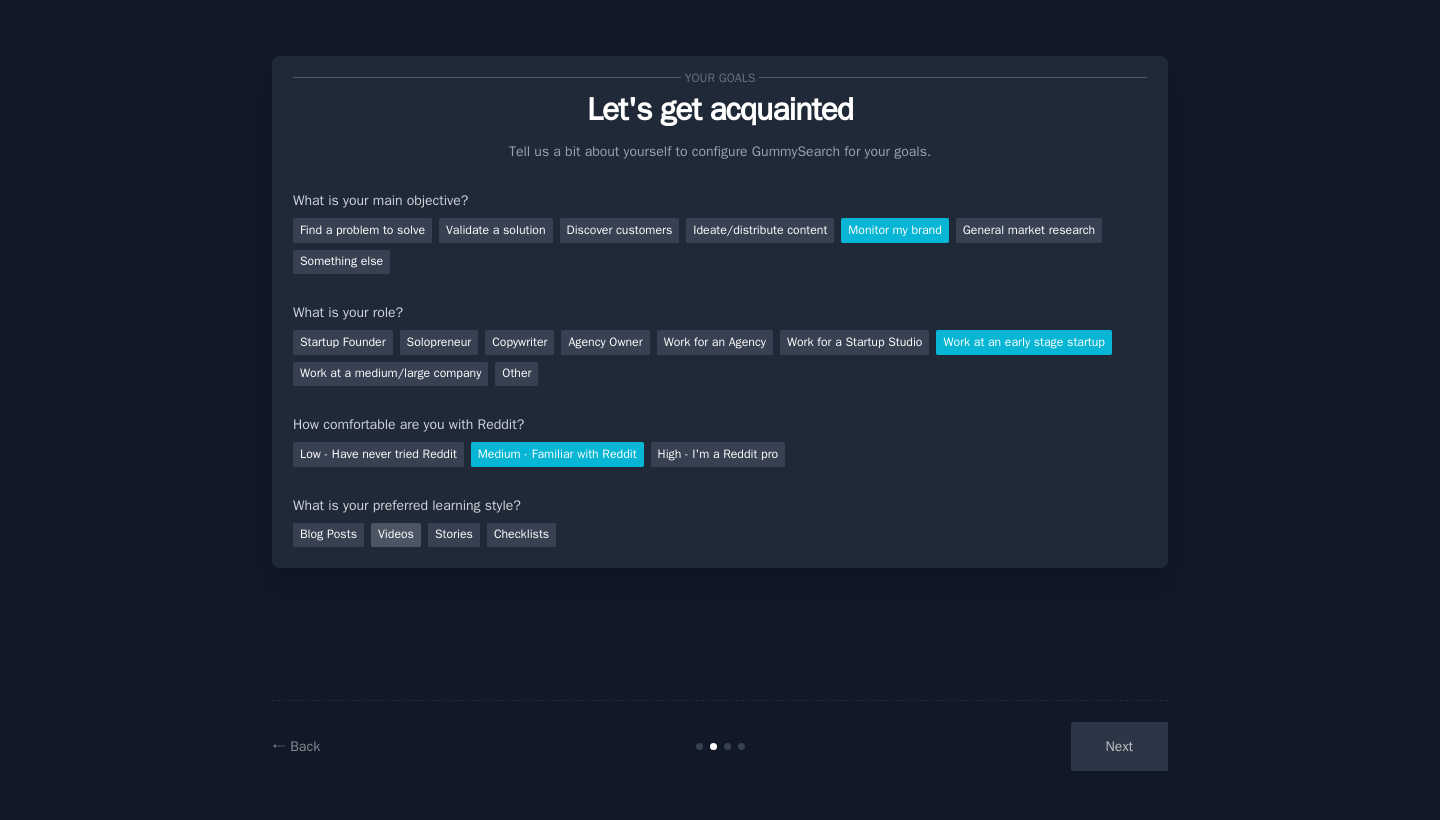click on "Videos" at bounding box center (396, 535) 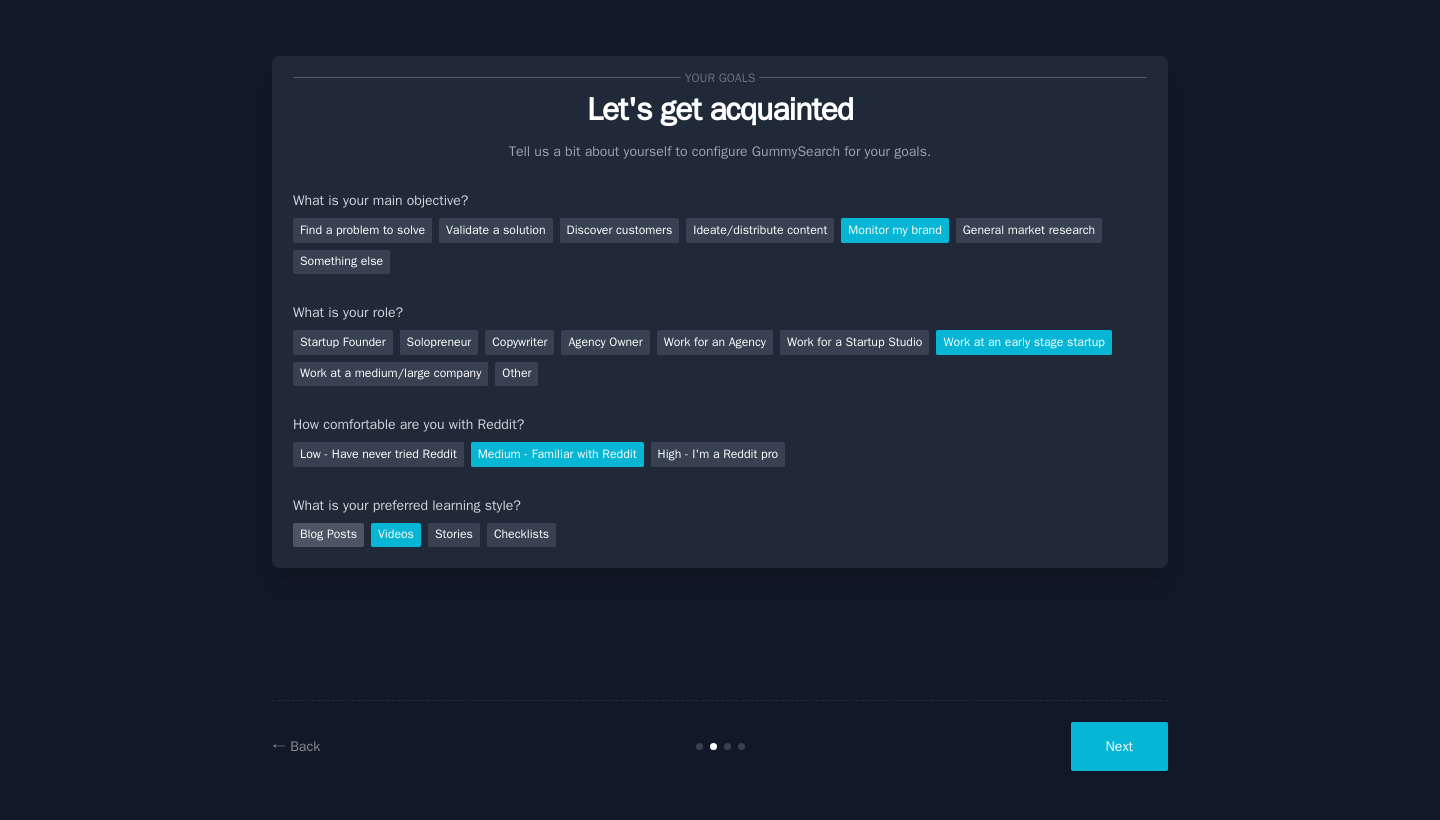 click on "Blog Posts" at bounding box center (328, 535) 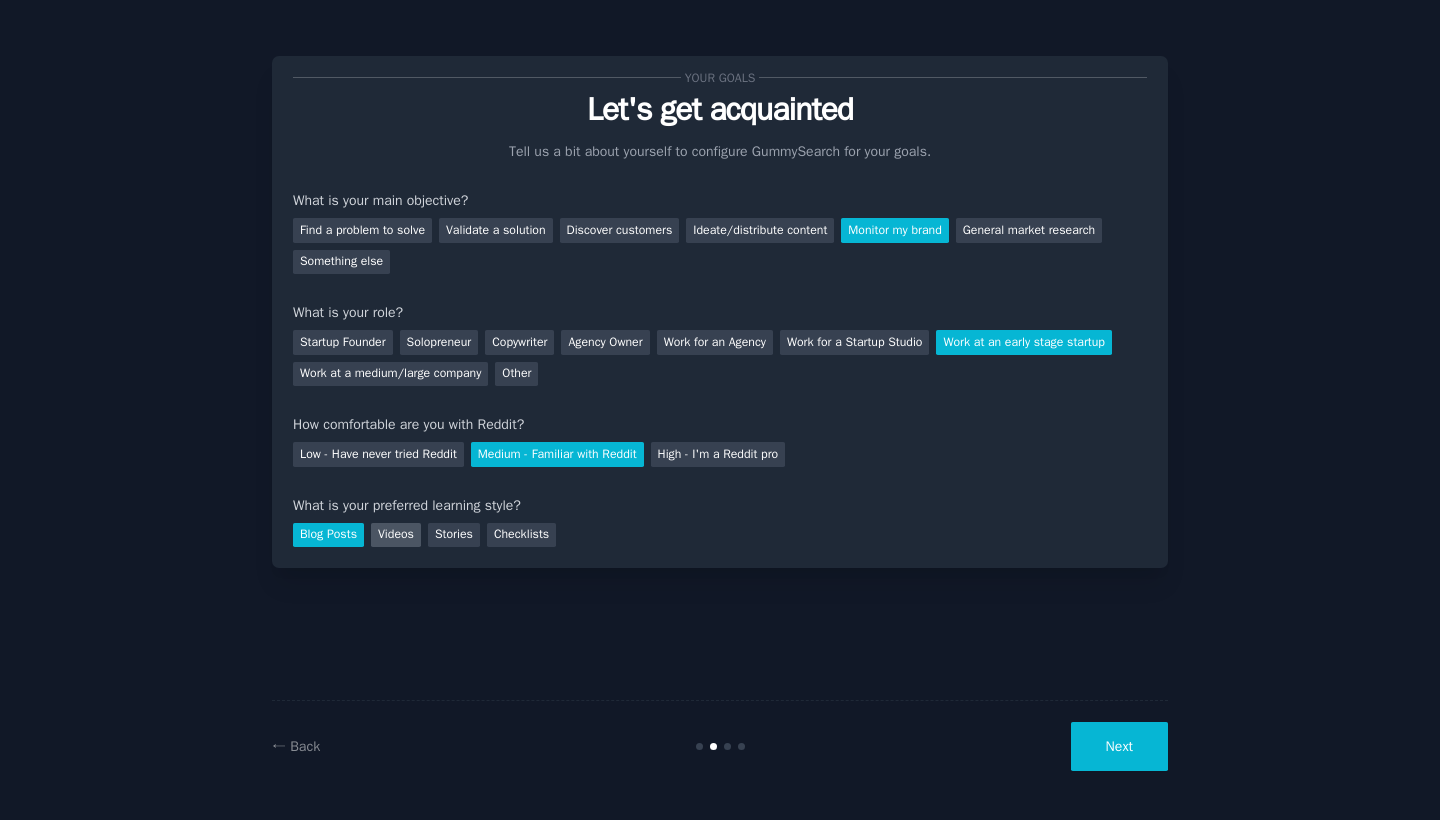 click on "Videos" at bounding box center [396, 535] 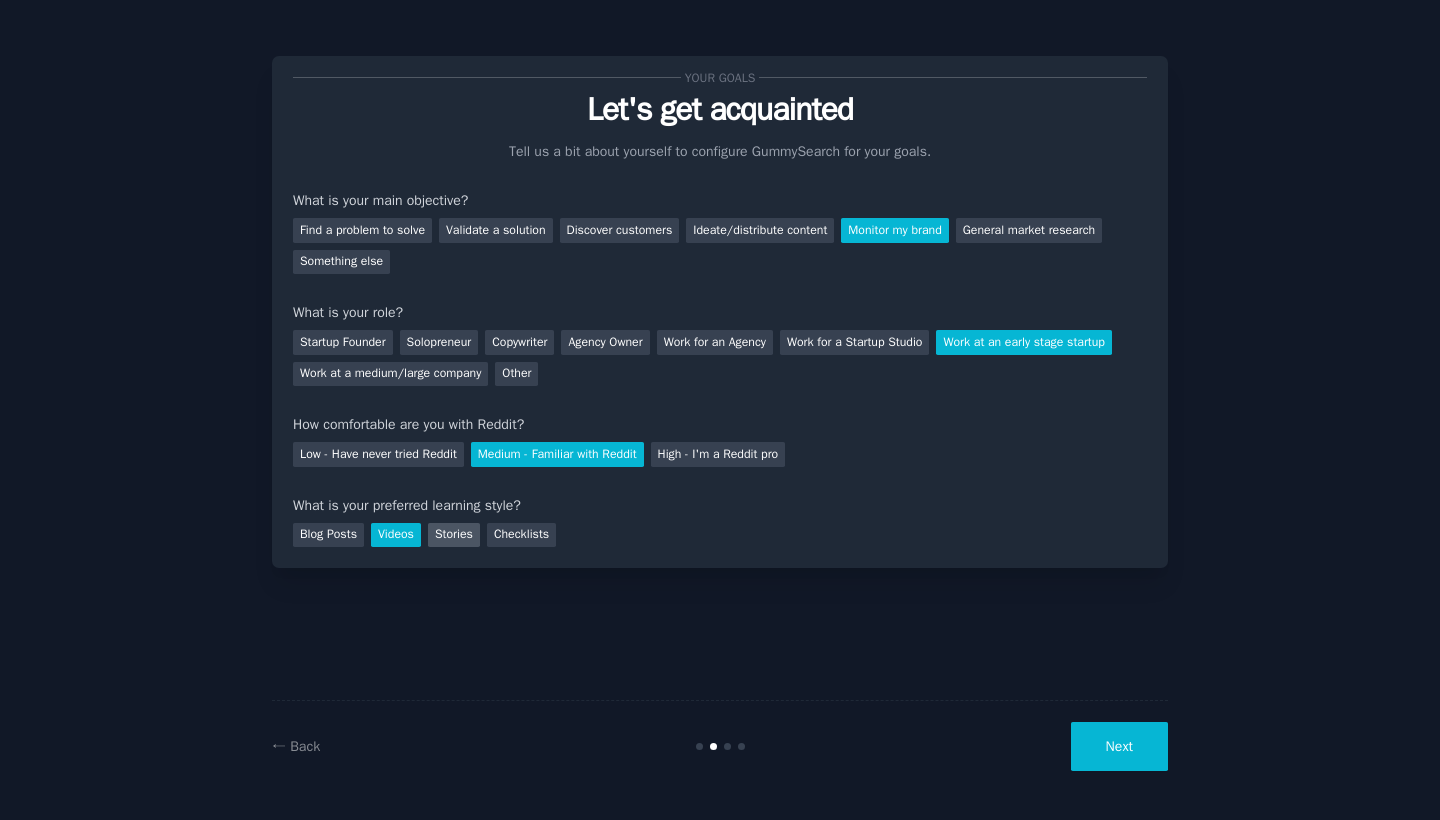 click on "Stories" at bounding box center (454, 535) 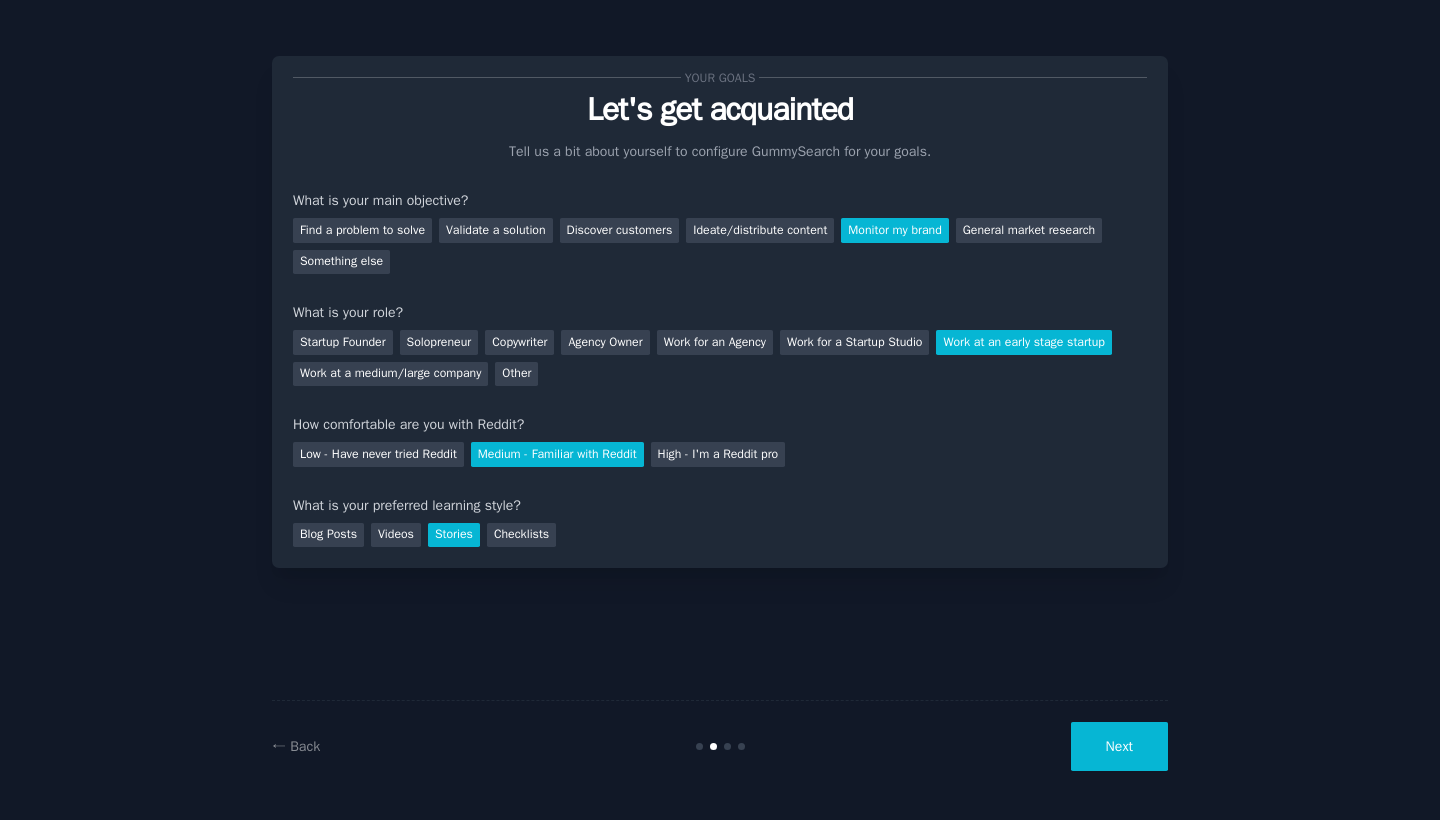 click on "Next" at bounding box center [1119, 746] 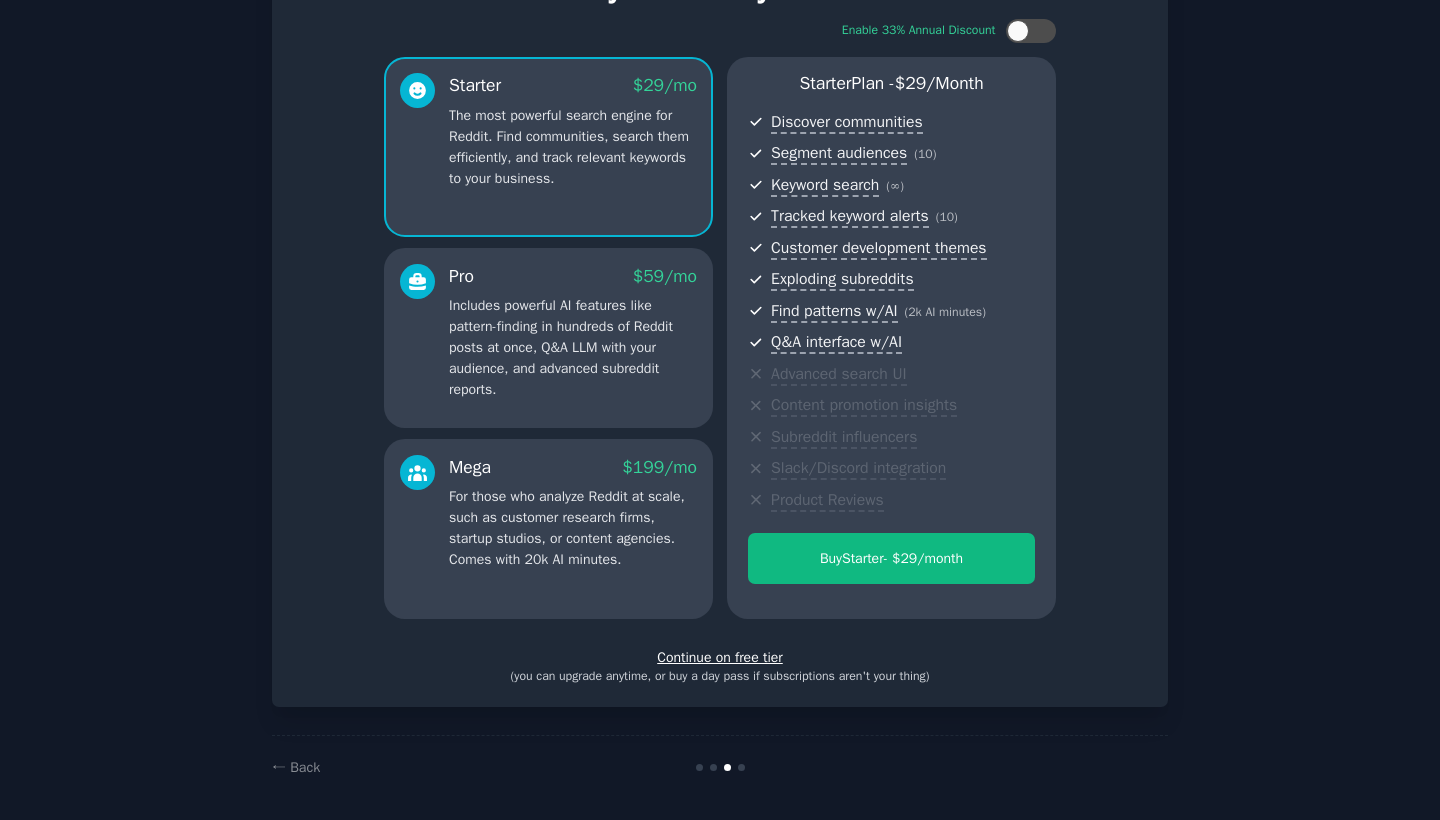 scroll, scrollTop: 121, scrollLeft: 0, axis: vertical 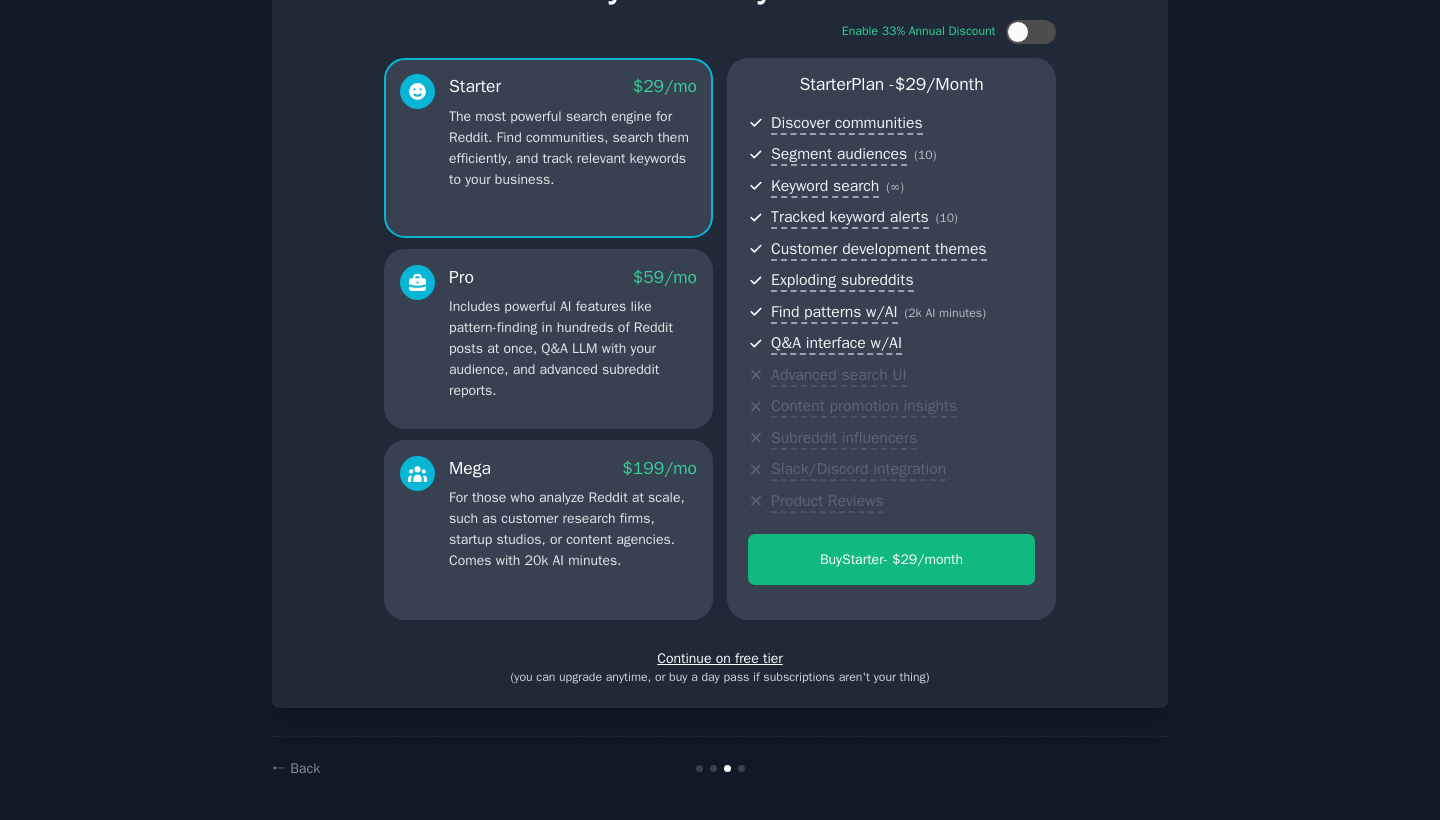 click on "Continue on free tier" at bounding box center (720, 658) 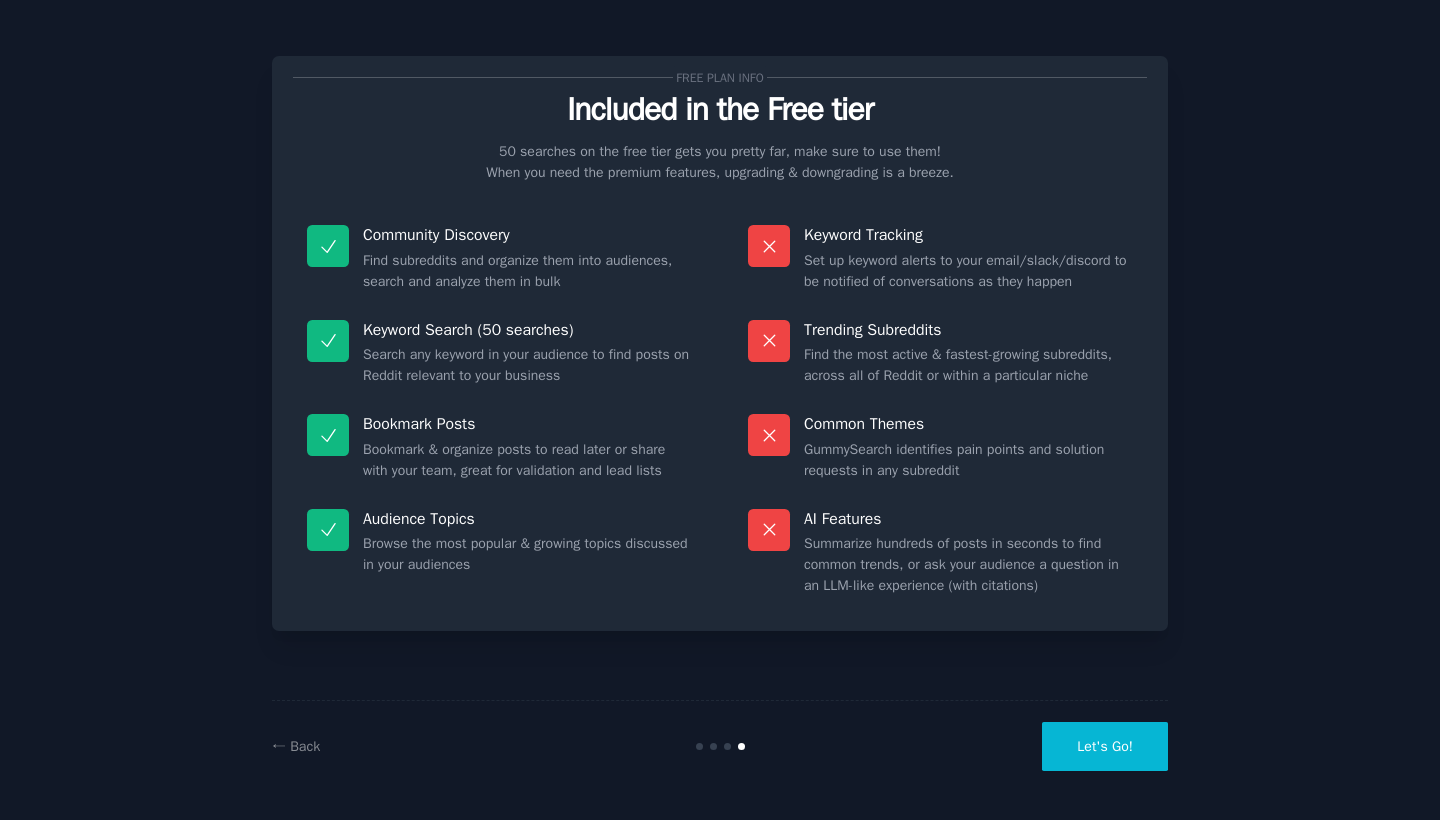 click on "Let's Go!" at bounding box center (1105, 746) 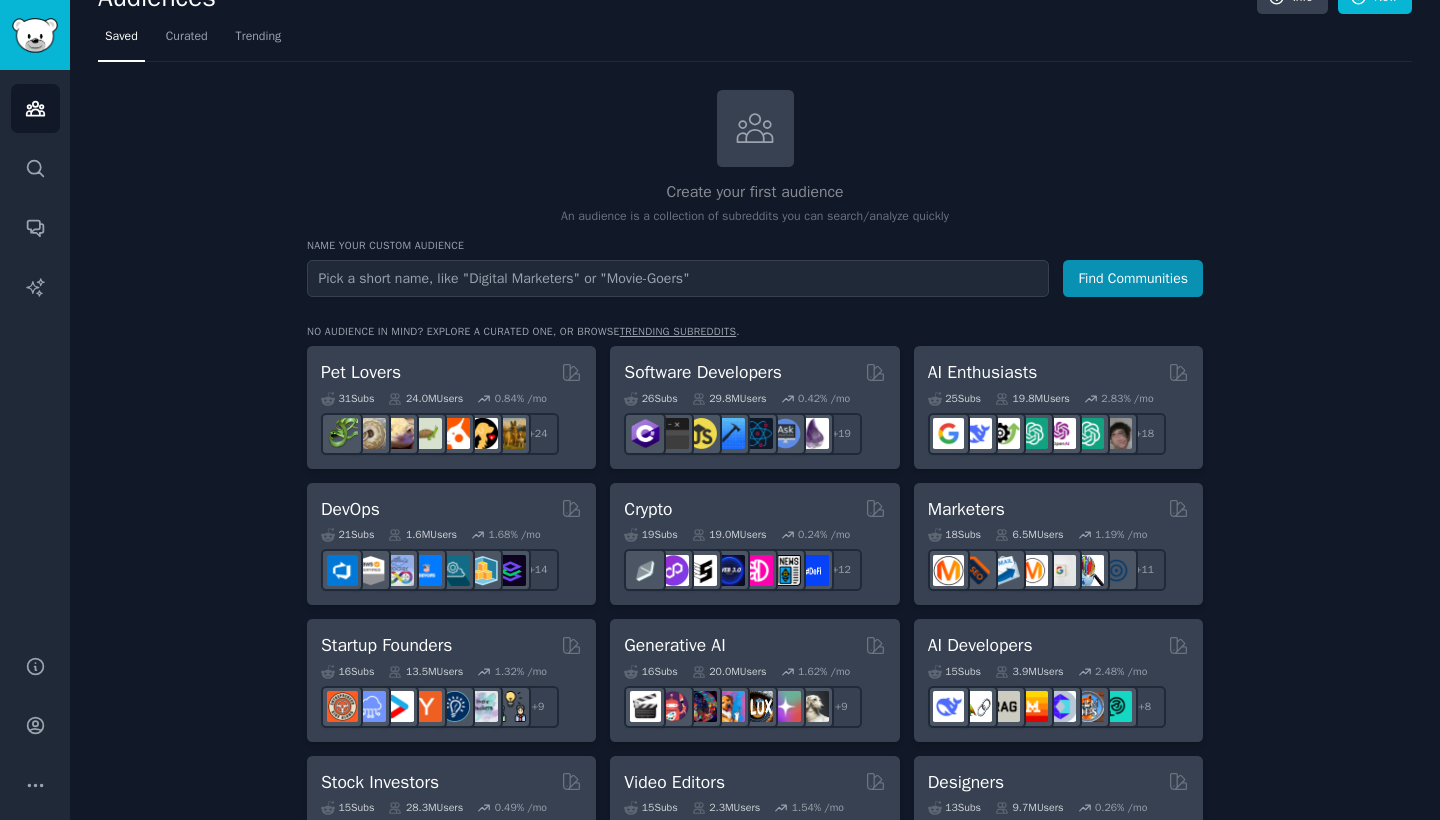 scroll, scrollTop: 54, scrollLeft: 0, axis: vertical 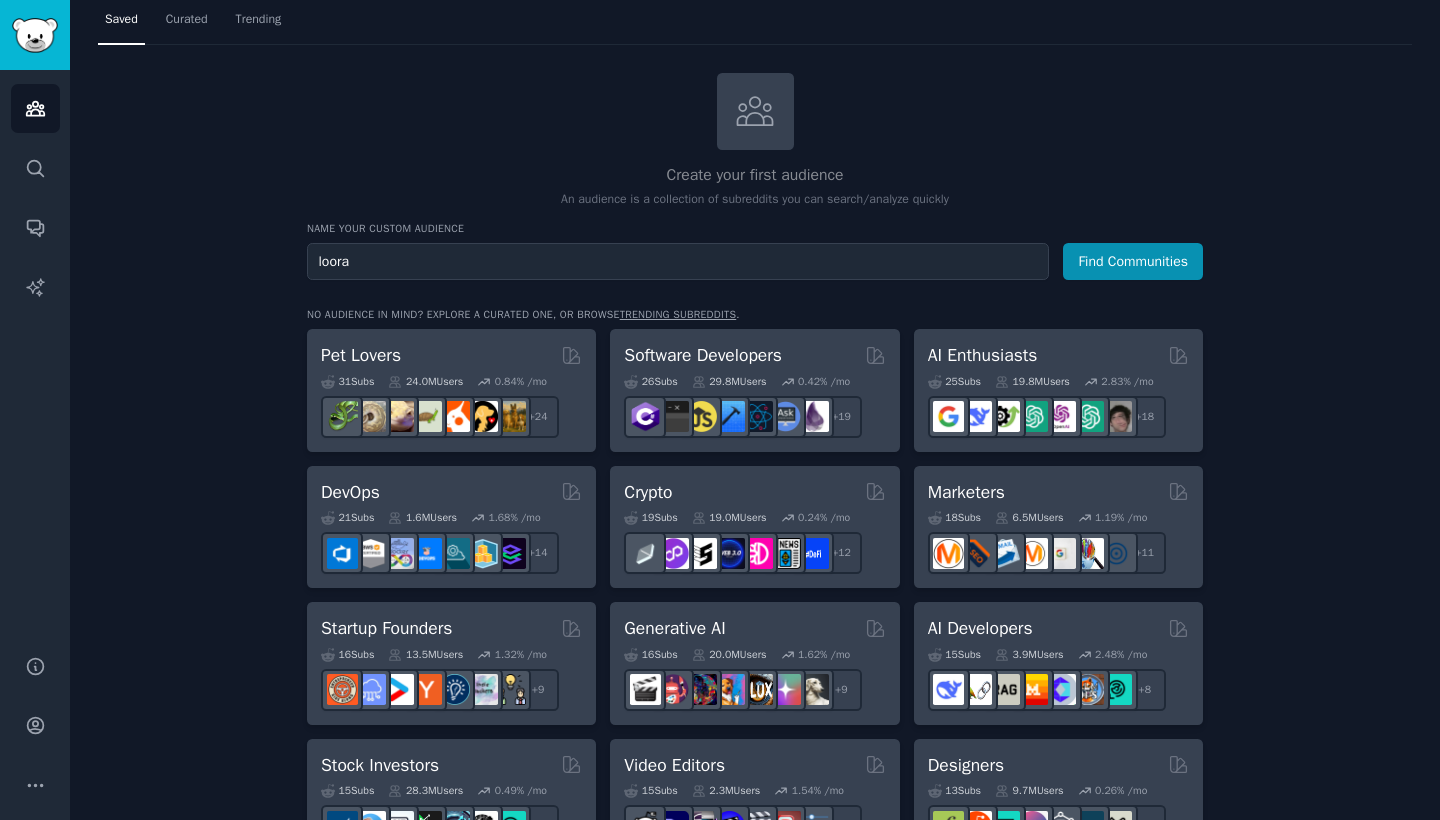 type on "Lora" 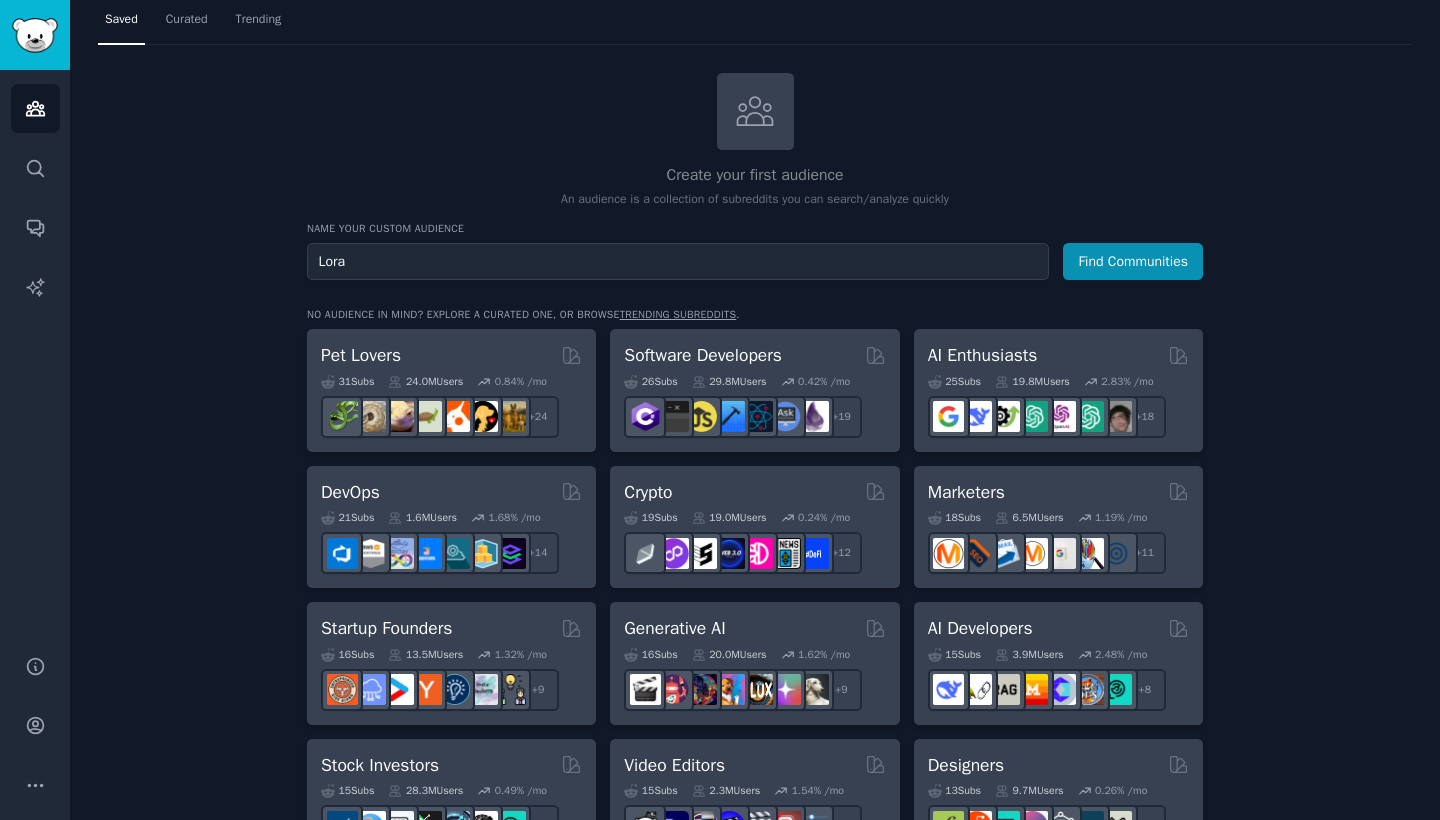 drag, startPoint x: 316, startPoint y: 313, endPoint x: 282, endPoint y: 213, distance: 105.62197 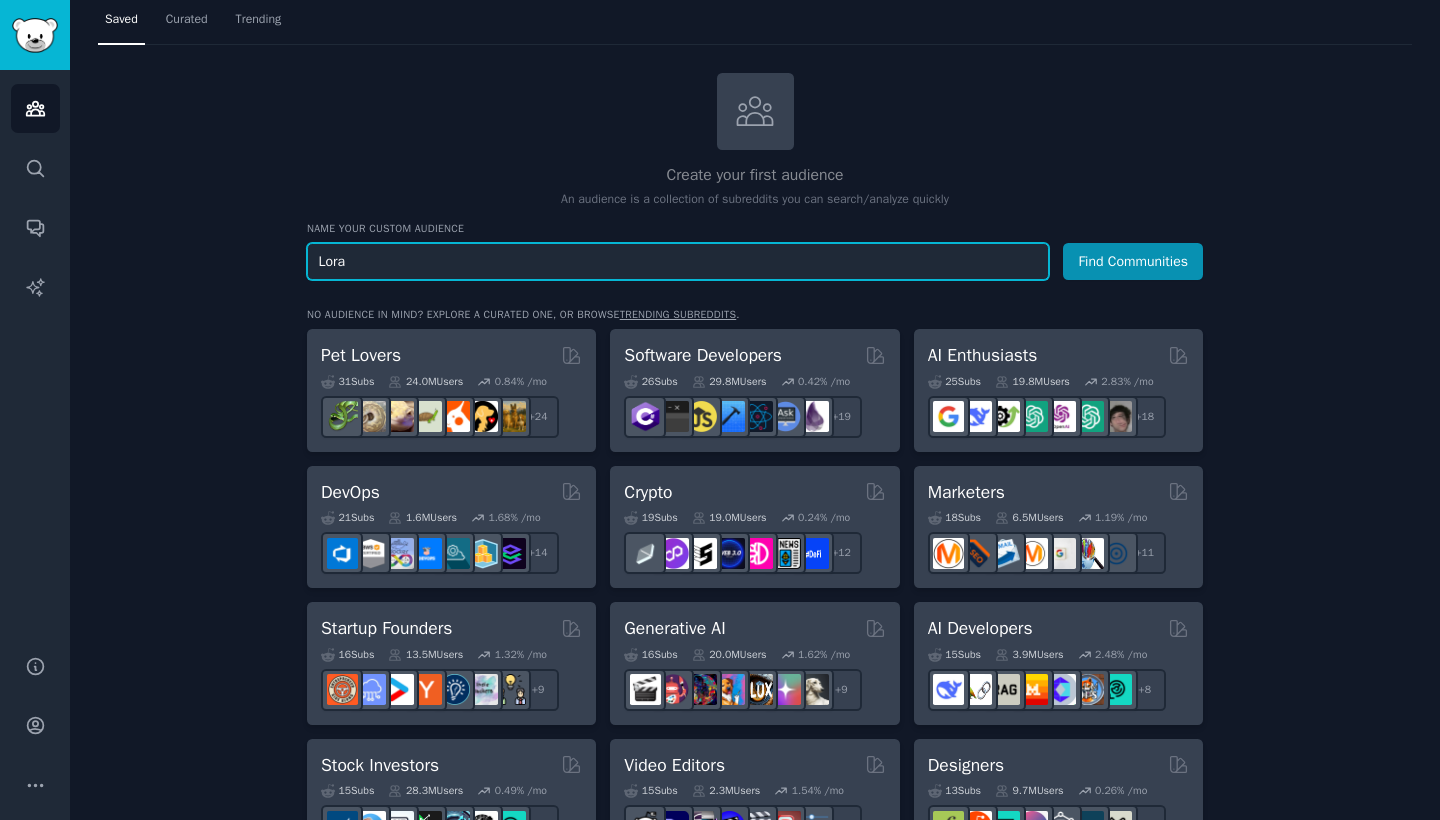 click on "Lora" at bounding box center [678, 261] 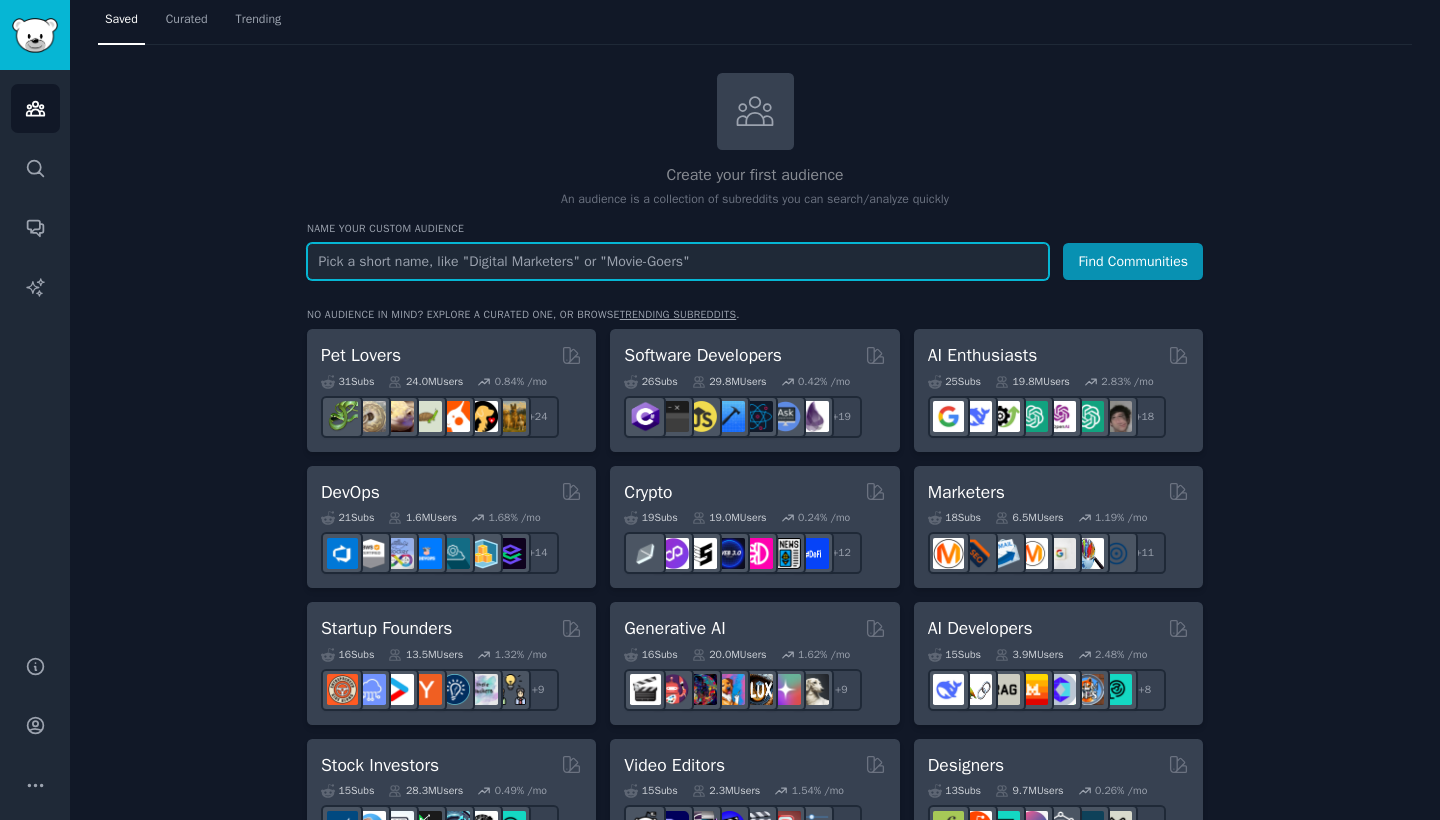 type 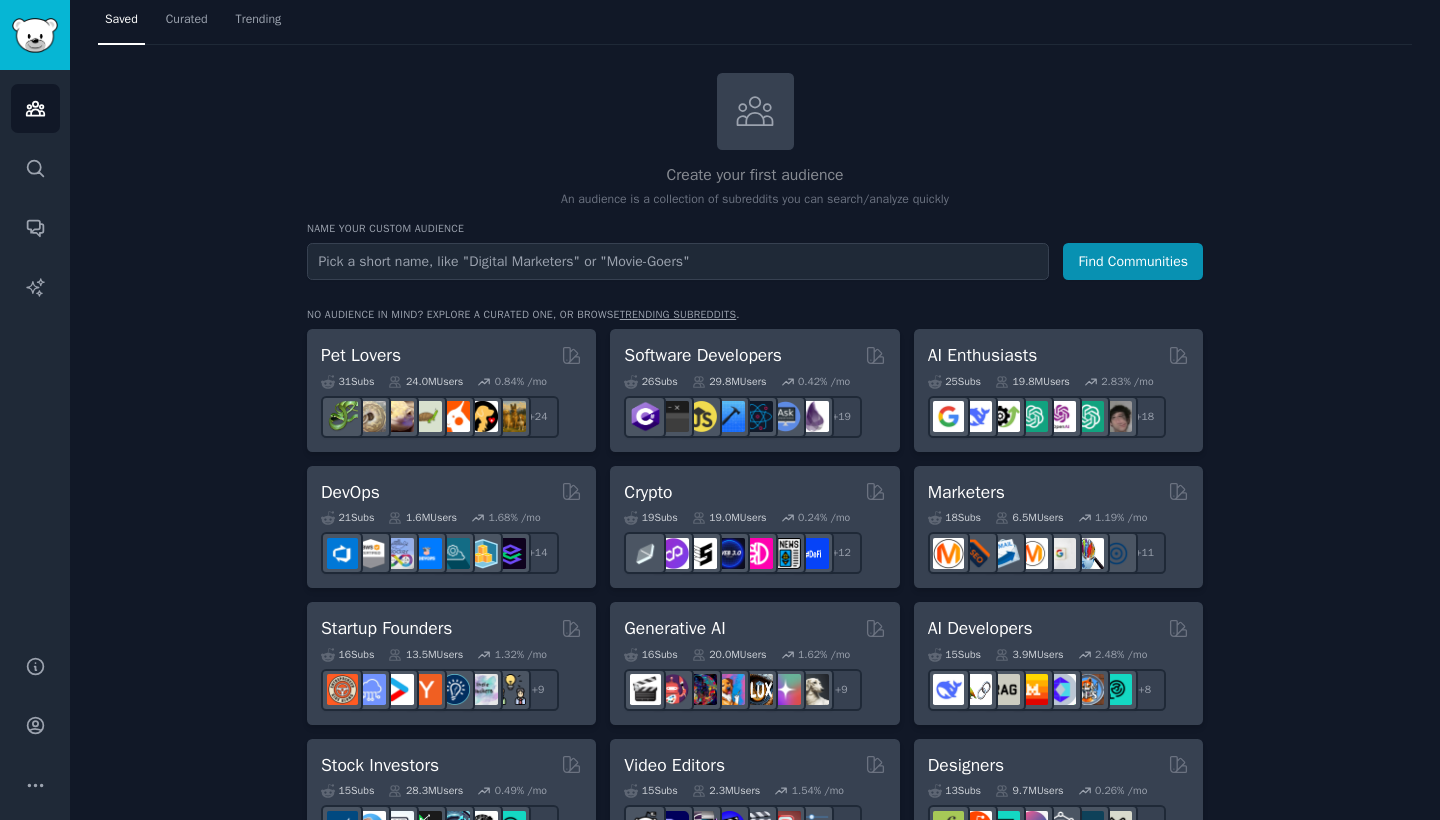 click on "Create your first audience An audience is a collection of subreddits you can search/analyze quickly Name your custom audience Audience Name Find Communities No audience in mind? Explore a curated one, or browse  trending subreddits . Pet Lovers 31  Sub s 24.0M  Users 0.84 % /mo + 24 Software Developers 26  Sub s 29.8M  Users 0.42 % /mo + 19 AI Enthusiasts 25  Sub s 19.8M  Users 2.83 % /mo + 18 DevOps 21  Sub s 1.6M  Users 1.68 % /mo + 14 Crypto 19  Sub s 19.0M  Users 0.24 % /mo + 12 Marketers 18  Sub s 6.5M  Users 1.19 % /mo + 11 Startup Founders 16  Sub s 13.5M  Users 1.32 % /mo + 9 Generative AI 16  Sub s 20.0M  Users 1.62 % /mo + 9 AI Developers 15  Sub s 3.9M  Users 2.48 % /mo r/AIDevelopersSociety + 8 Stock Investors 15  Sub s 28.3M  Users 0.49 % /mo + 8 Video Editors 15  Sub s 2.3M  Users 1.54 % /mo + 8 Designers 13  Sub s 9.7M  Users 0.26 % /mo + 6 Data Scientists 13  Sub s 7.6M  Users 0.58 % /mo + 6 Fitness Enthusiasts 12  Sub s 31.1M  Users 0.24 % /mo + 5 Gardeners 11  Sub s 13.5M  Users 1.84 % /mo +" at bounding box center [755, 1150] 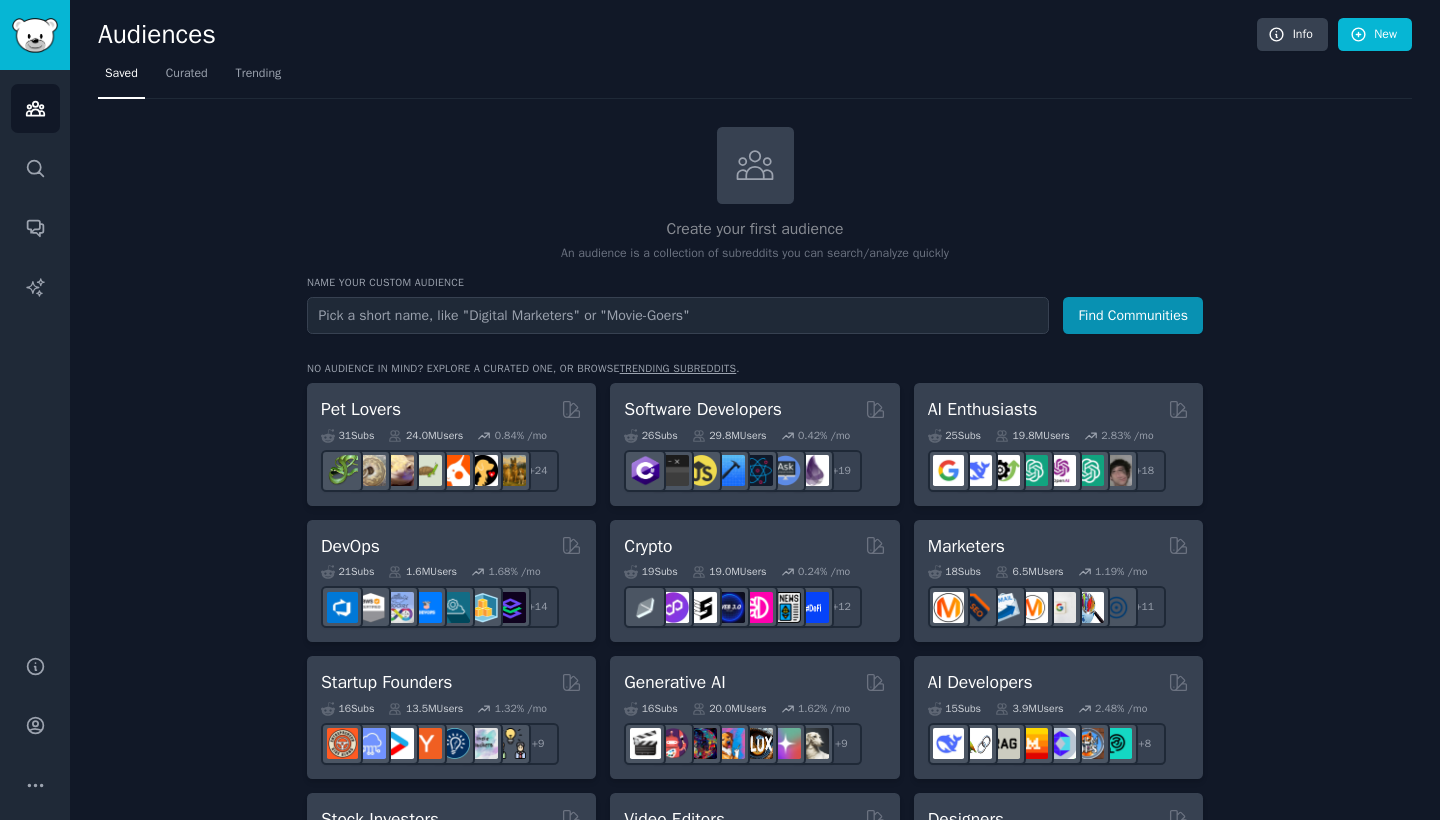 scroll, scrollTop: 0, scrollLeft: 0, axis: both 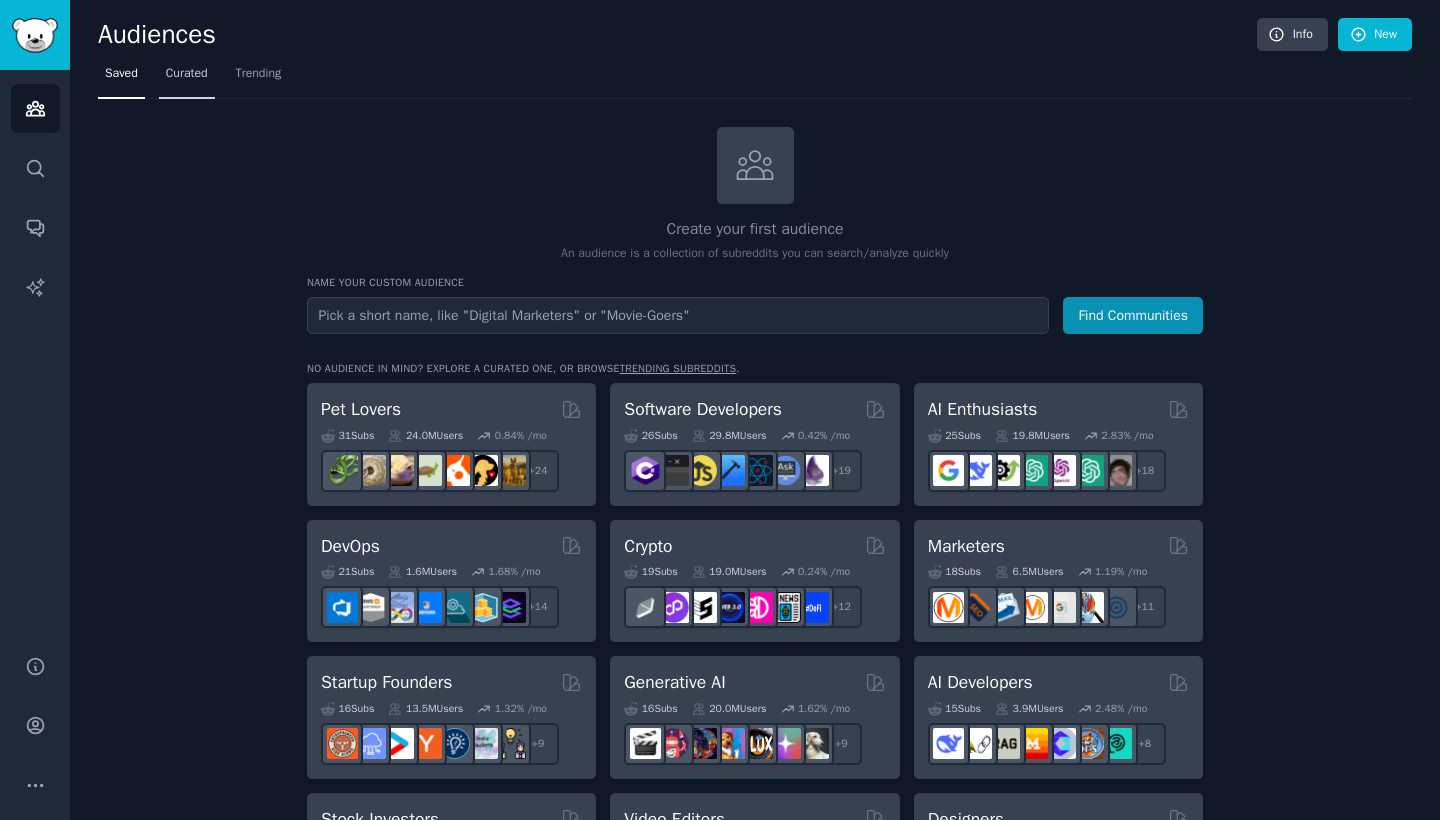 click on "Curated" at bounding box center [187, 74] 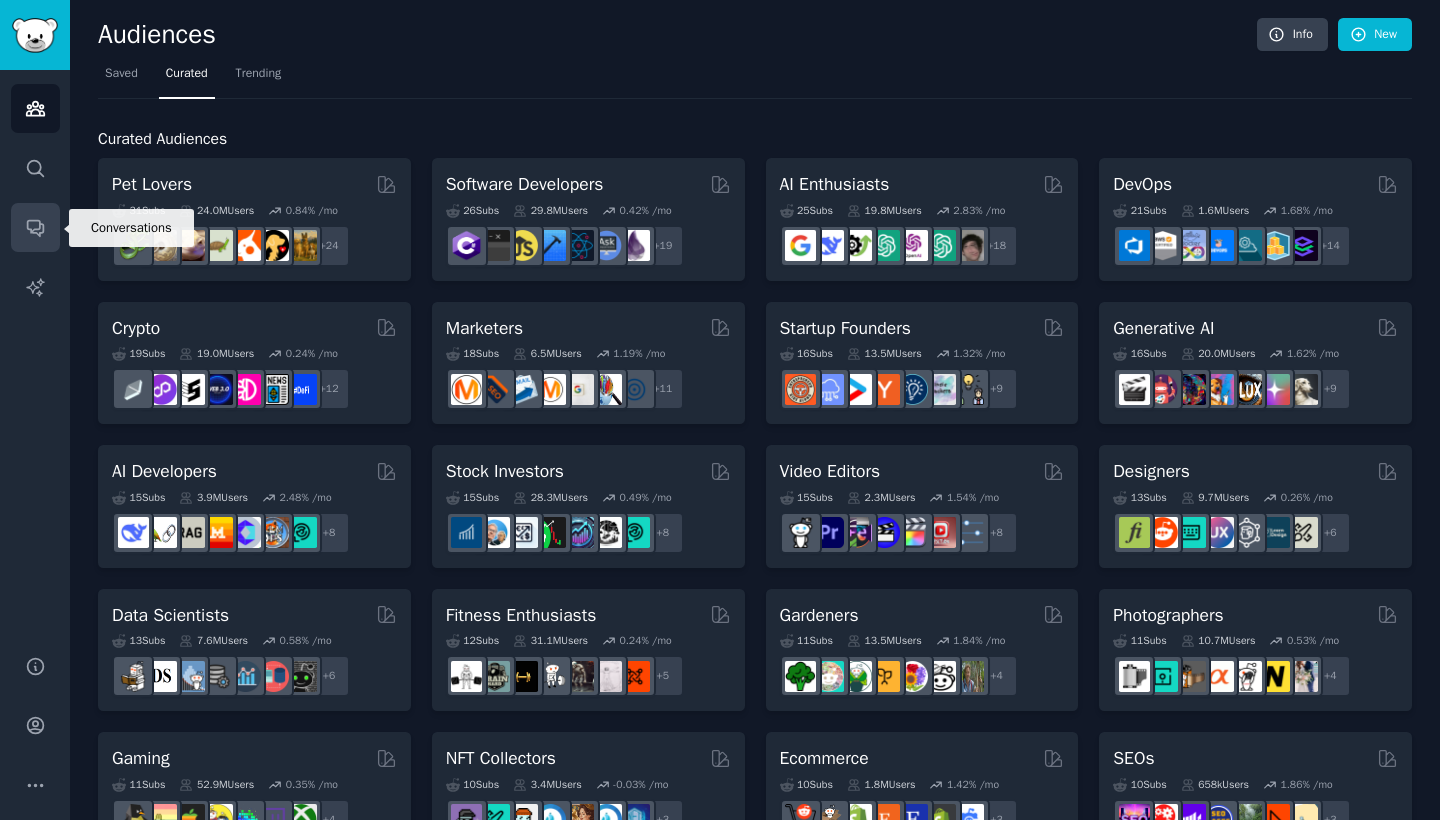 click on "Conversations" at bounding box center [35, 227] 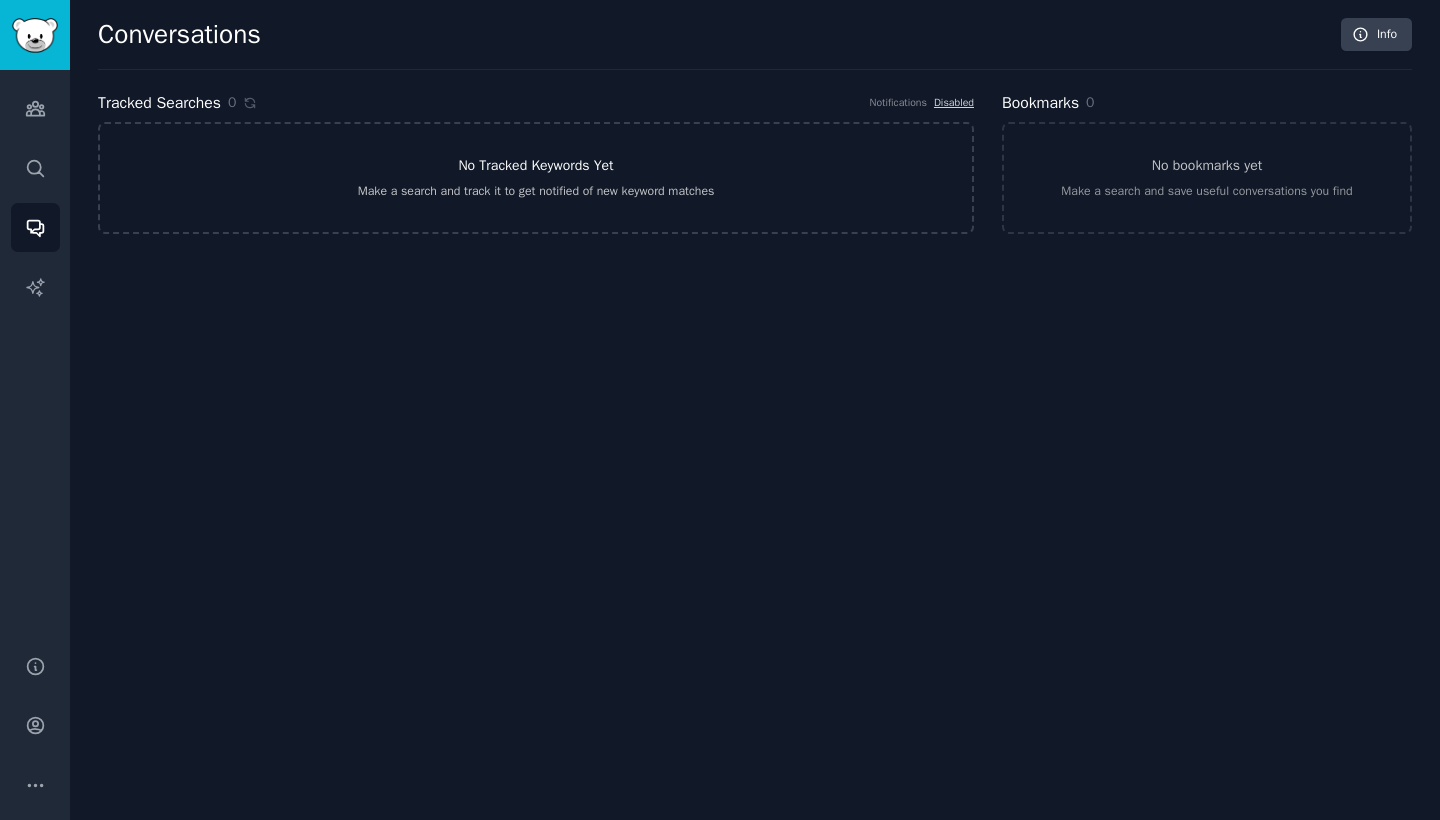 click on "No Tracked Keywords Yet Make a search and track it to get notified of new keyword matches" at bounding box center (536, 178) 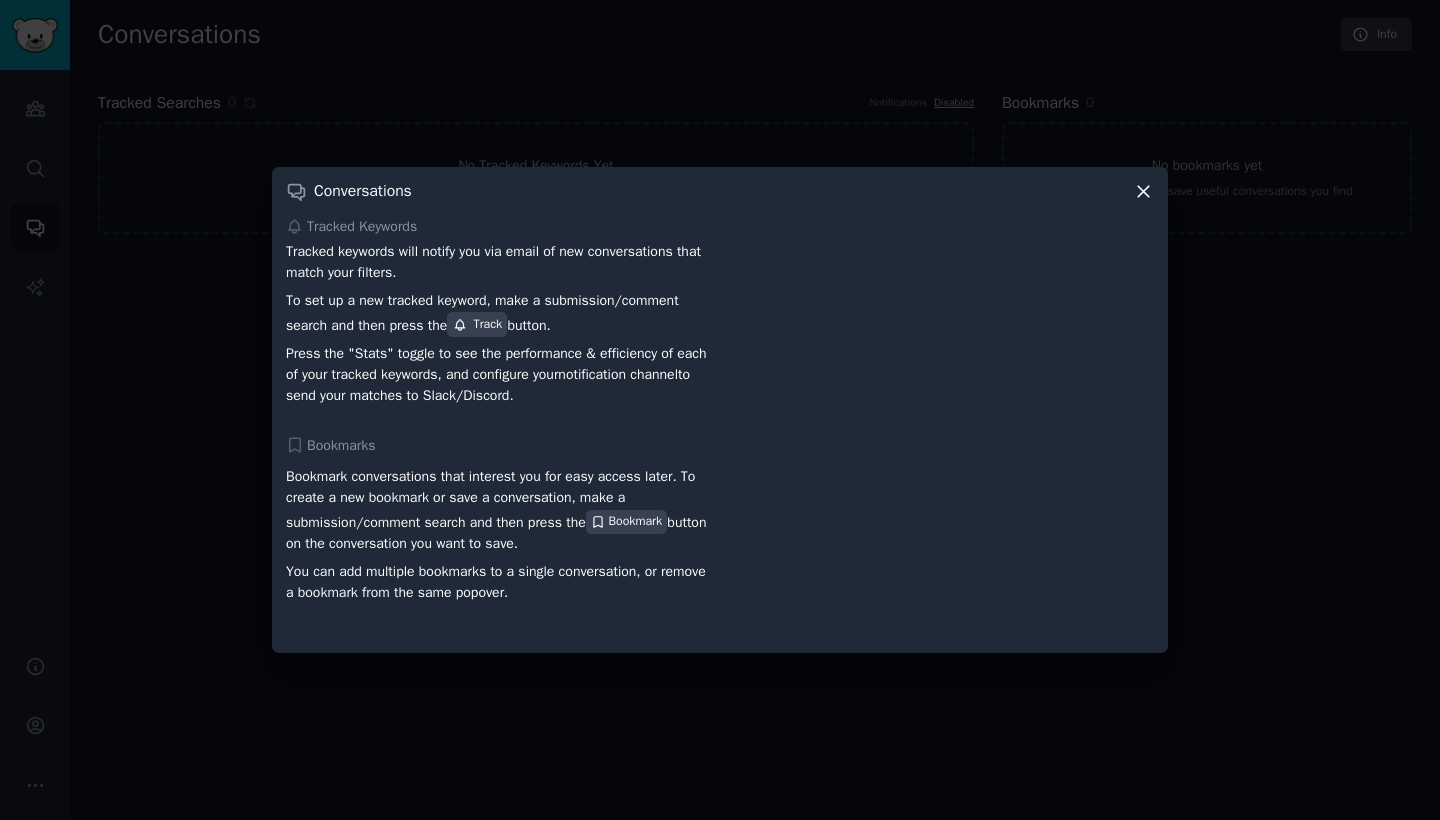 click at bounding box center [720, 410] 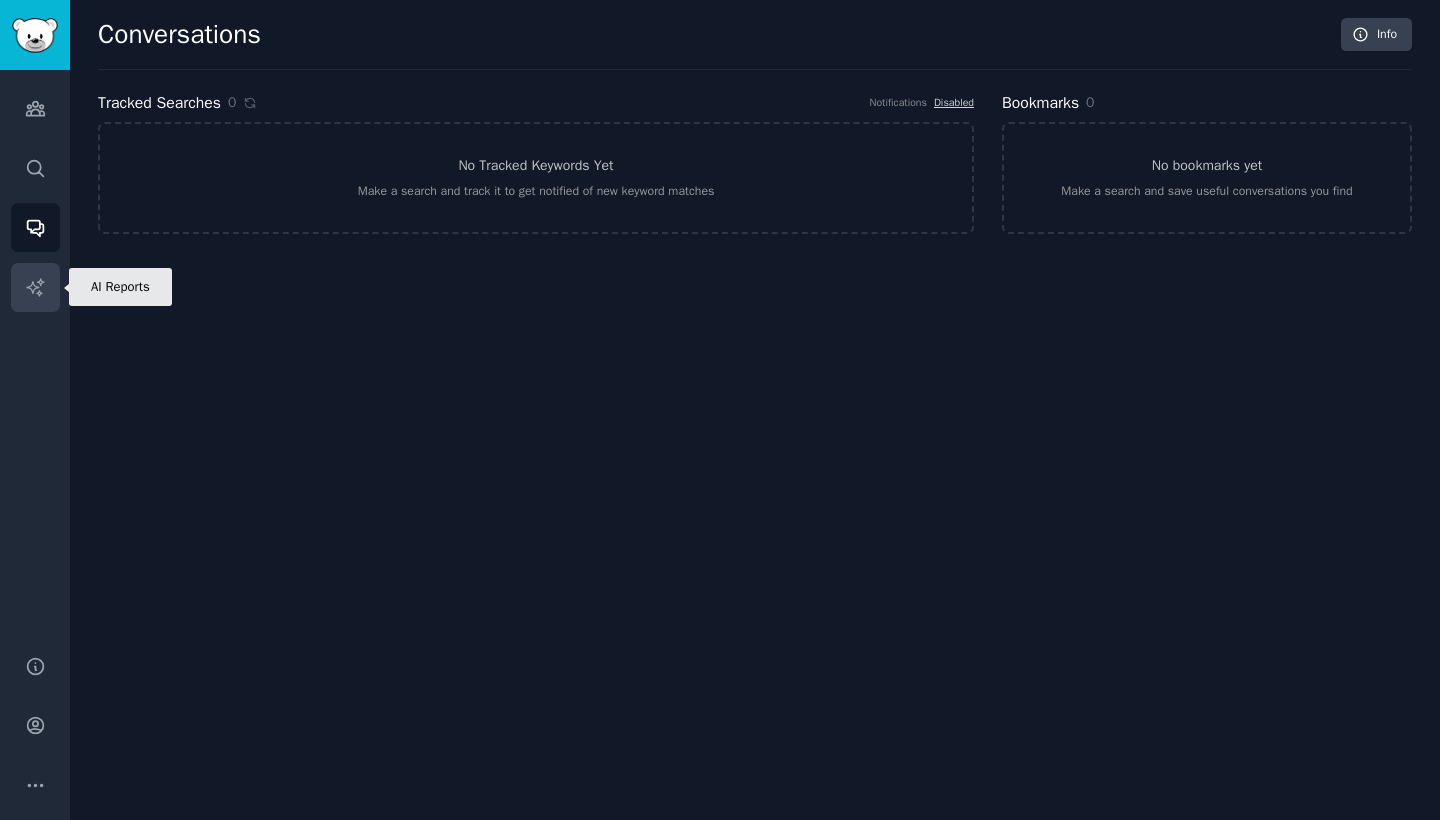 click on "AI Reports" at bounding box center (35, 287) 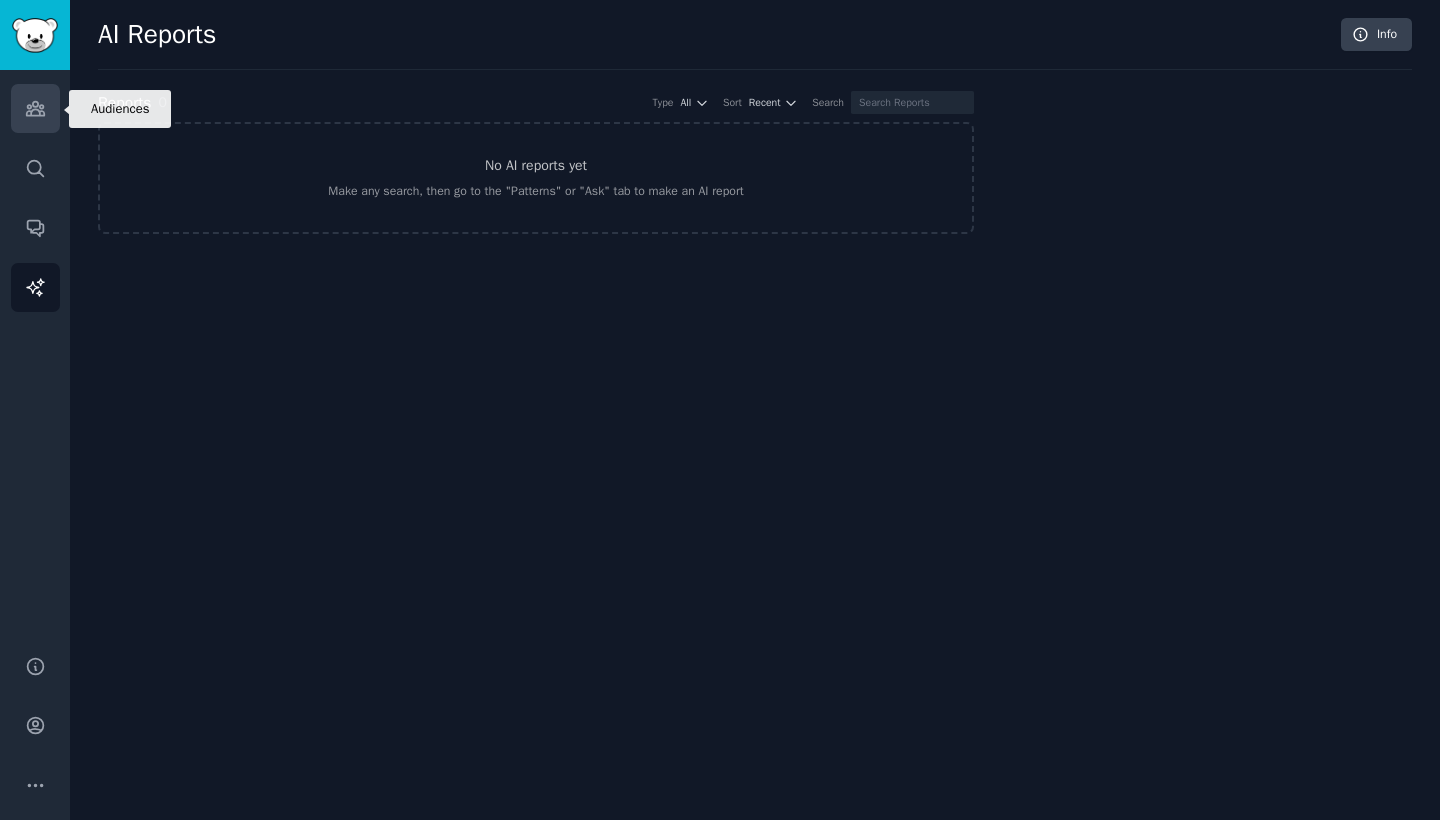 click 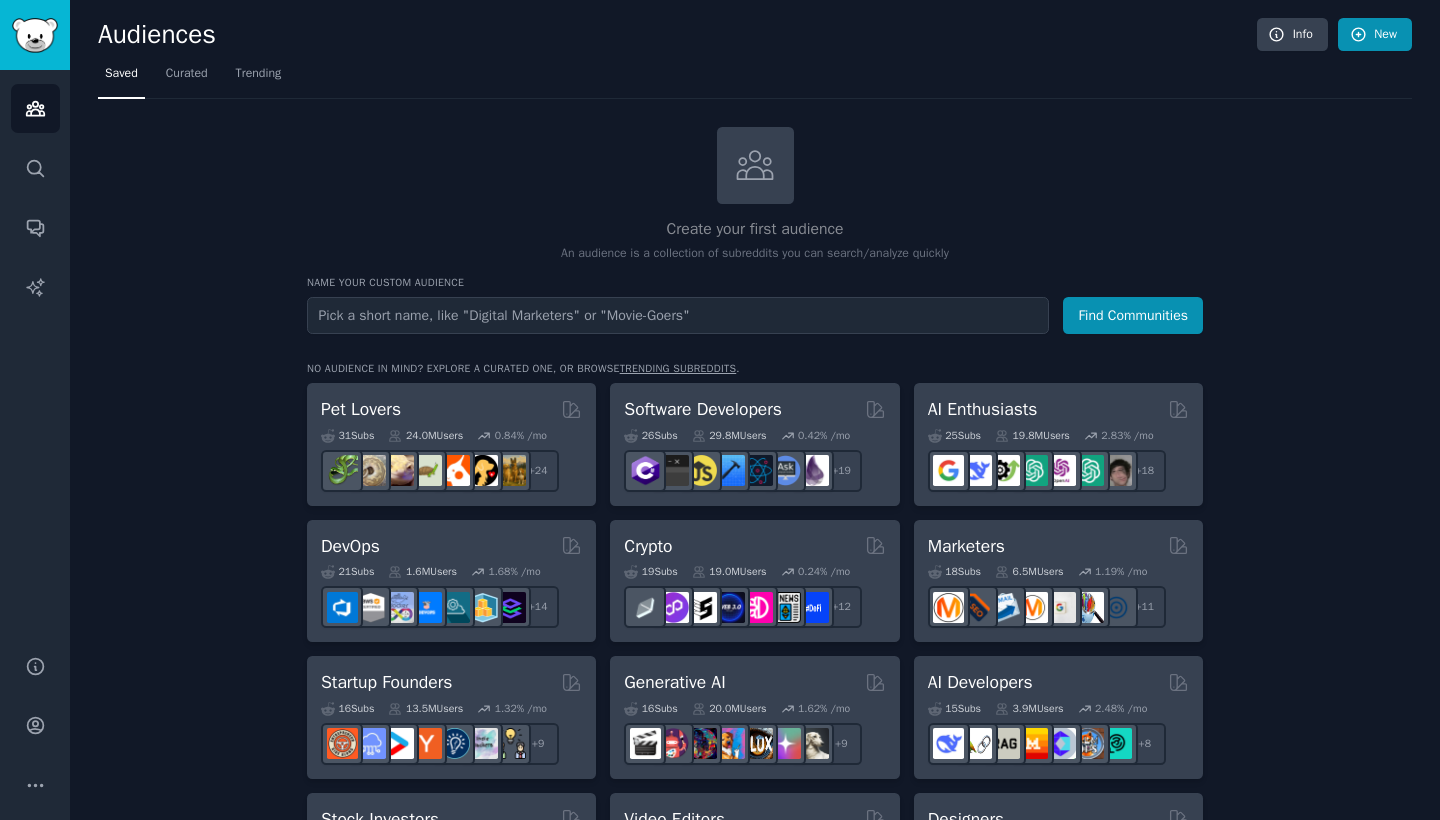 click on "New" at bounding box center (1375, 35) 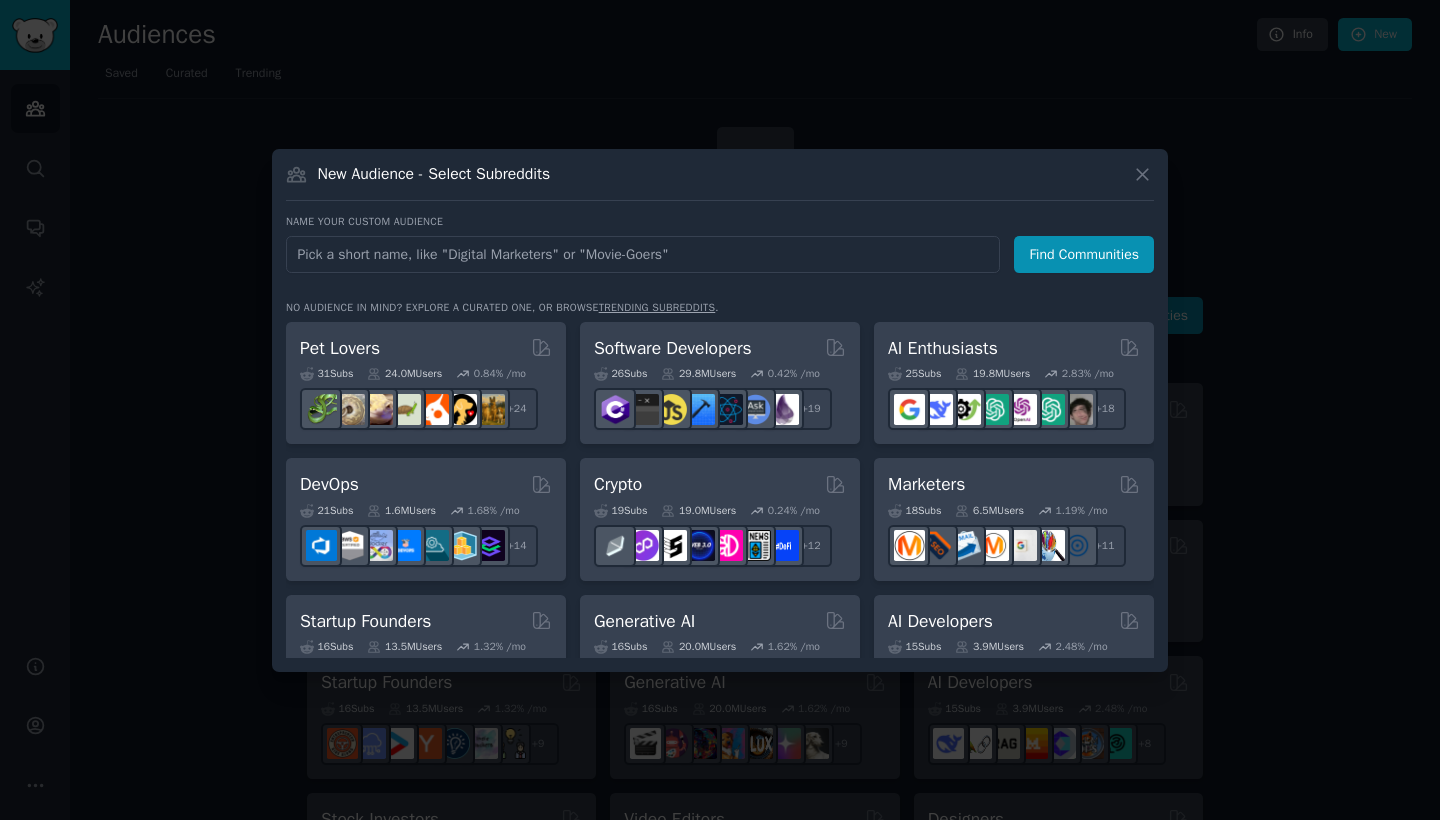 click on "New Audience - Select Subreddits" at bounding box center [720, 182] 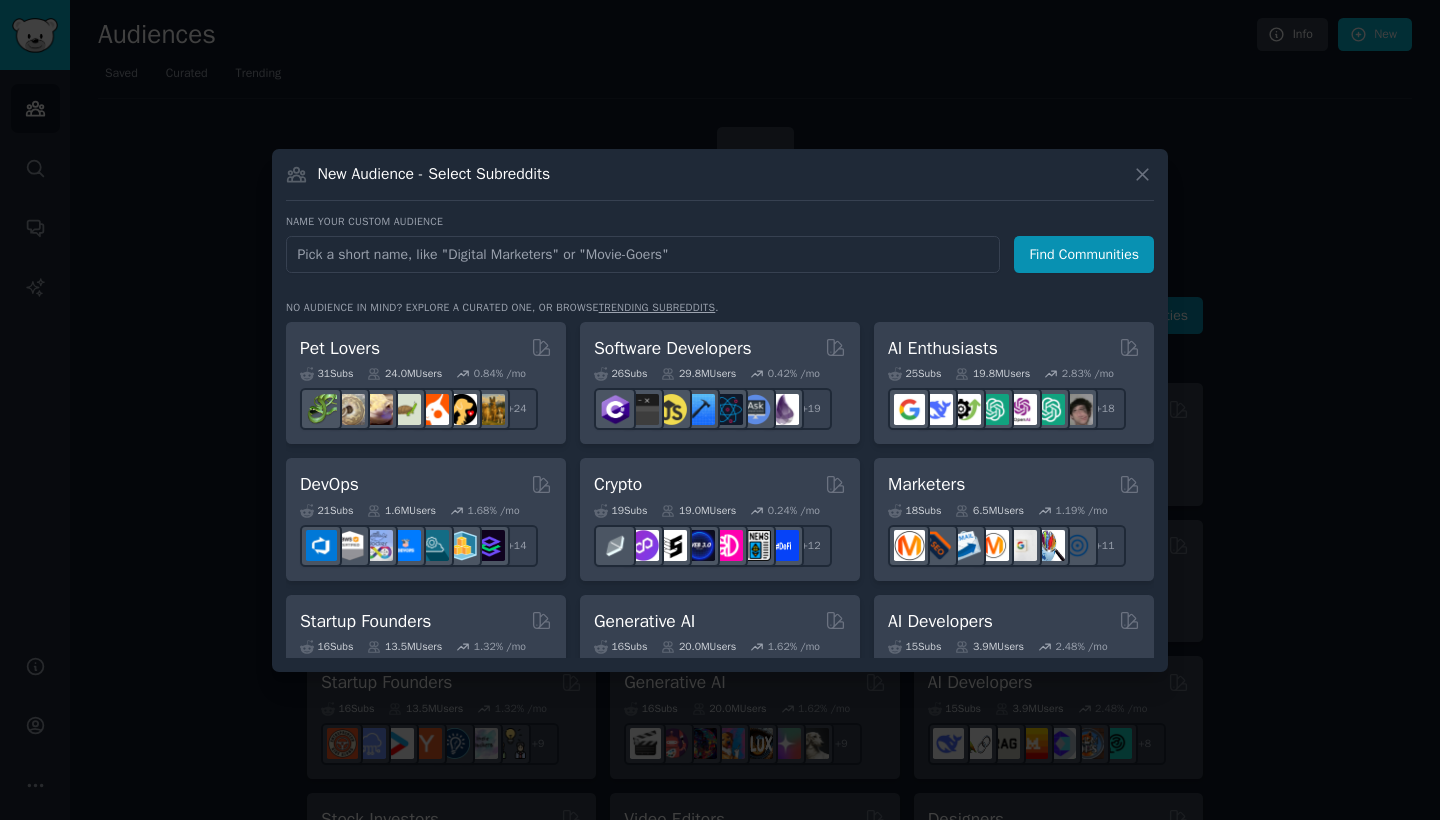 click 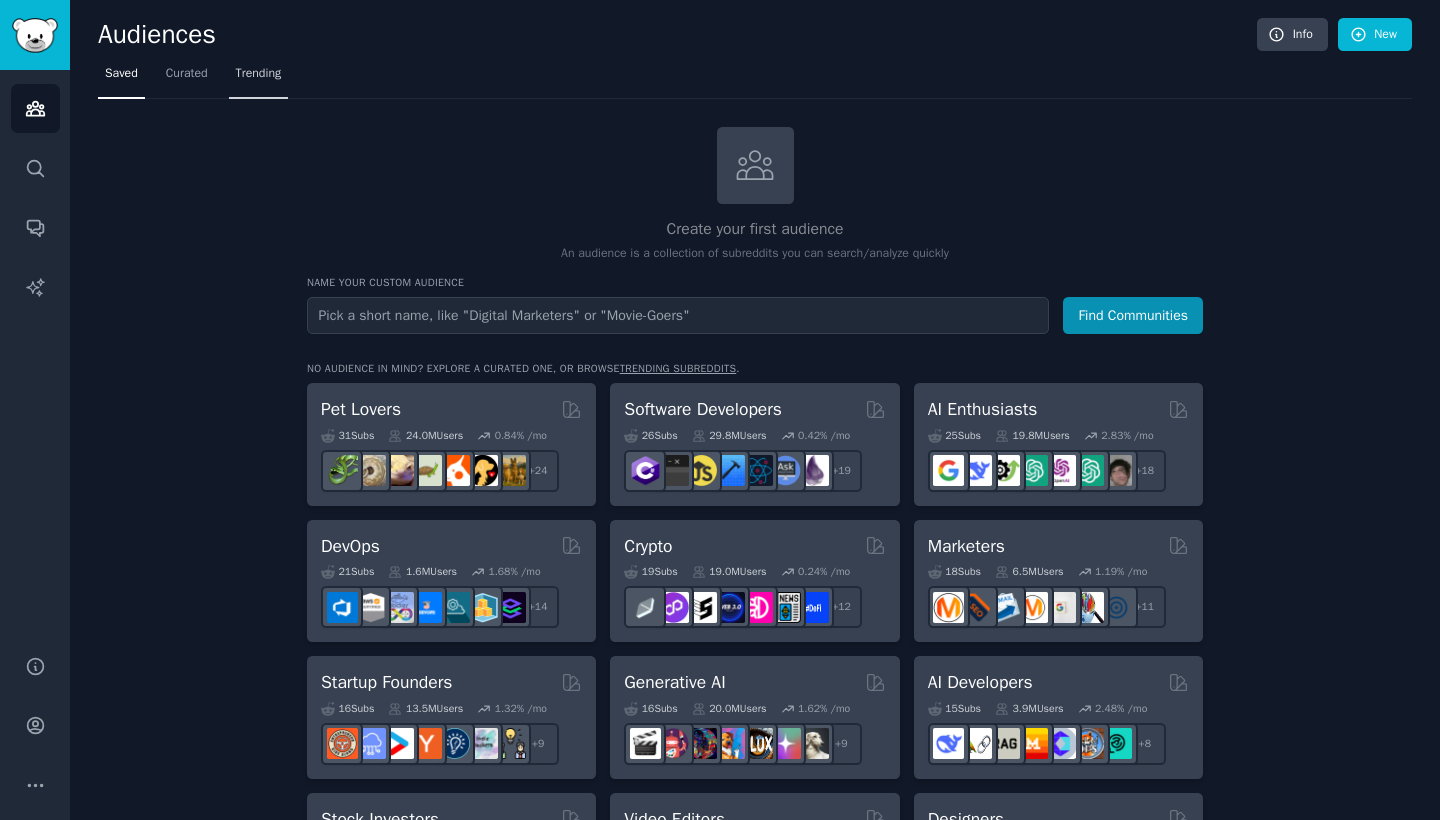 click on "Trending" at bounding box center (259, 78) 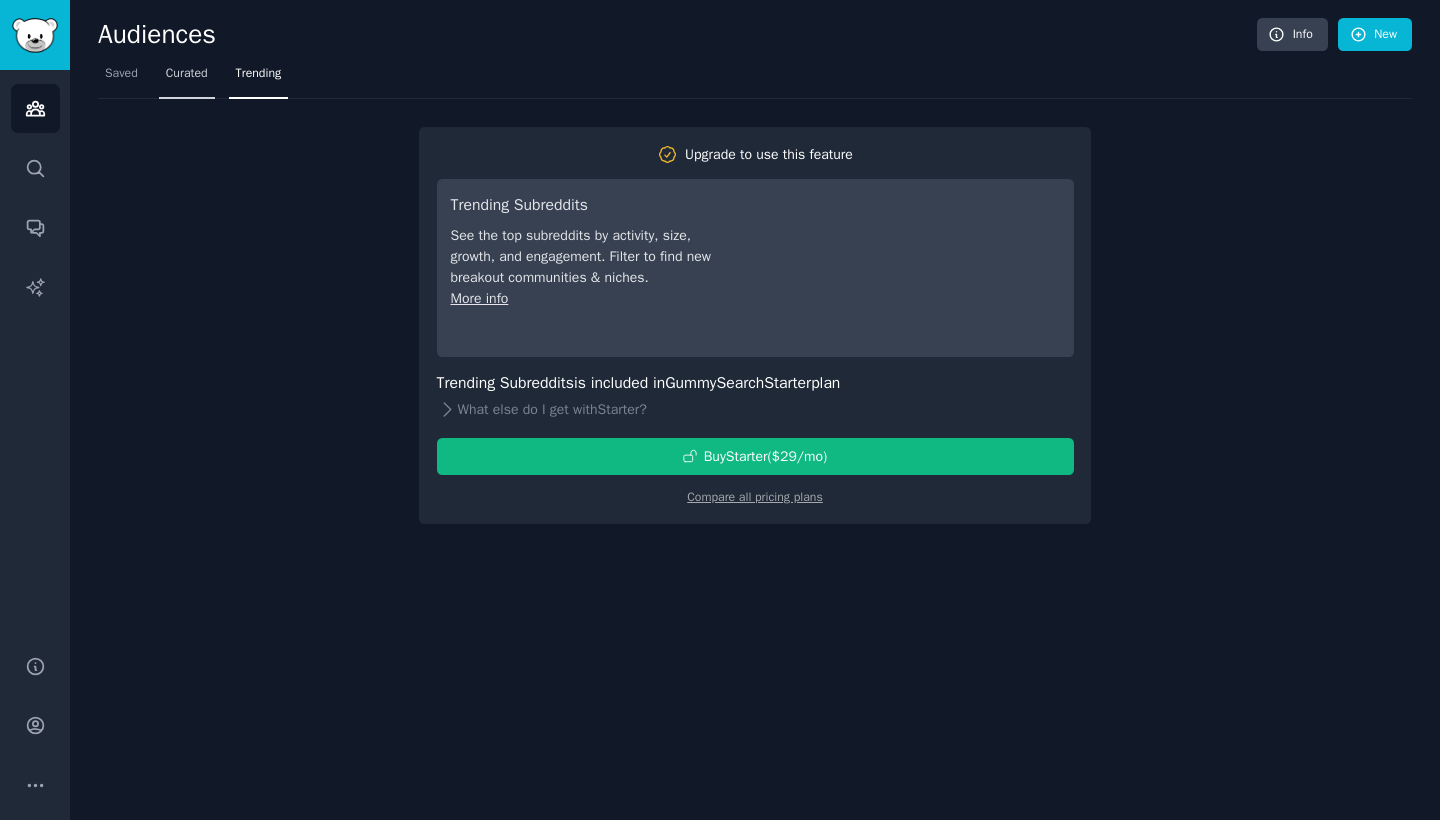 click on "Curated" at bounding box center [187, 74] 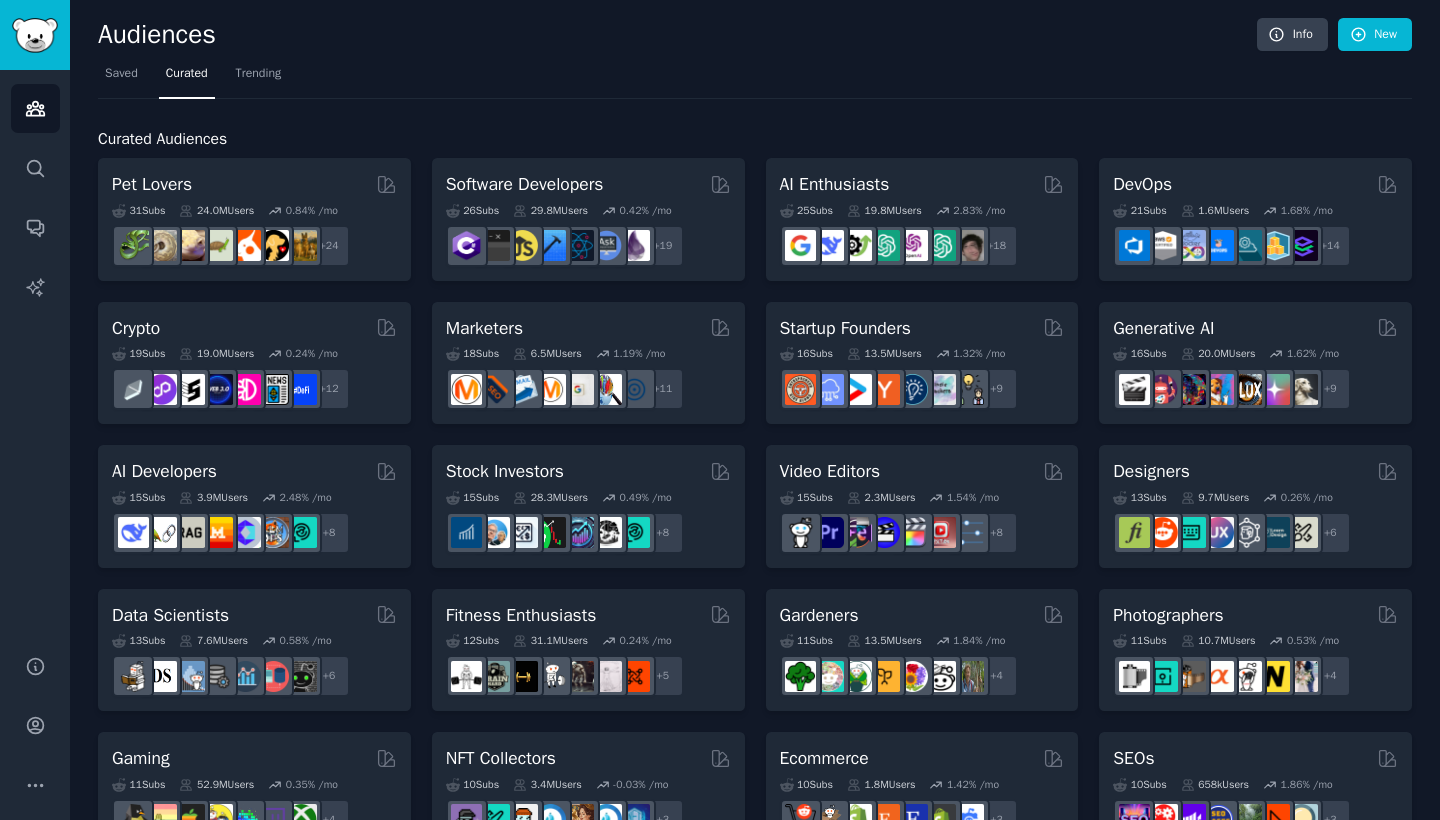 click on "Curated" at bounding box center (187, 78) 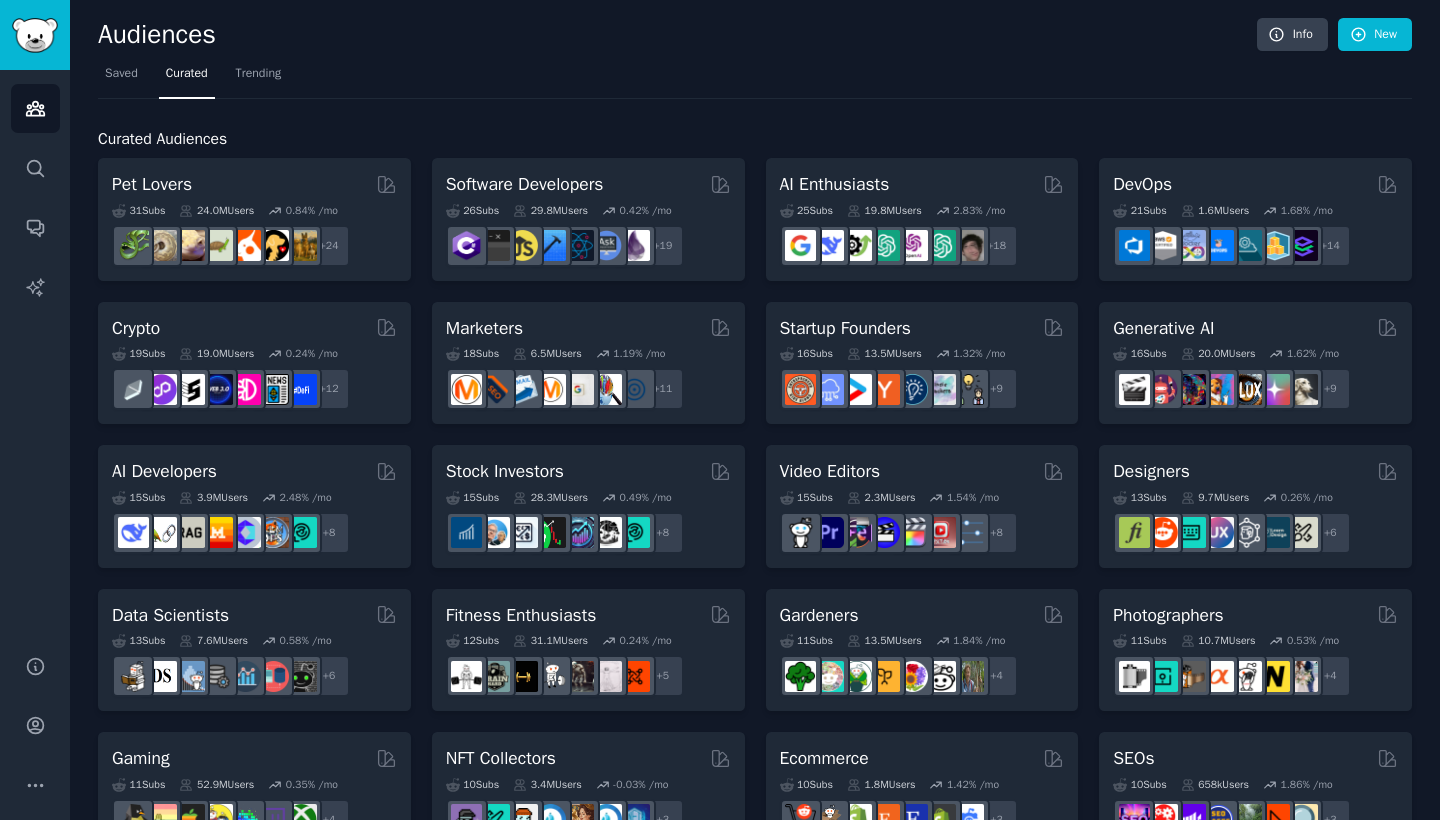 click on "Audiences Search Conversations AI Reports" at bounding box center (35, 350) 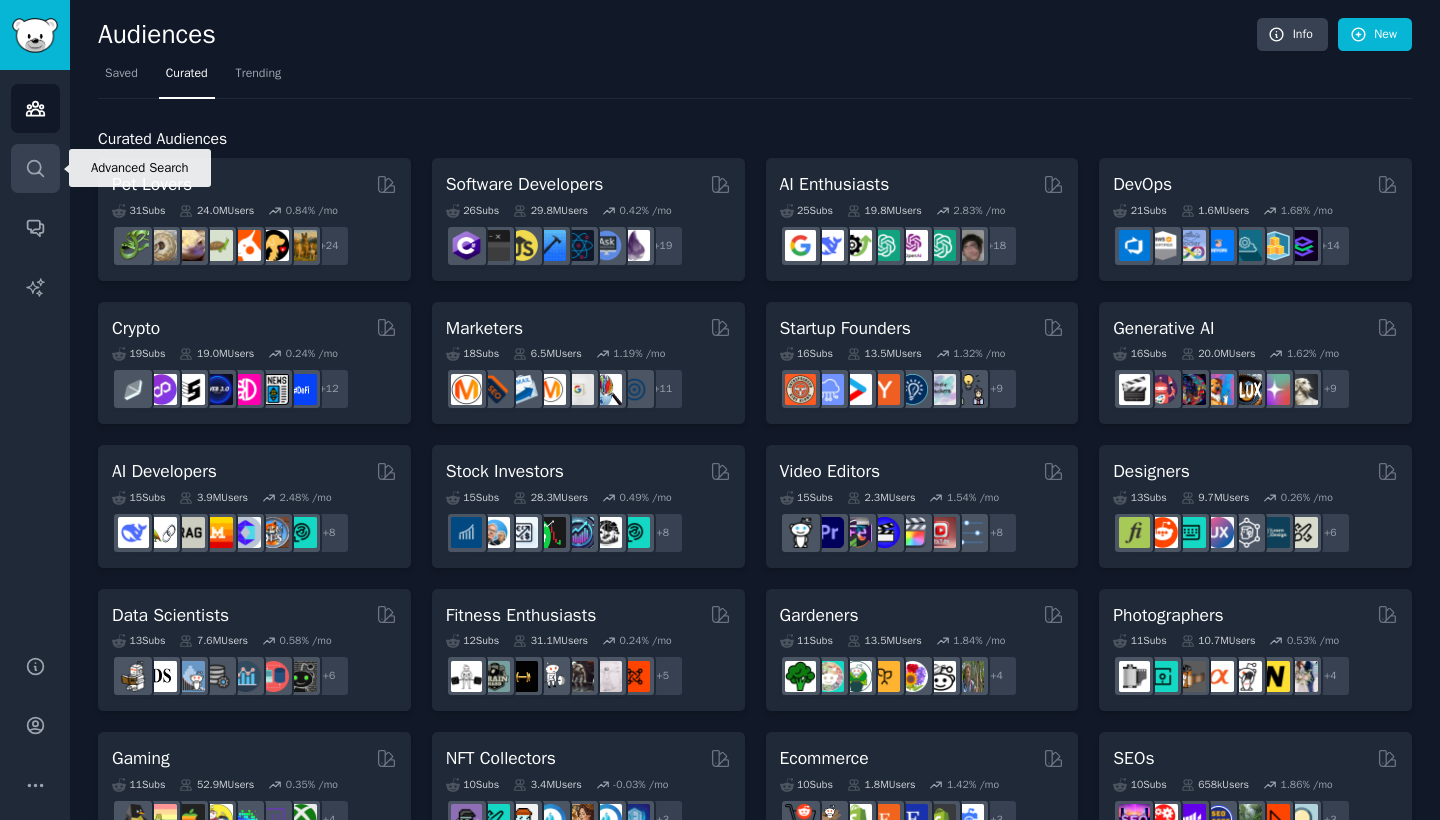 click on "Search" at bounding box center (35, 168) 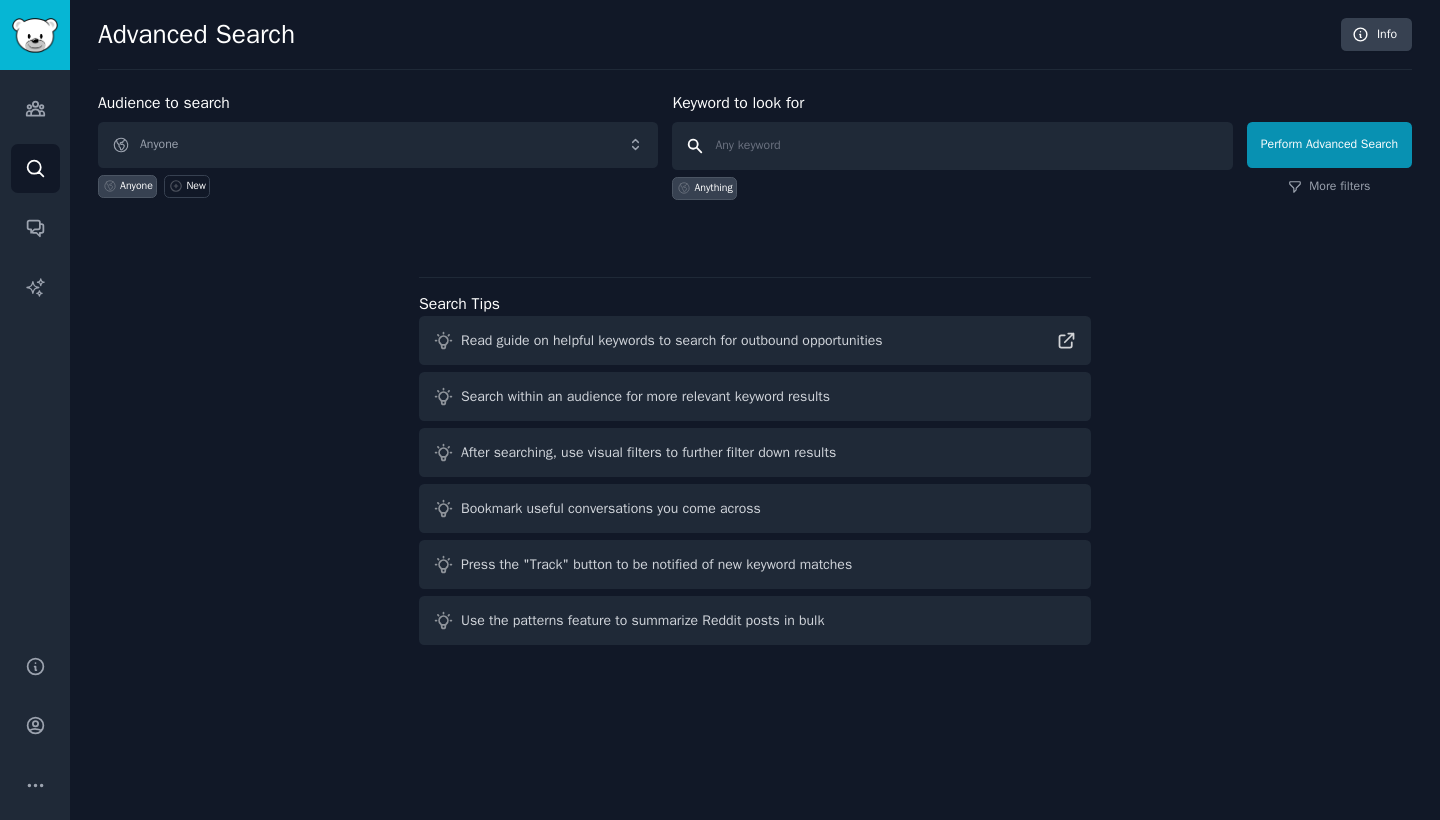 click at bounding box center [952, 146] 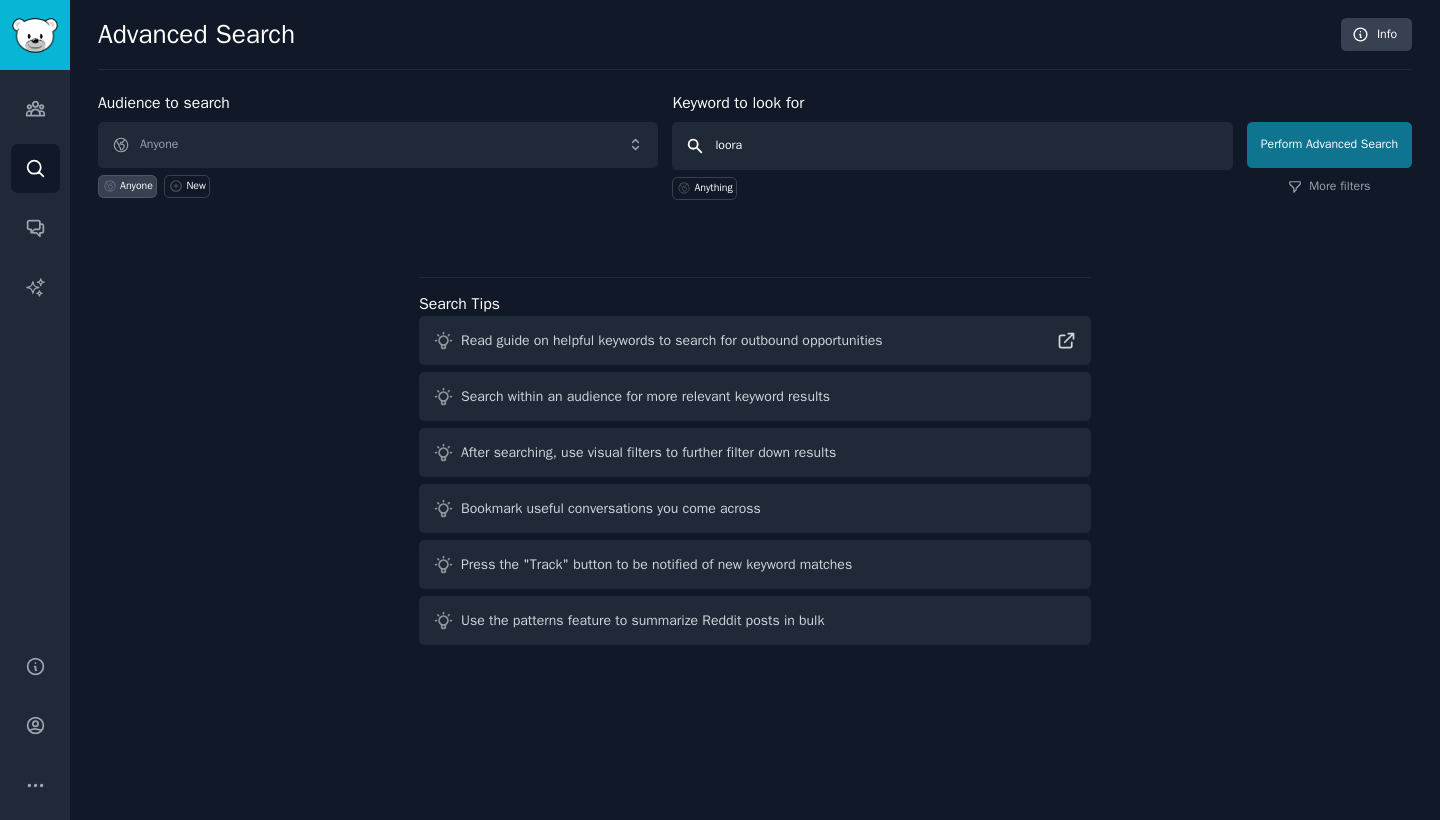 type on "loora" 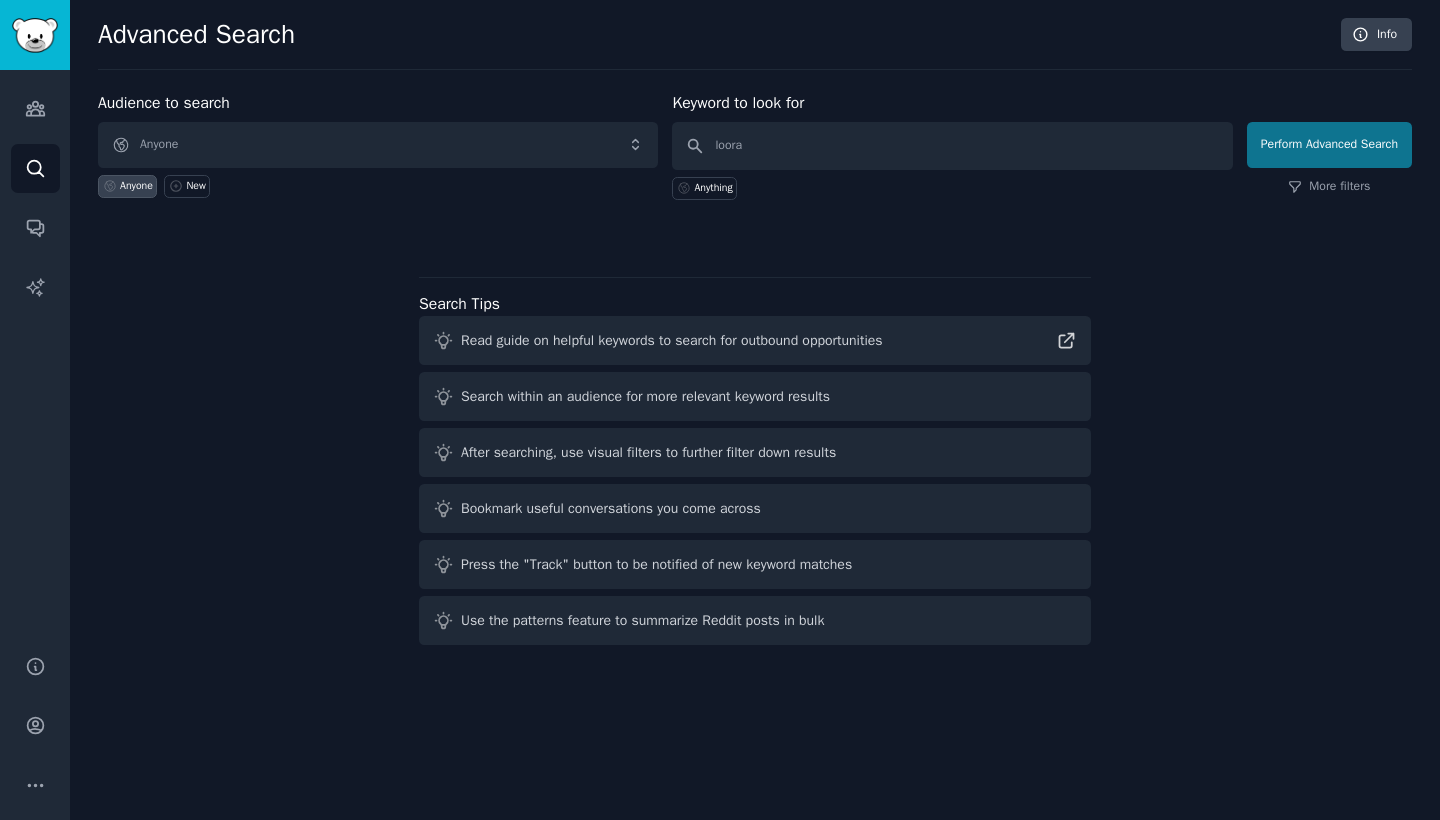 click on "Perform Advanced Search" at bounding box center [1329, 145] 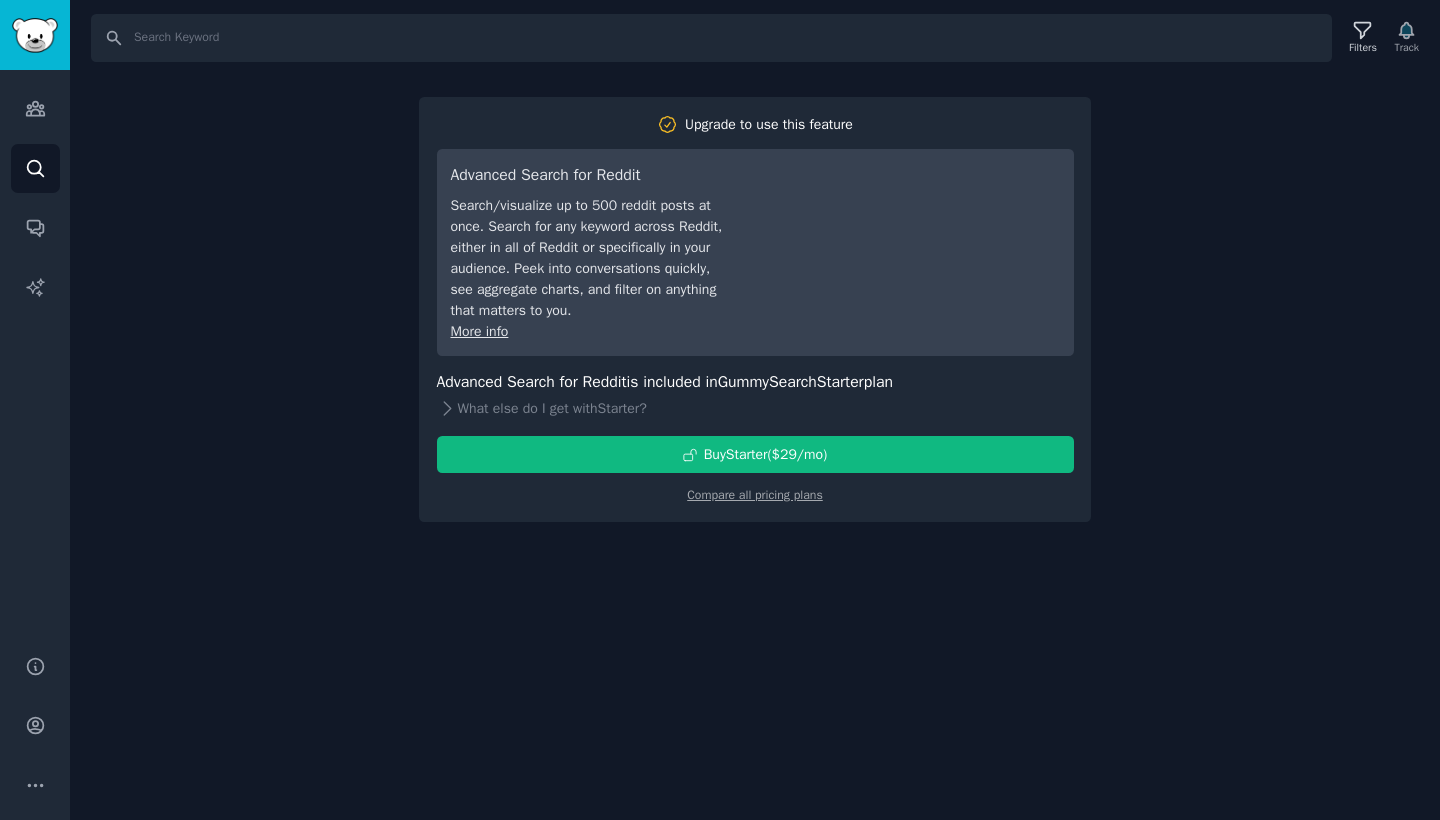 click on "Search Filters Track Upgrade to use this feature Advanced Search for Reddit Search/visualize up to 500 reddit posts at once. Search for any keyword across Reddit, either in all of Reddit or specifically in your audience. Peek into conversations quickly, see aggregate charts, and filter on anything that matters to you. More info Advanced Search for Reddit  is included in  GummySearch  Starter  plan What else do I get with  Starter ? Buy  Starter  ($ 29 /mo ) Compare all pricing plans" at bounding box center (755, 410) 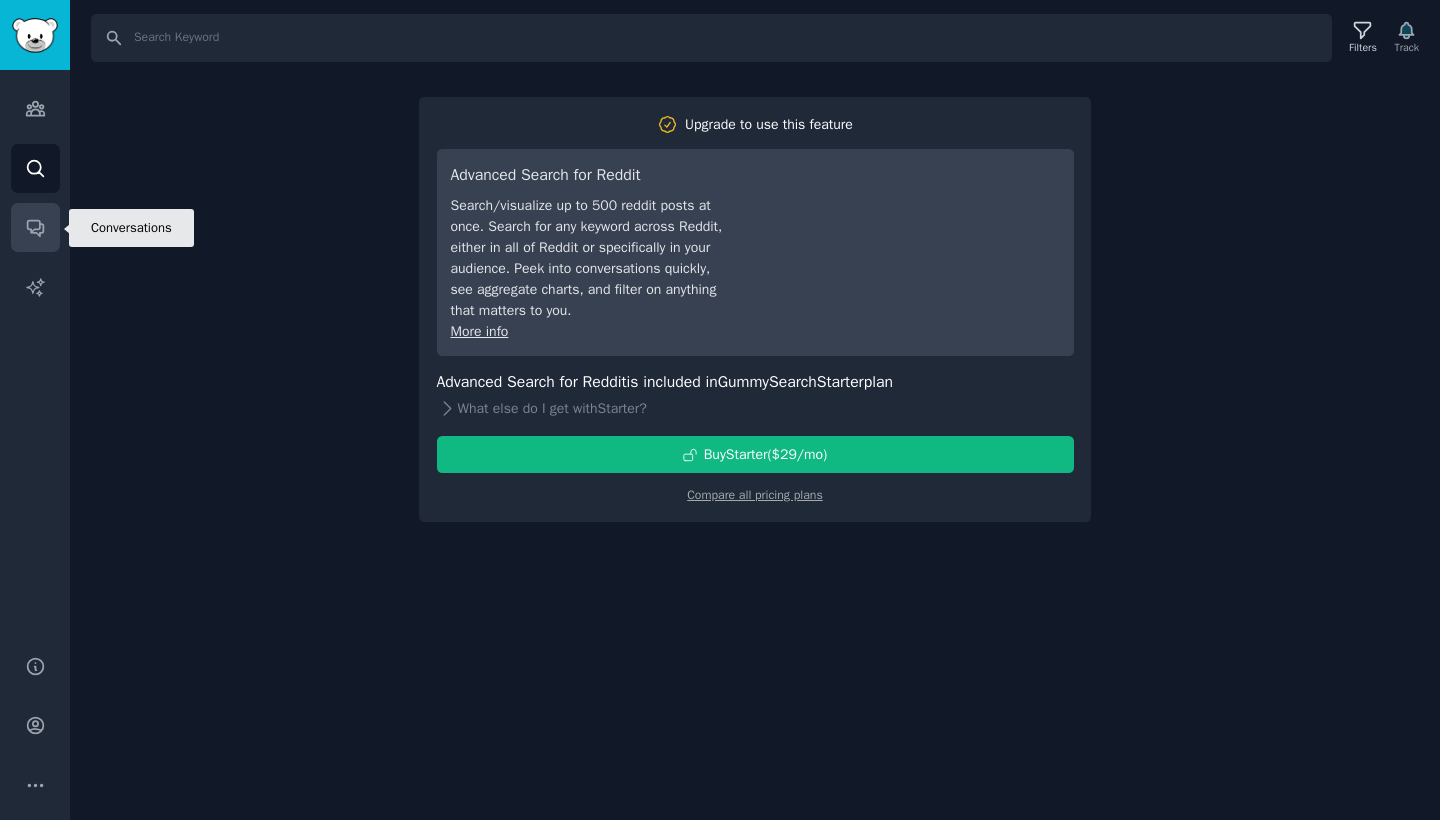 click on "Conversations" at bounding box center (35, 227) 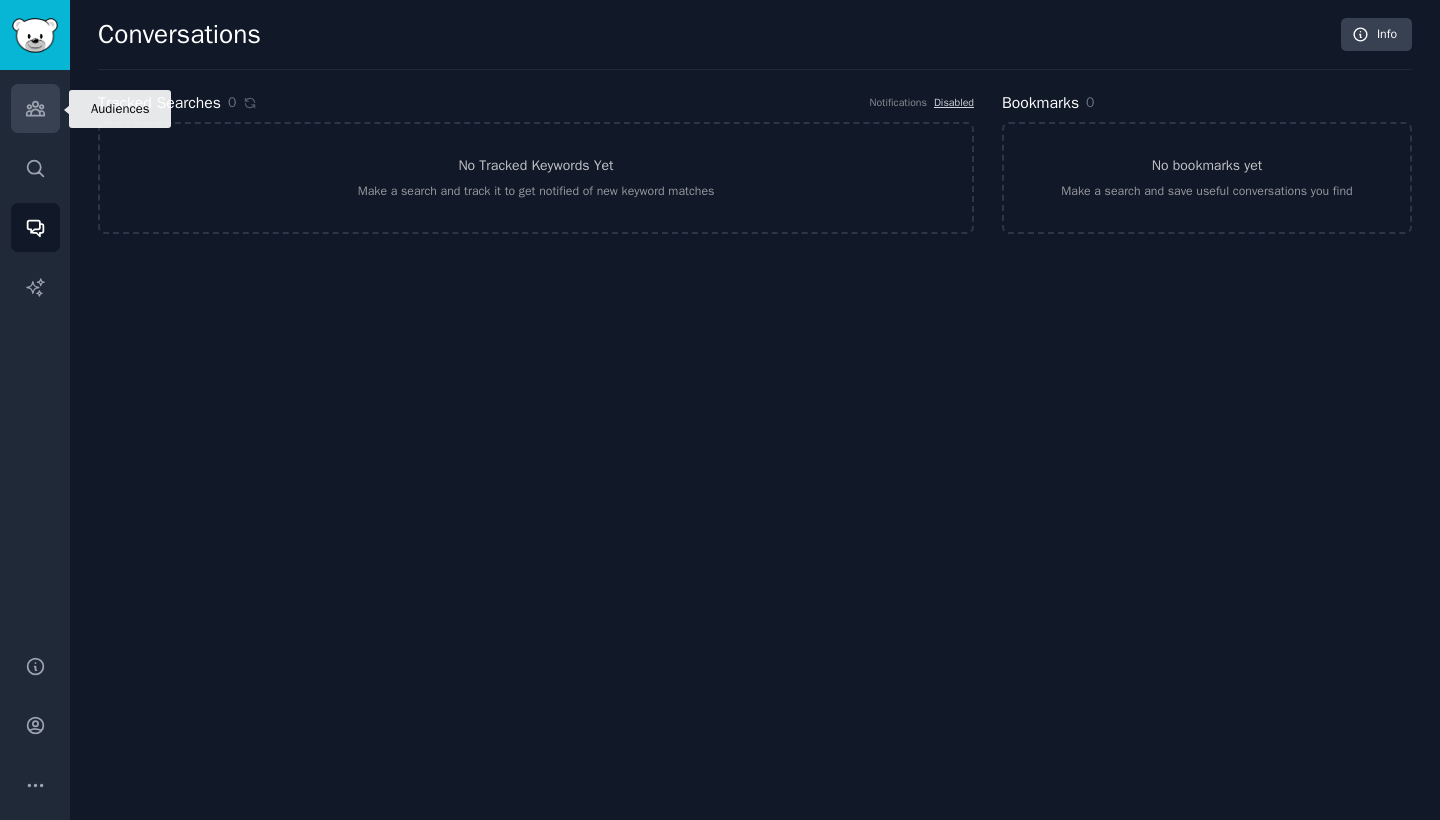 click 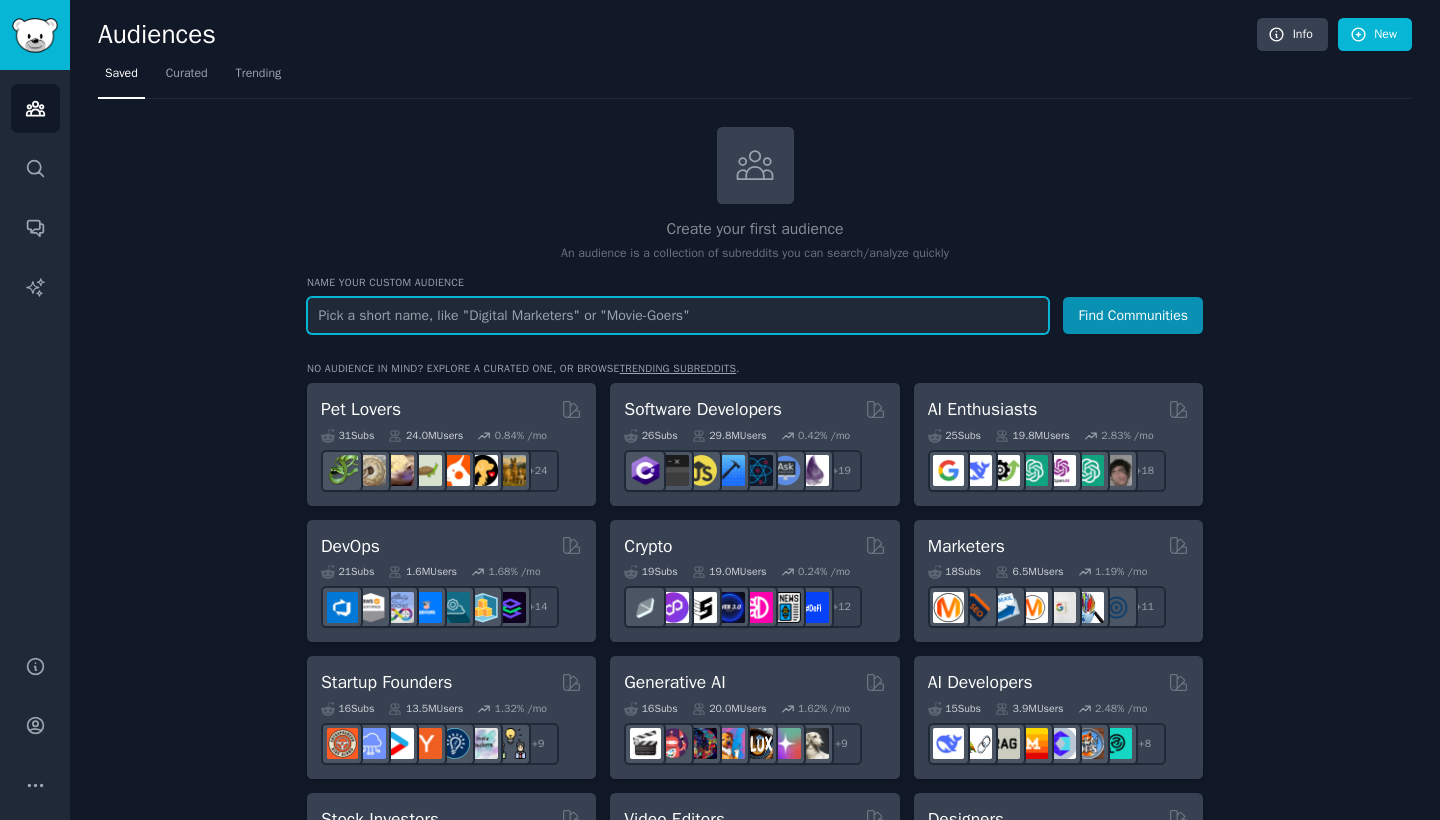 scroll, scrollTop: 0, scrollLeft: 0, axis: both 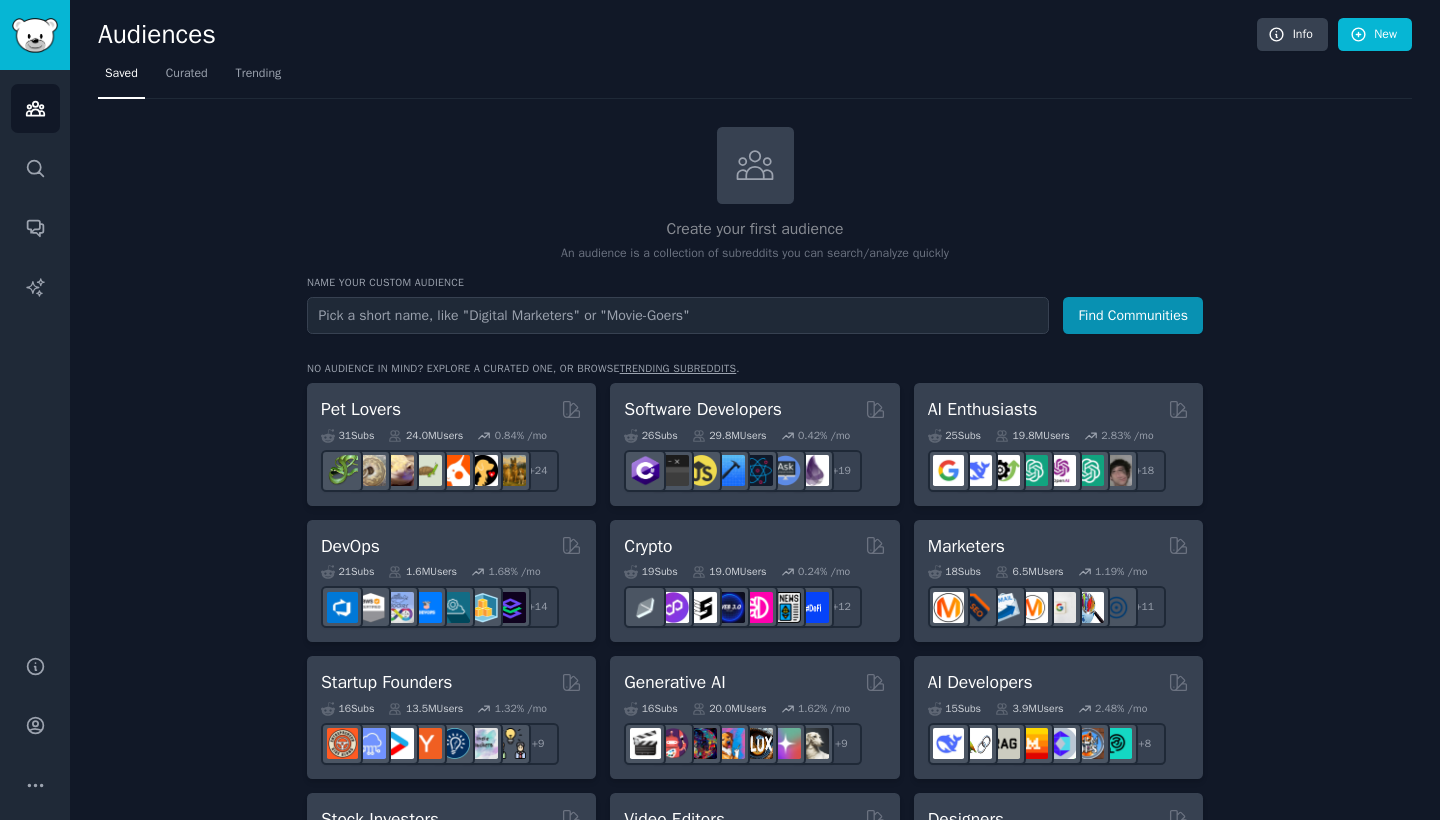 click at bounding box center (35, 35) 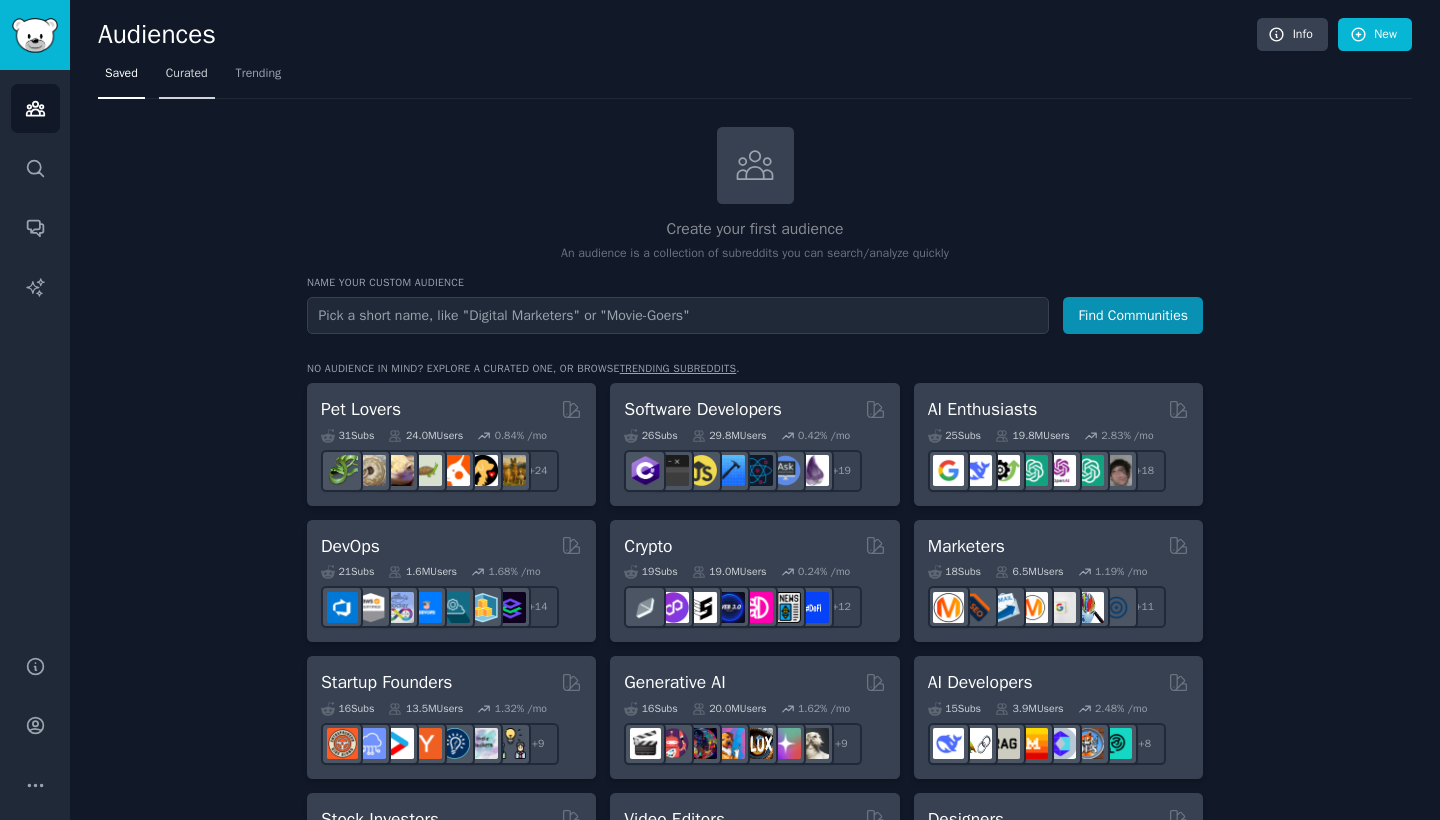click on "Curated" at bounding box center [187, 74] 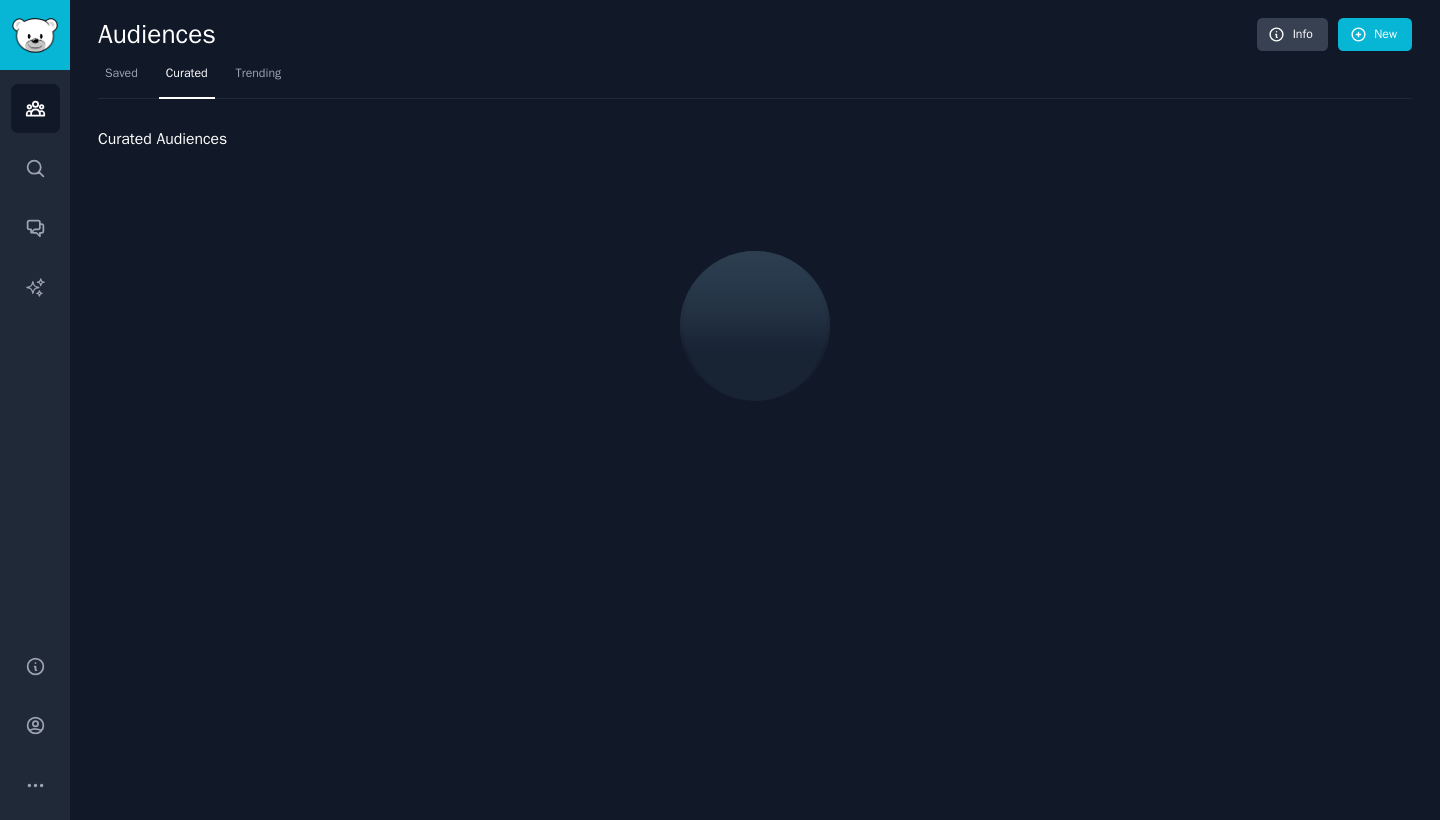 click on "Saved Curated Trending" at bounding box center (755, 78) 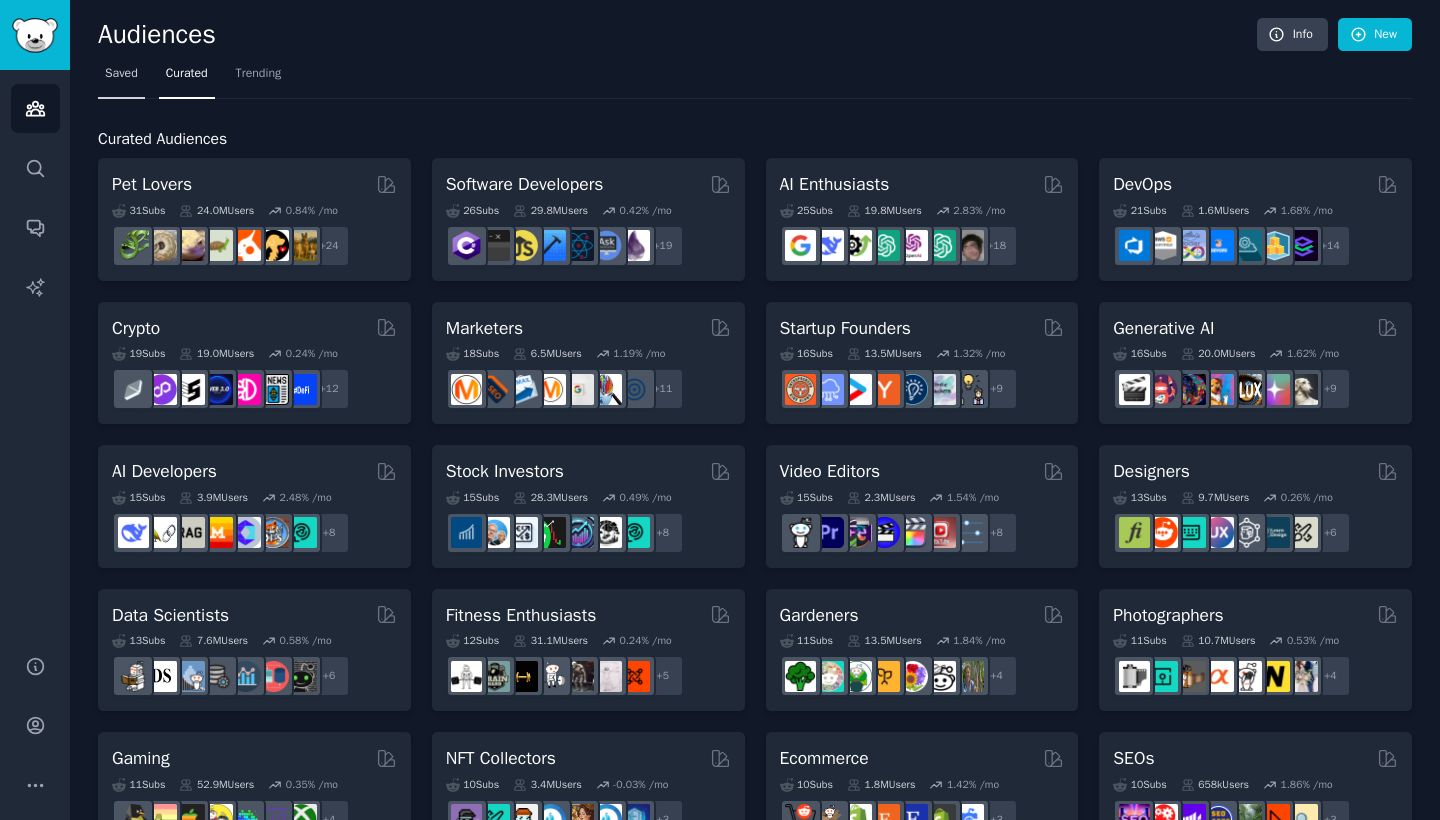 click on "Saved" at bounding box center (121, 74) 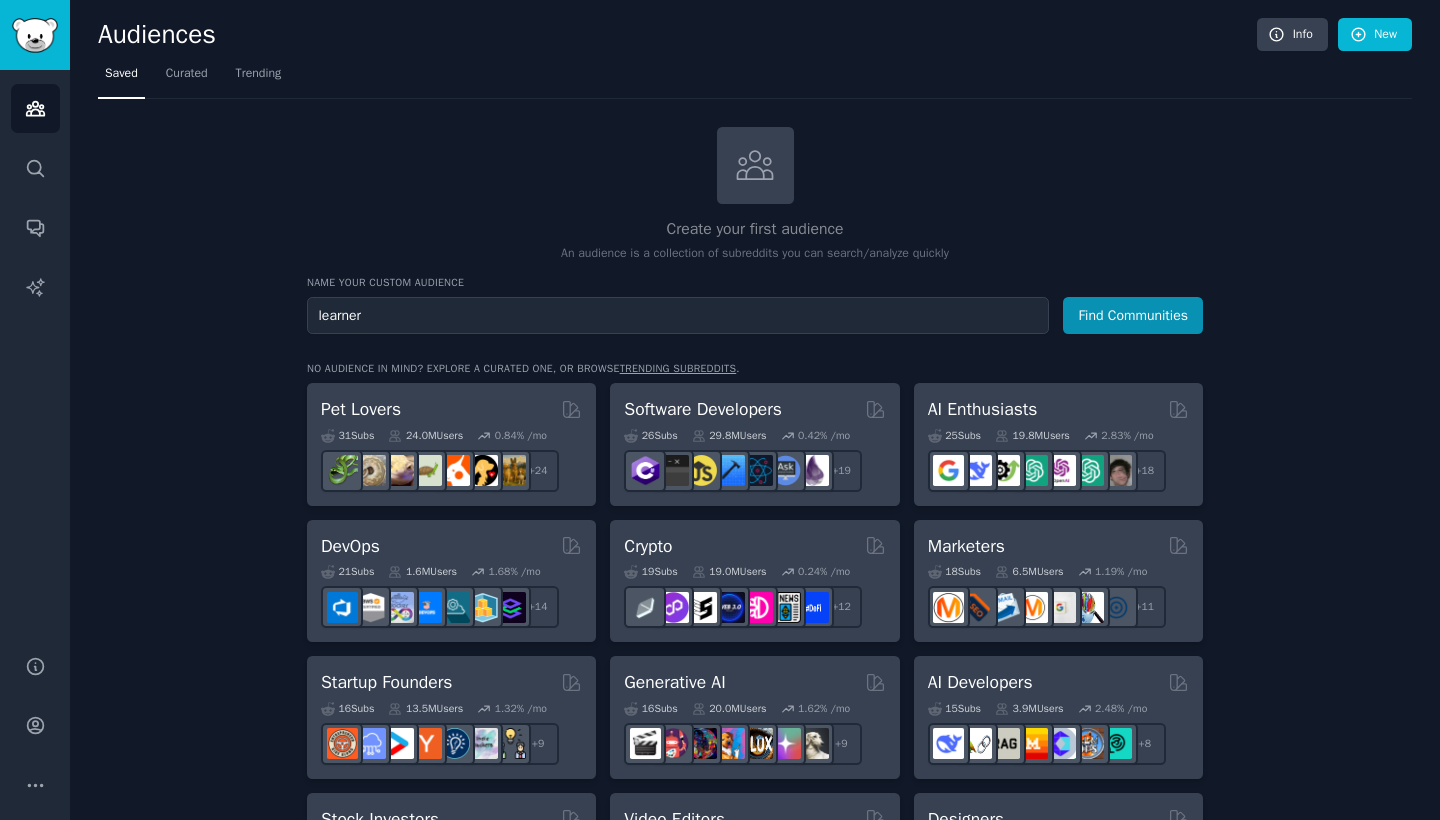 type on "learner" 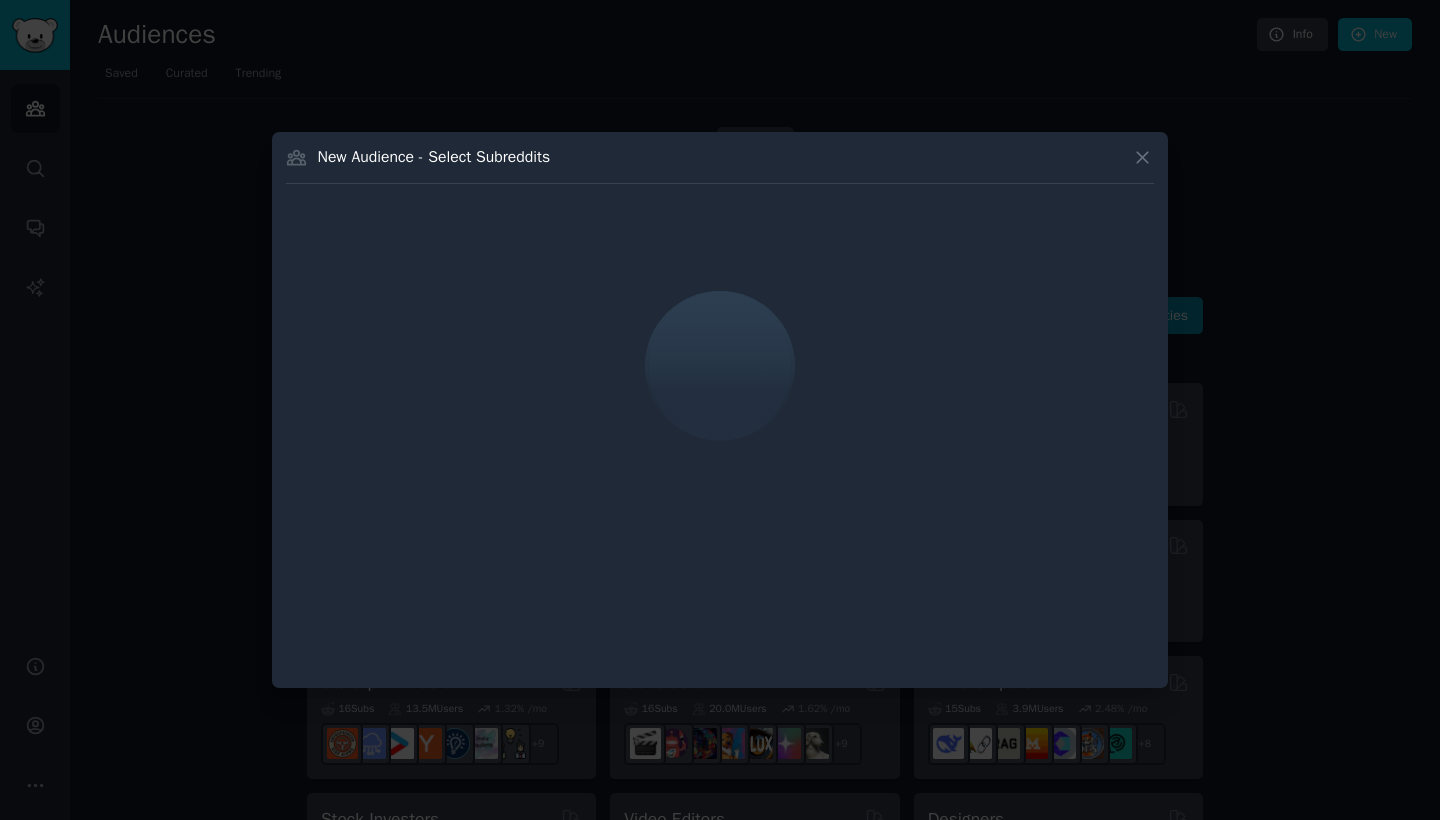 click at bounding box center [720, 410] 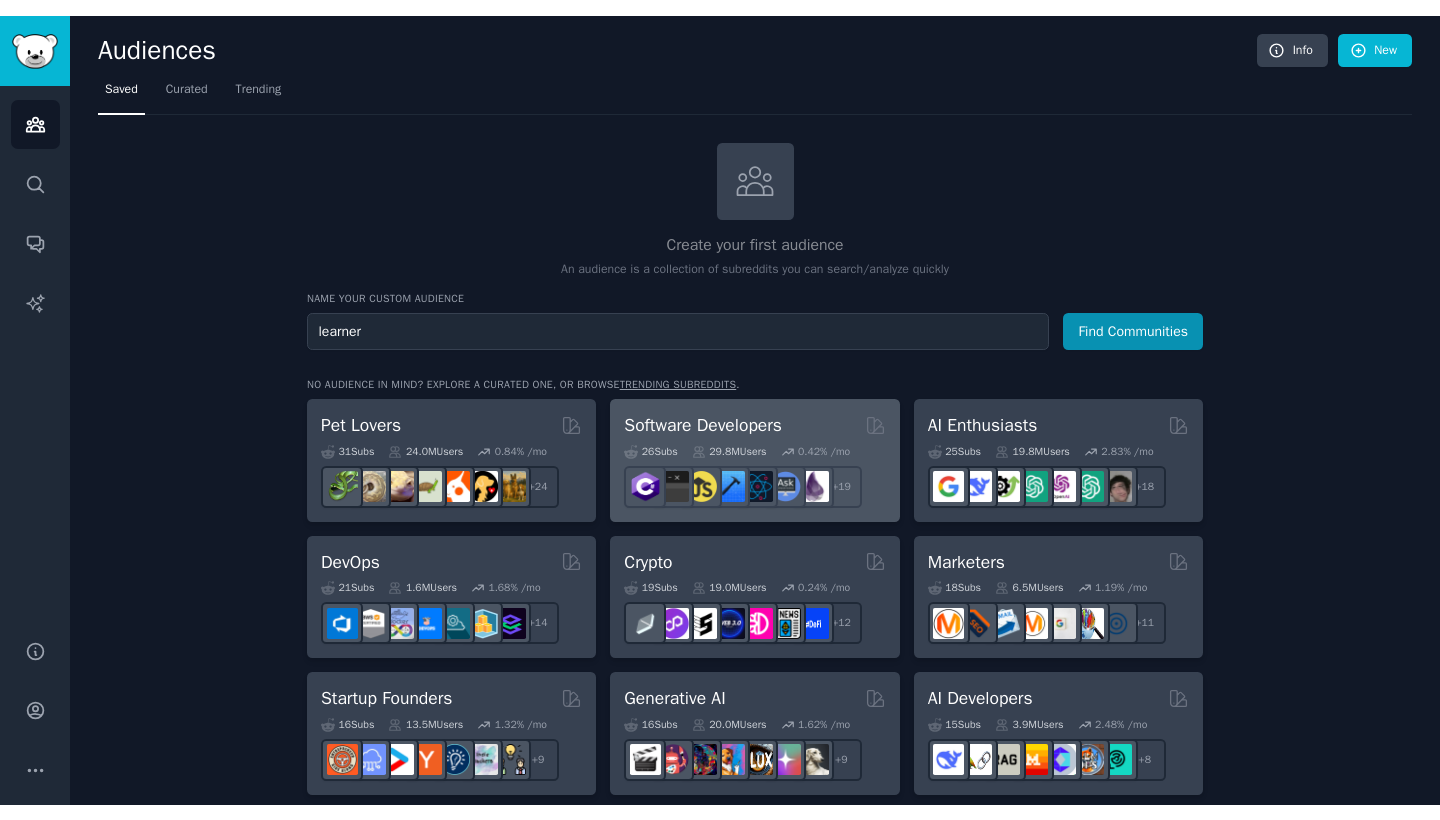 scroll, scrollTop: 1236, scrollLeft: 0, axis: vertical 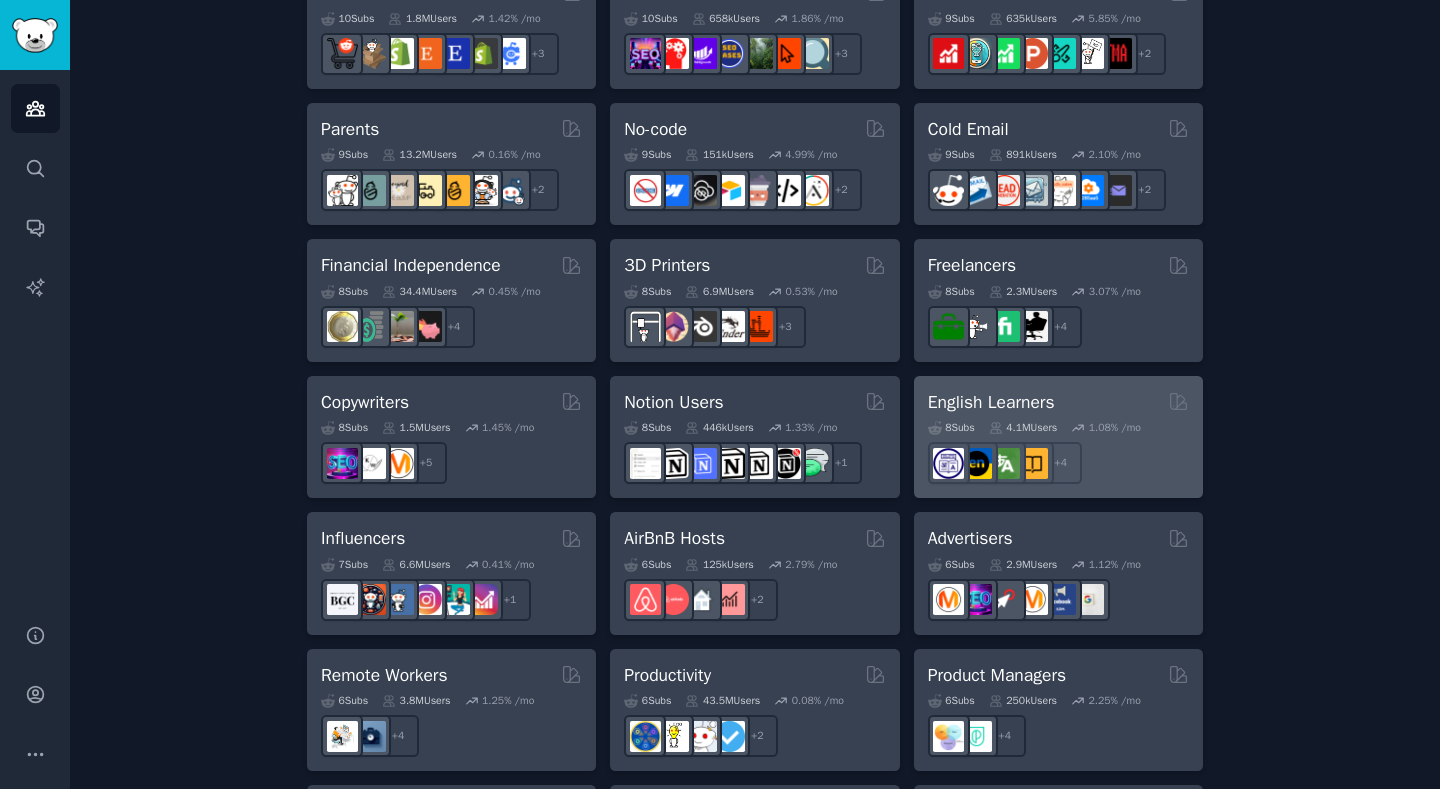 click on "4.1M  Users" at bounding box center [1023, 428] 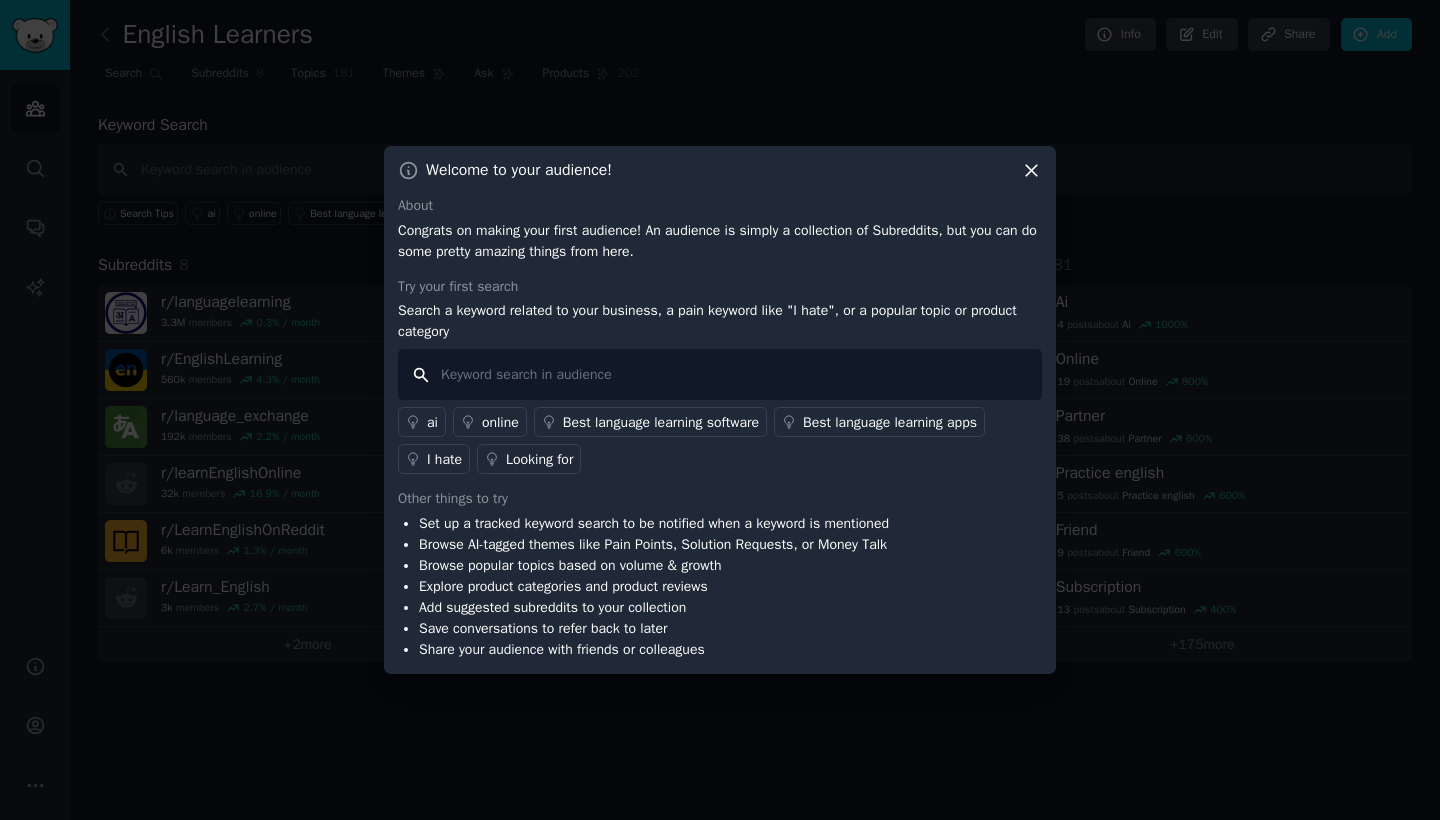 click at bounding box center [720, 374] 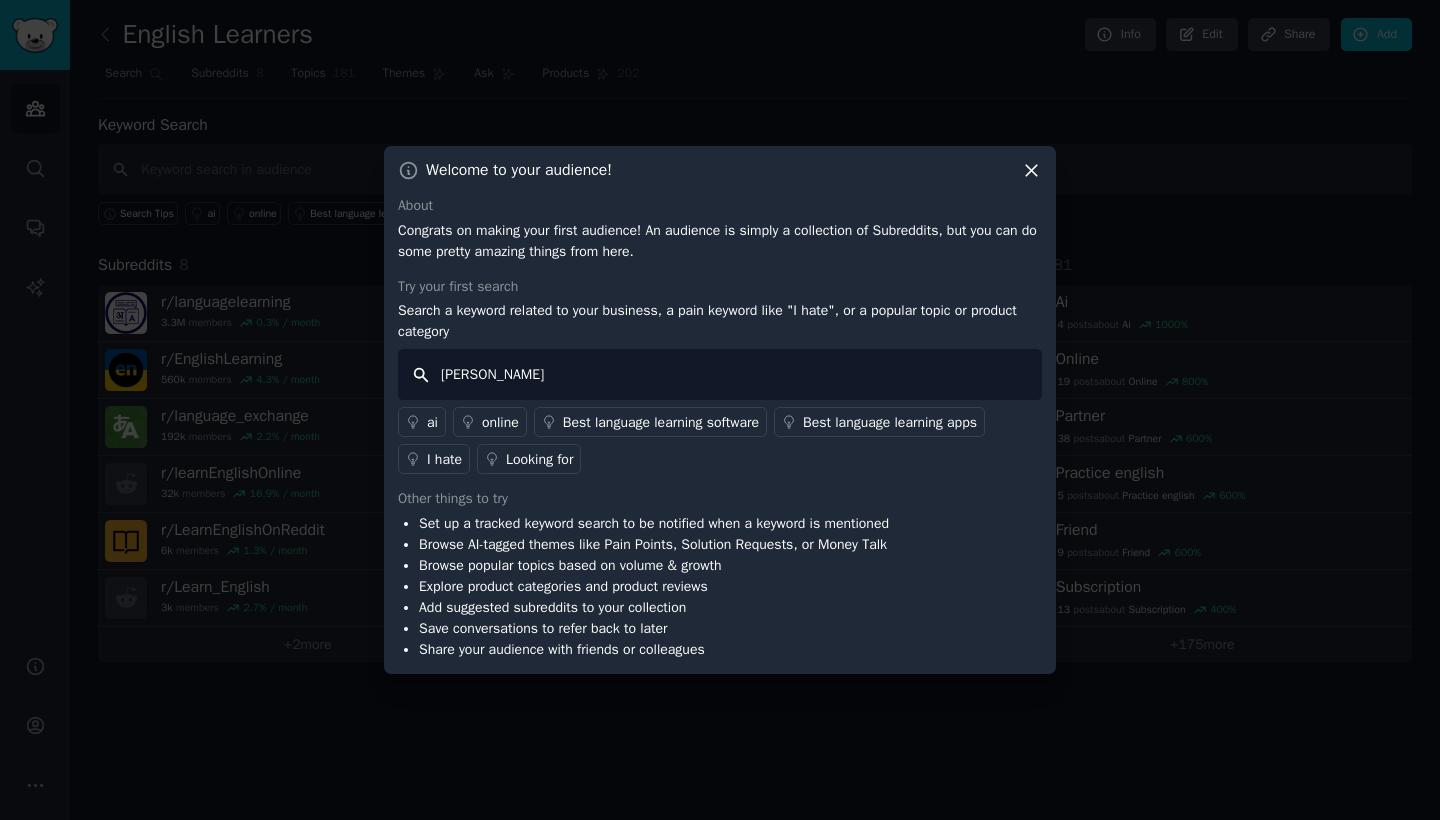 type on "loora" 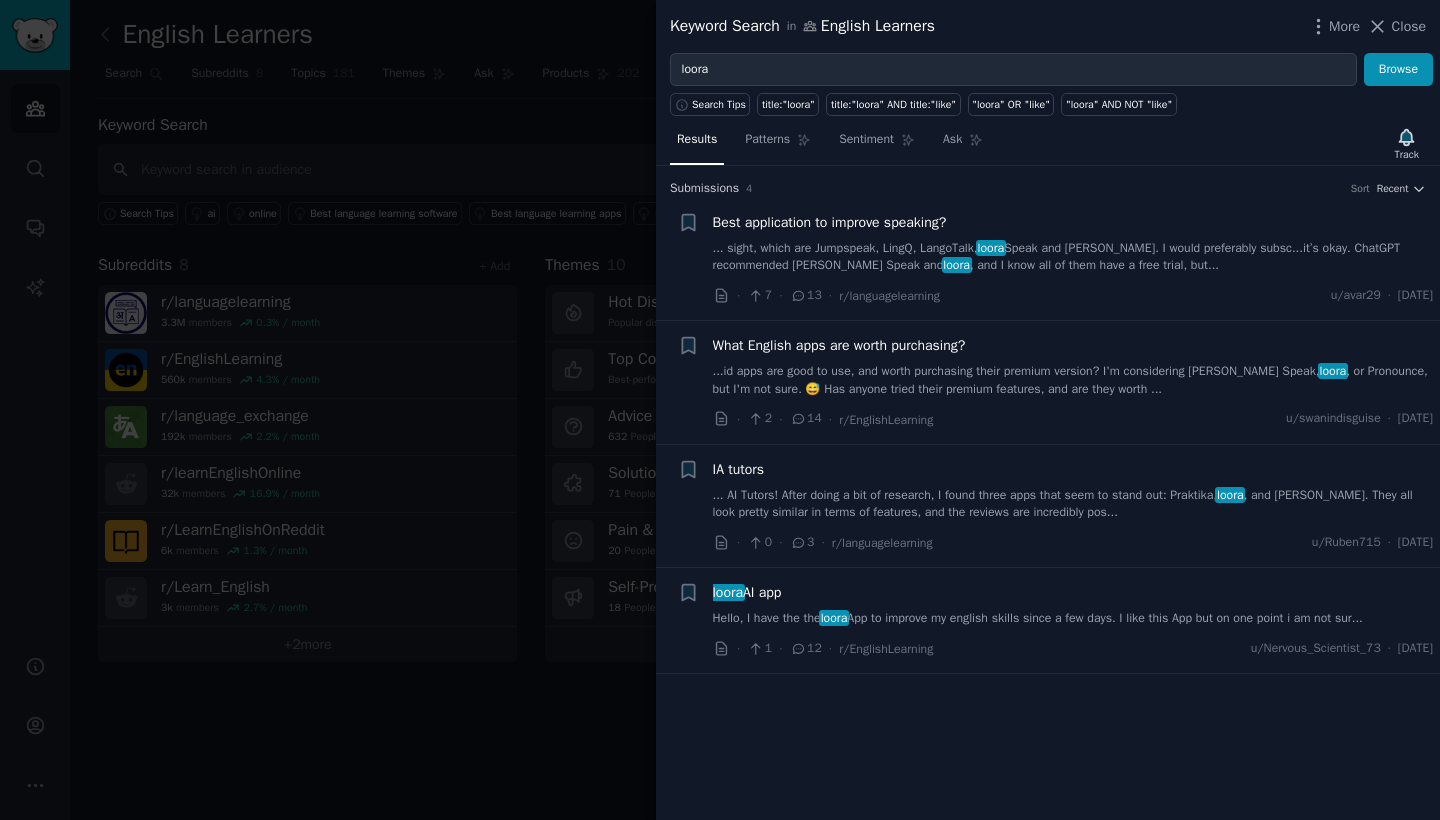 click at bounding box center [720, 410] 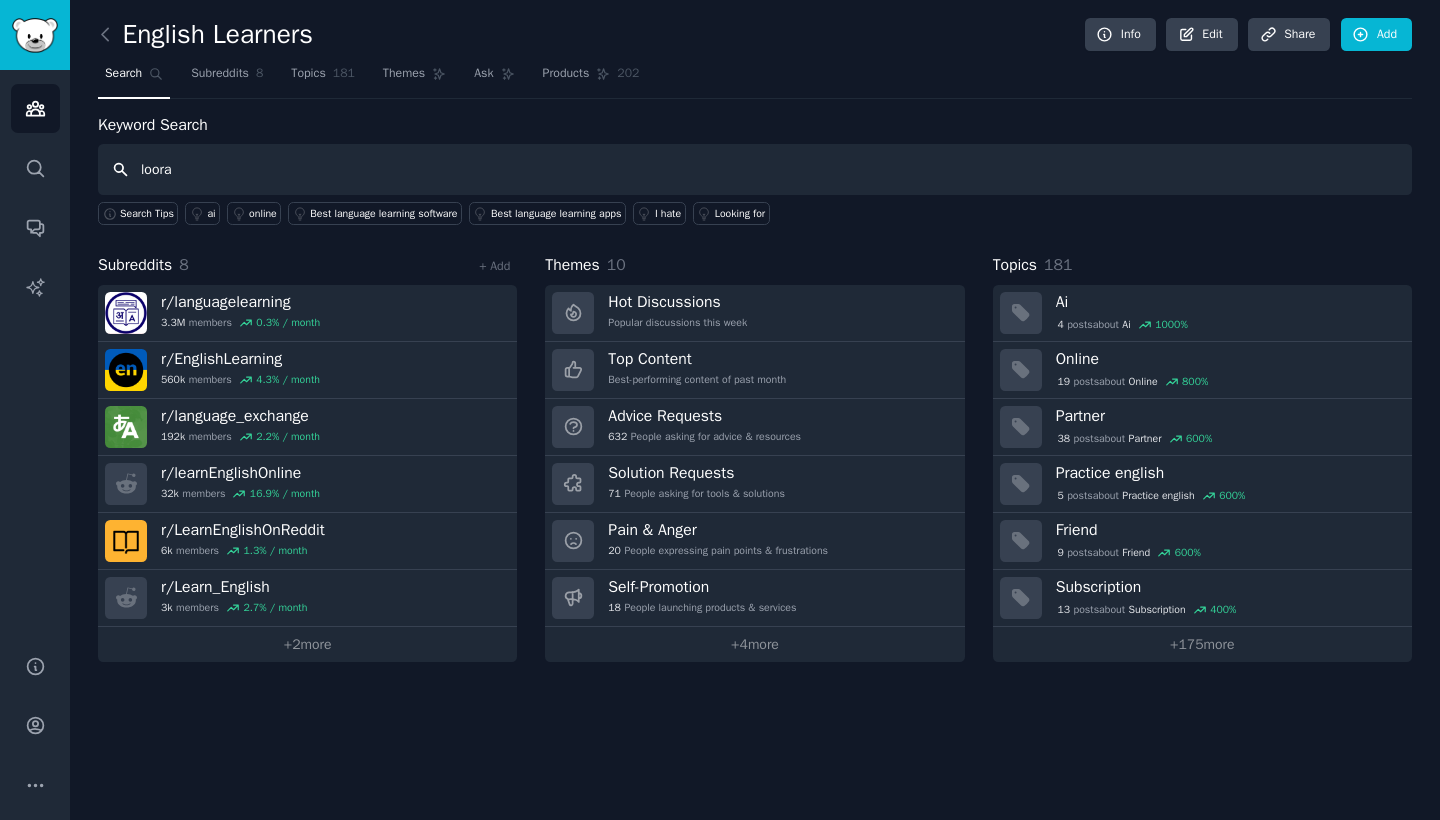 type on "loora" 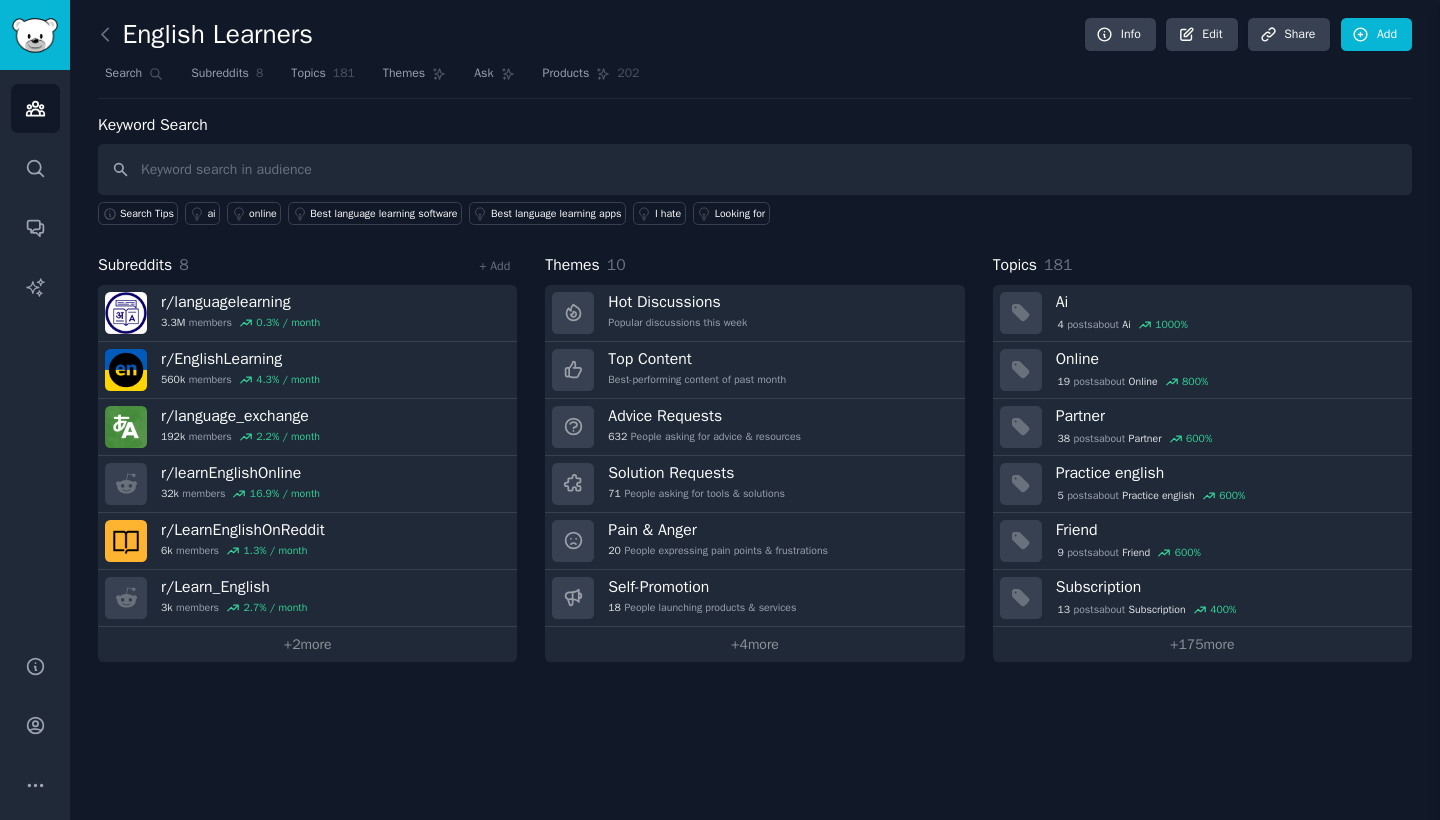 type 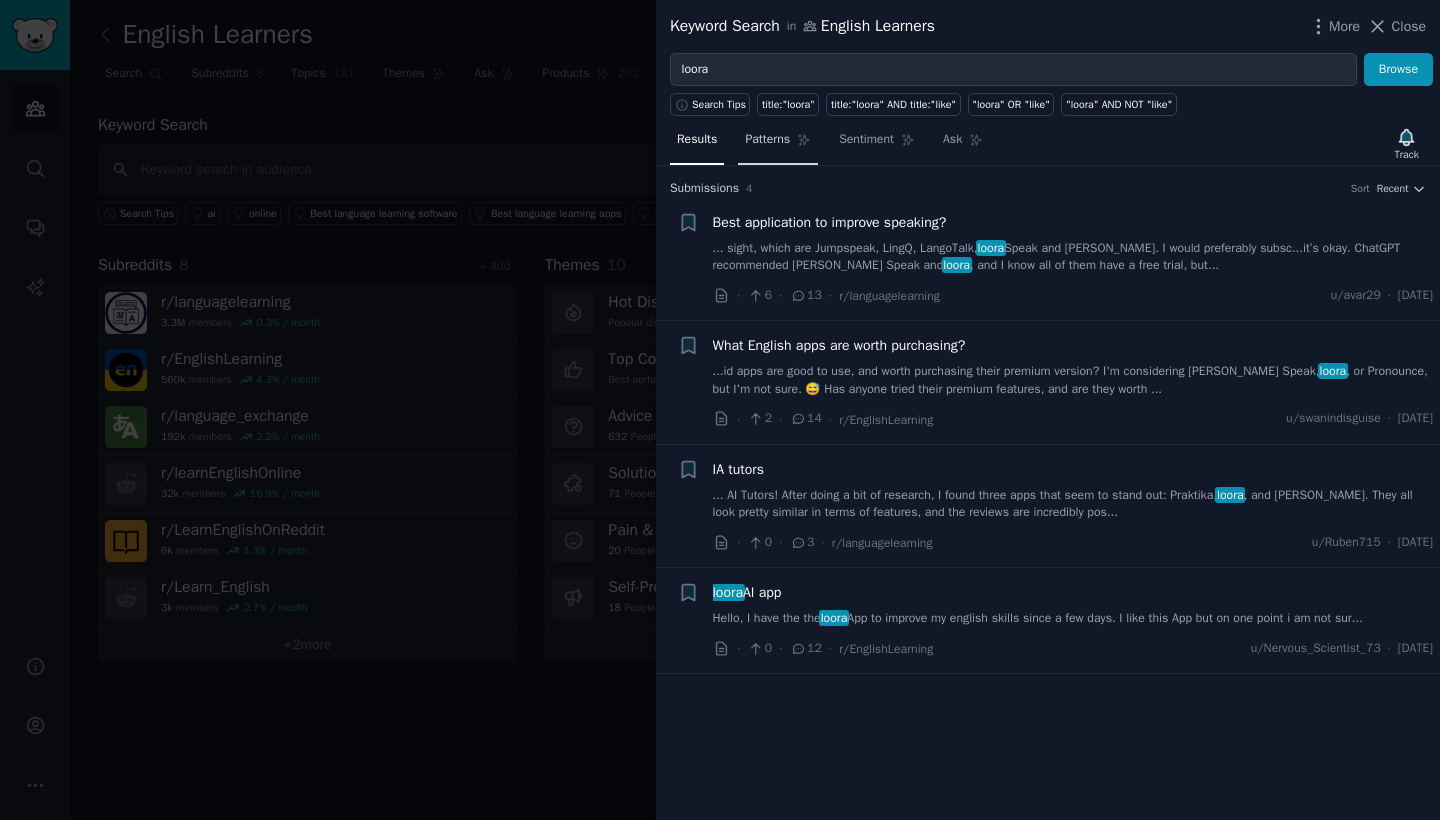 click on "Patterns" at bounding box center [778, 144] 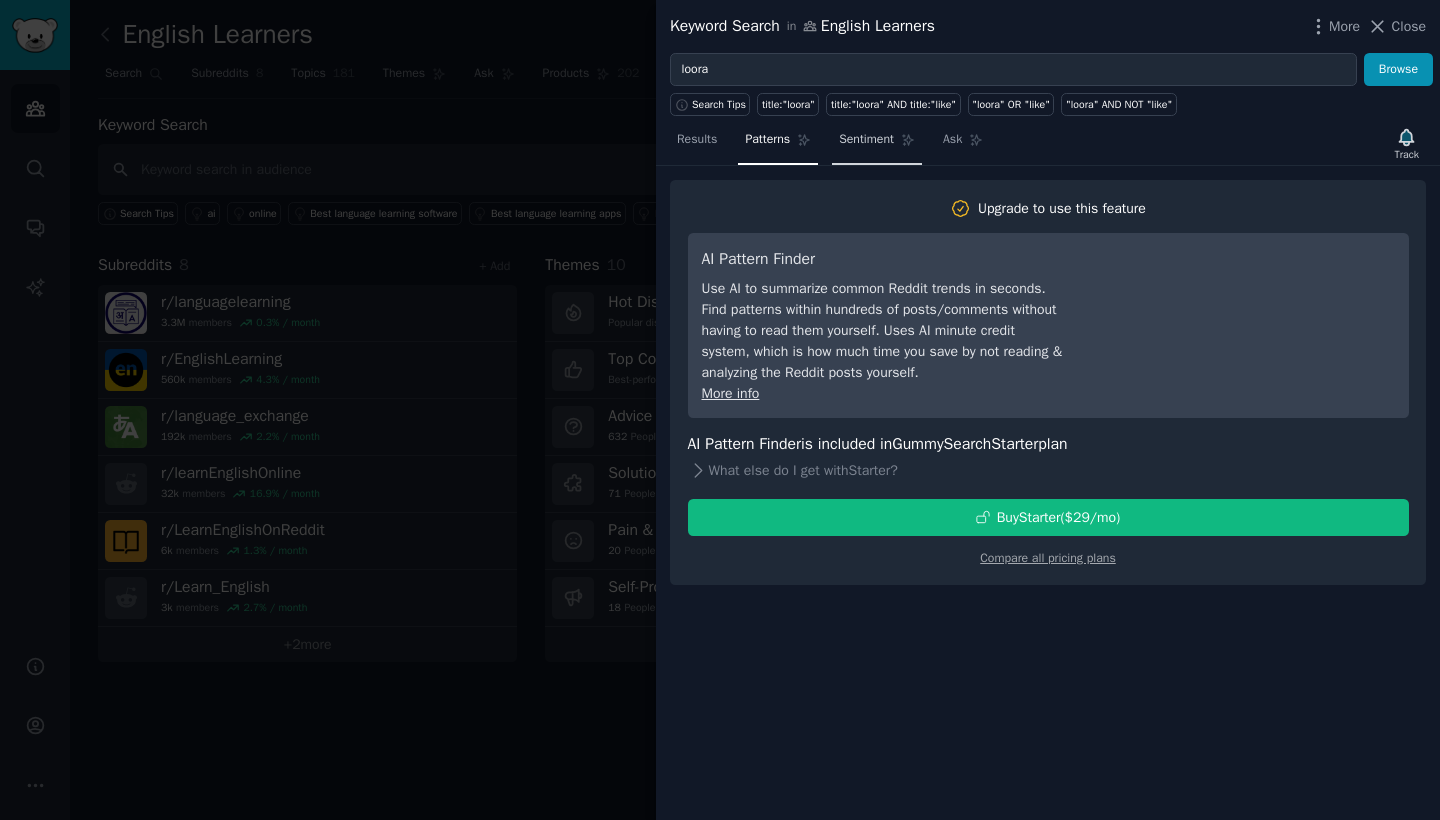 click on "Sentiment" at bounding box center (866, 140) 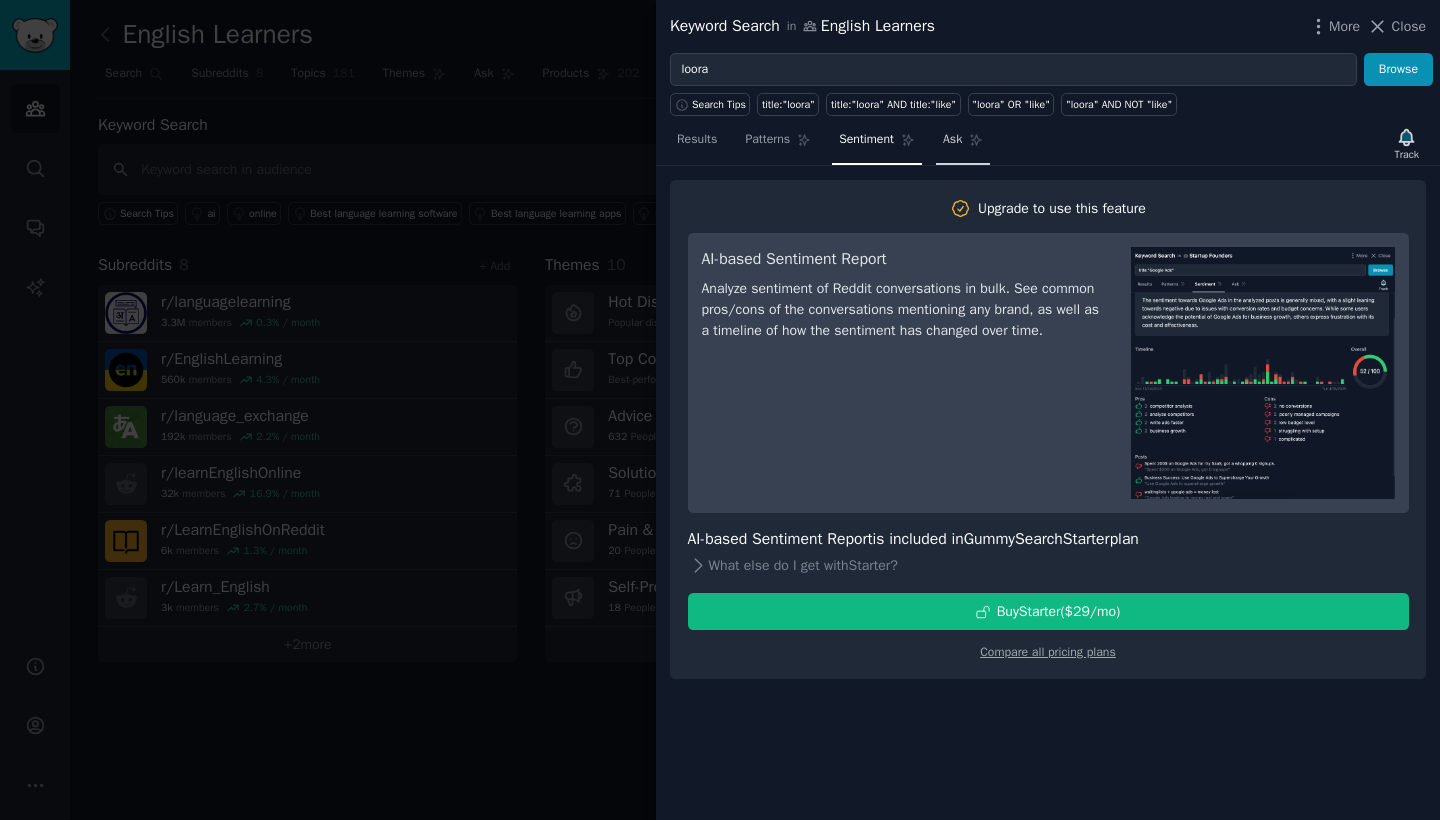click on "Ask" at bounding box center (952, 140) 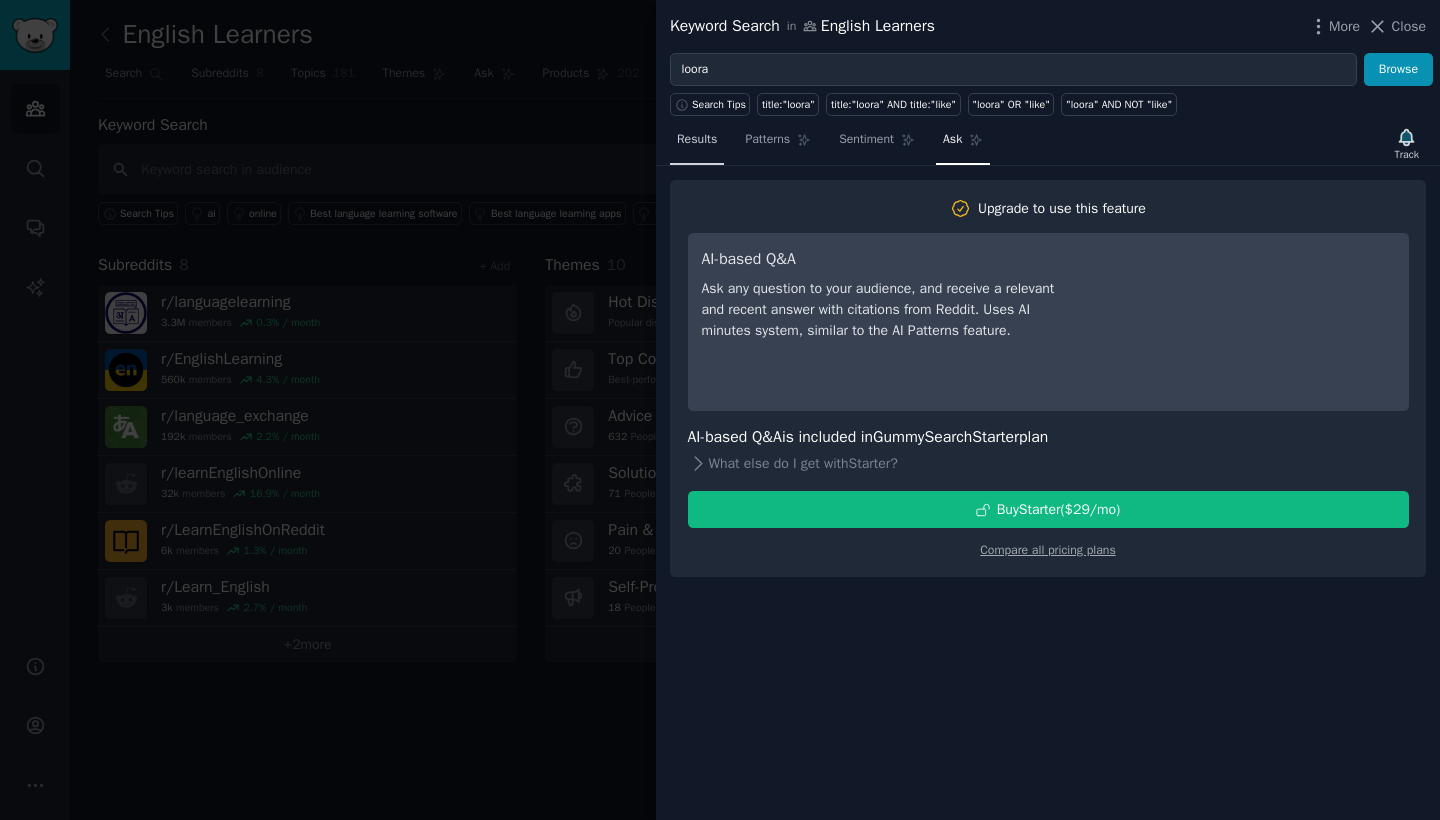 click on "Results" at bounding box center [697, 140] 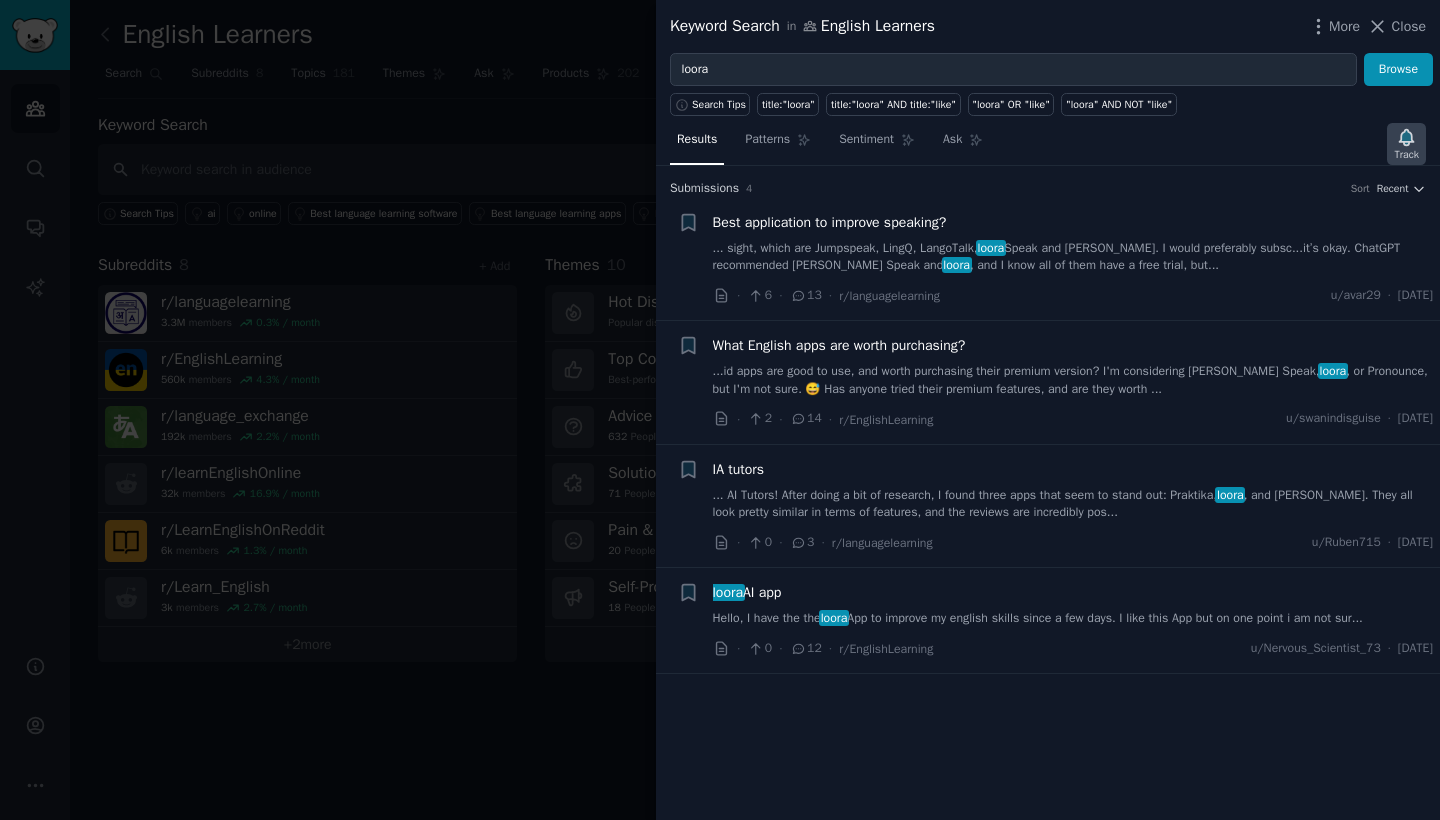 click on "Track" at bounding box center (1406, 155) 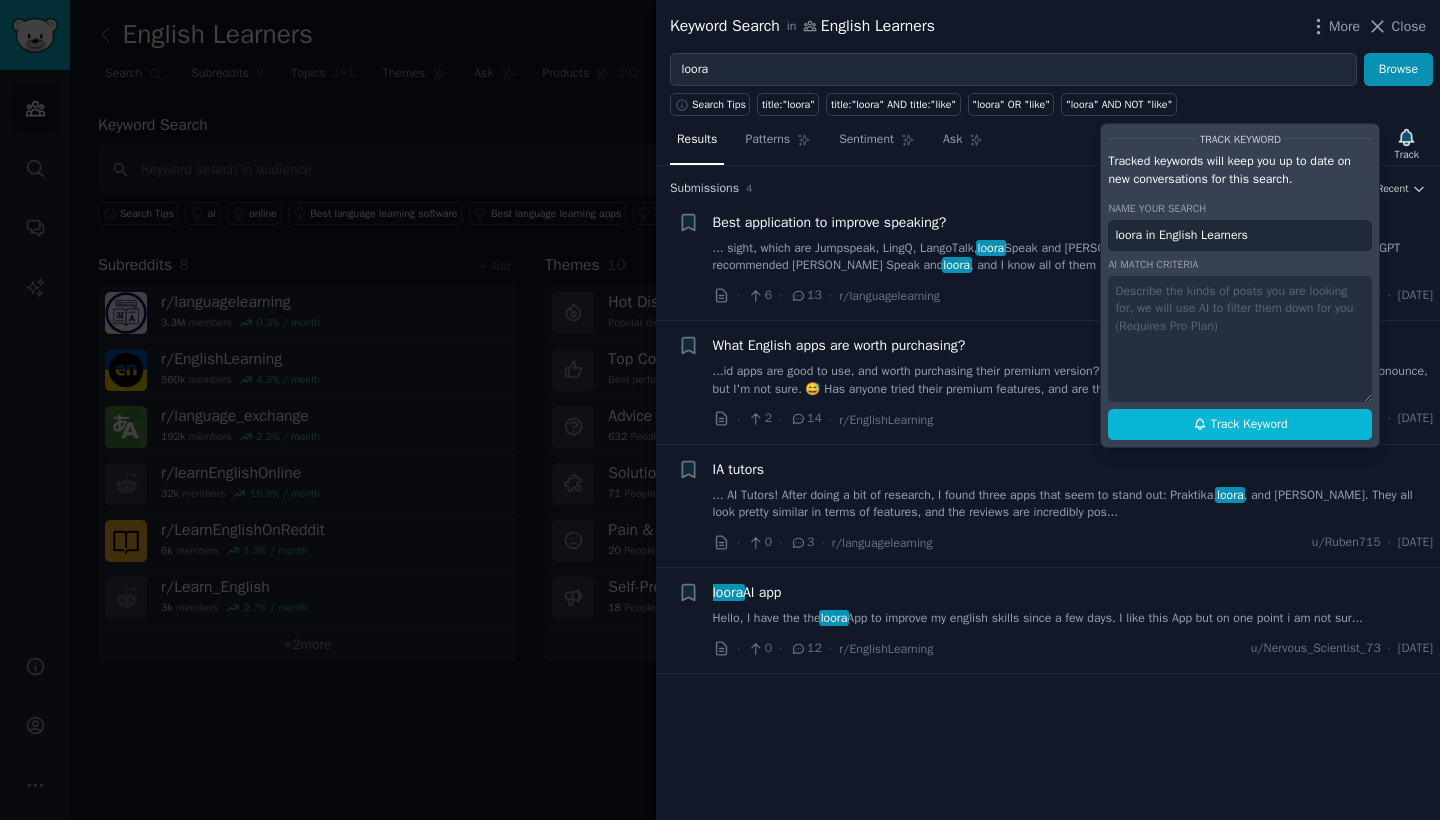 click on "Submission s 4   Sort Recent" at bounding box center (1048, 189) 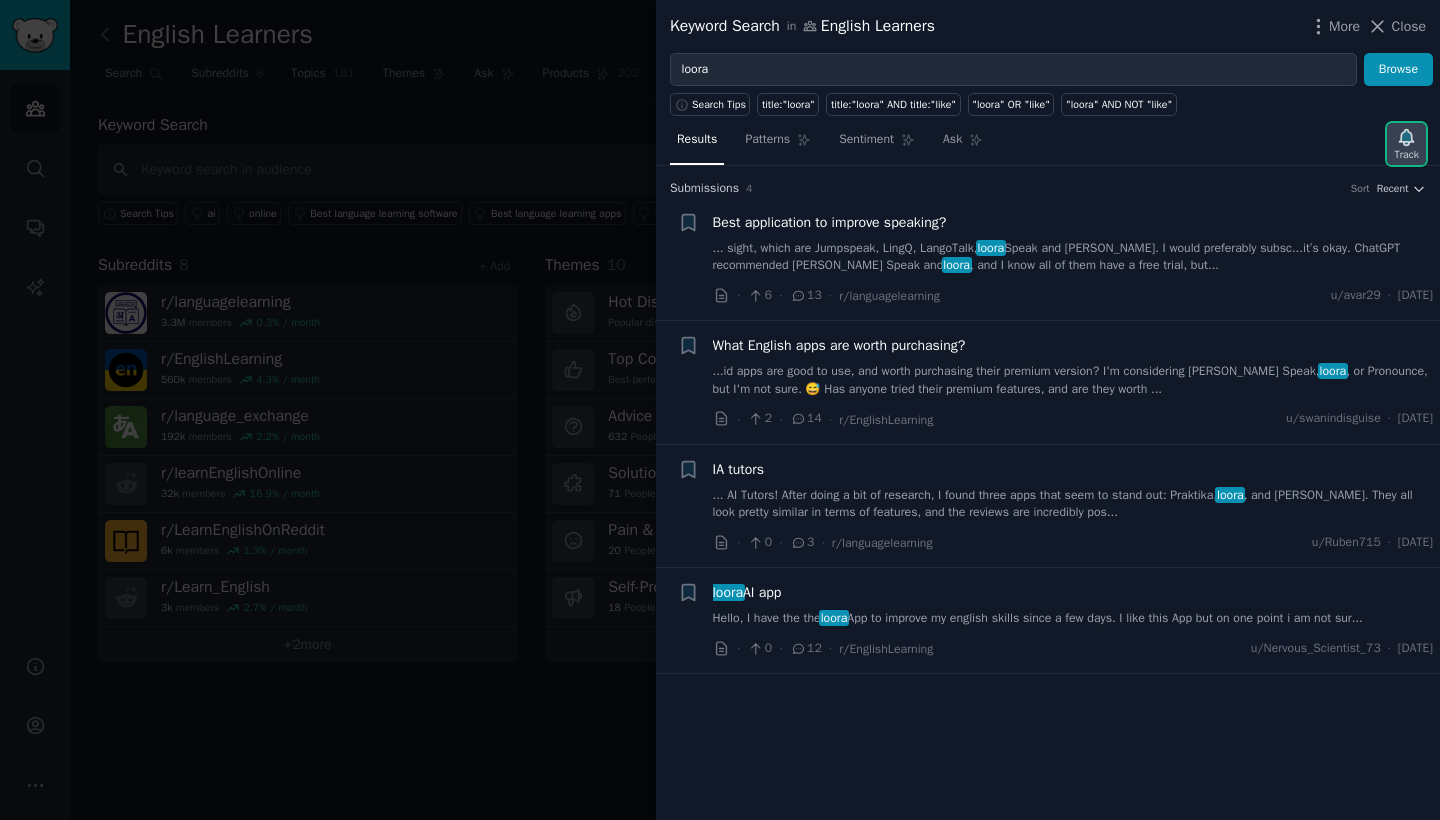 click on "Track" at bounding box center [1406, 144] 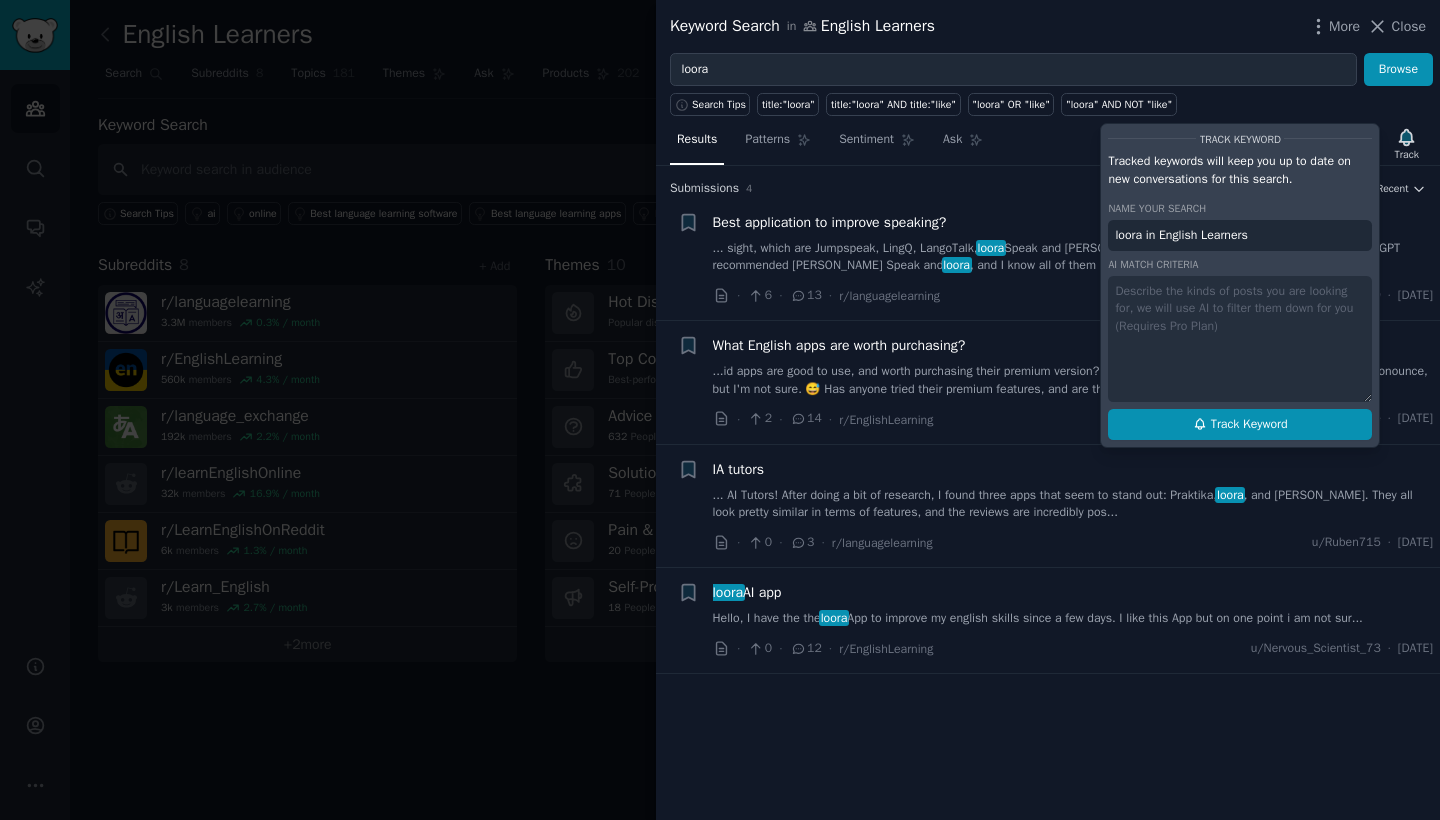 click 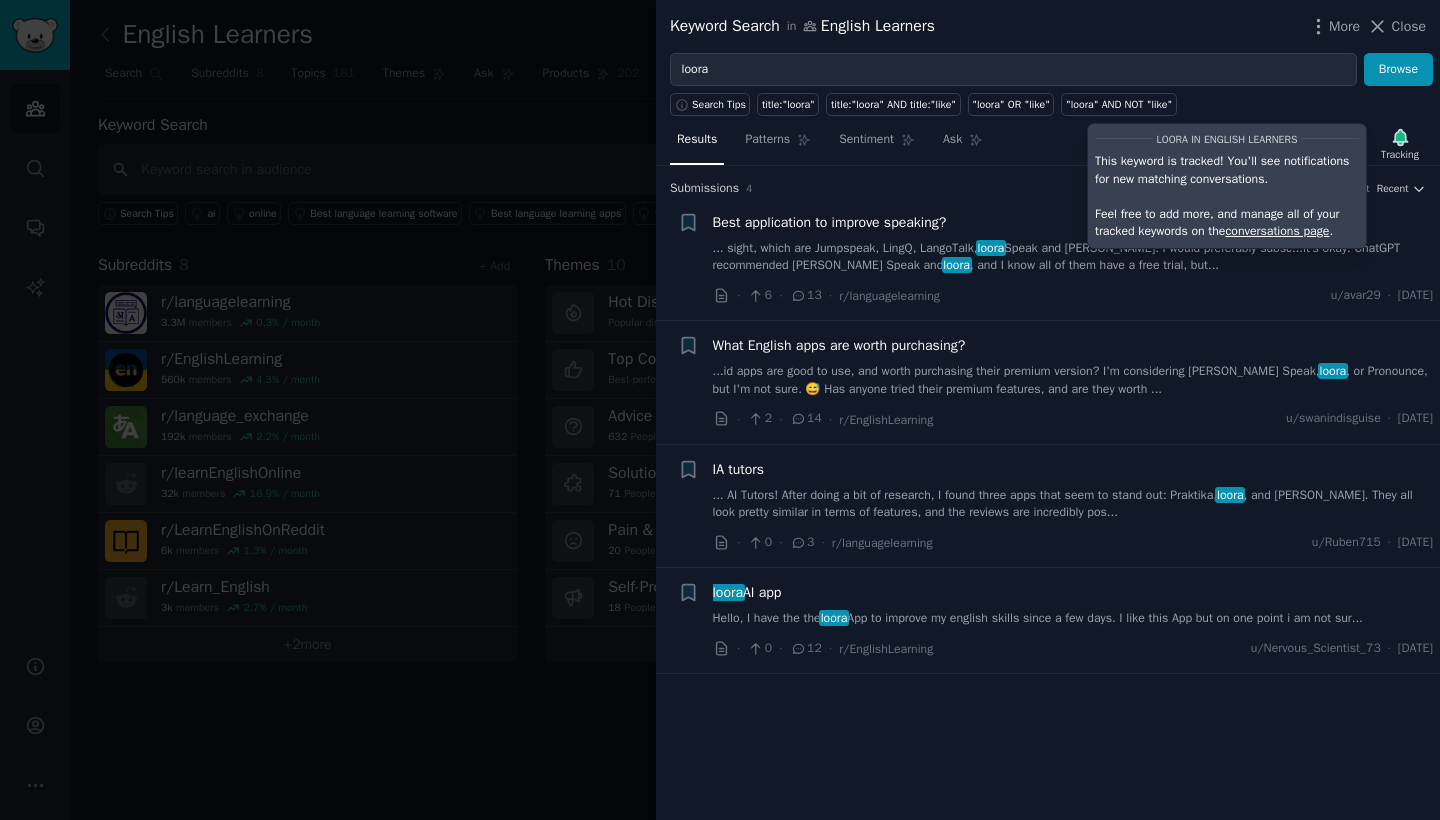 click on "Submission s 4   Sort Recent" at bounding box center [1048, 189] 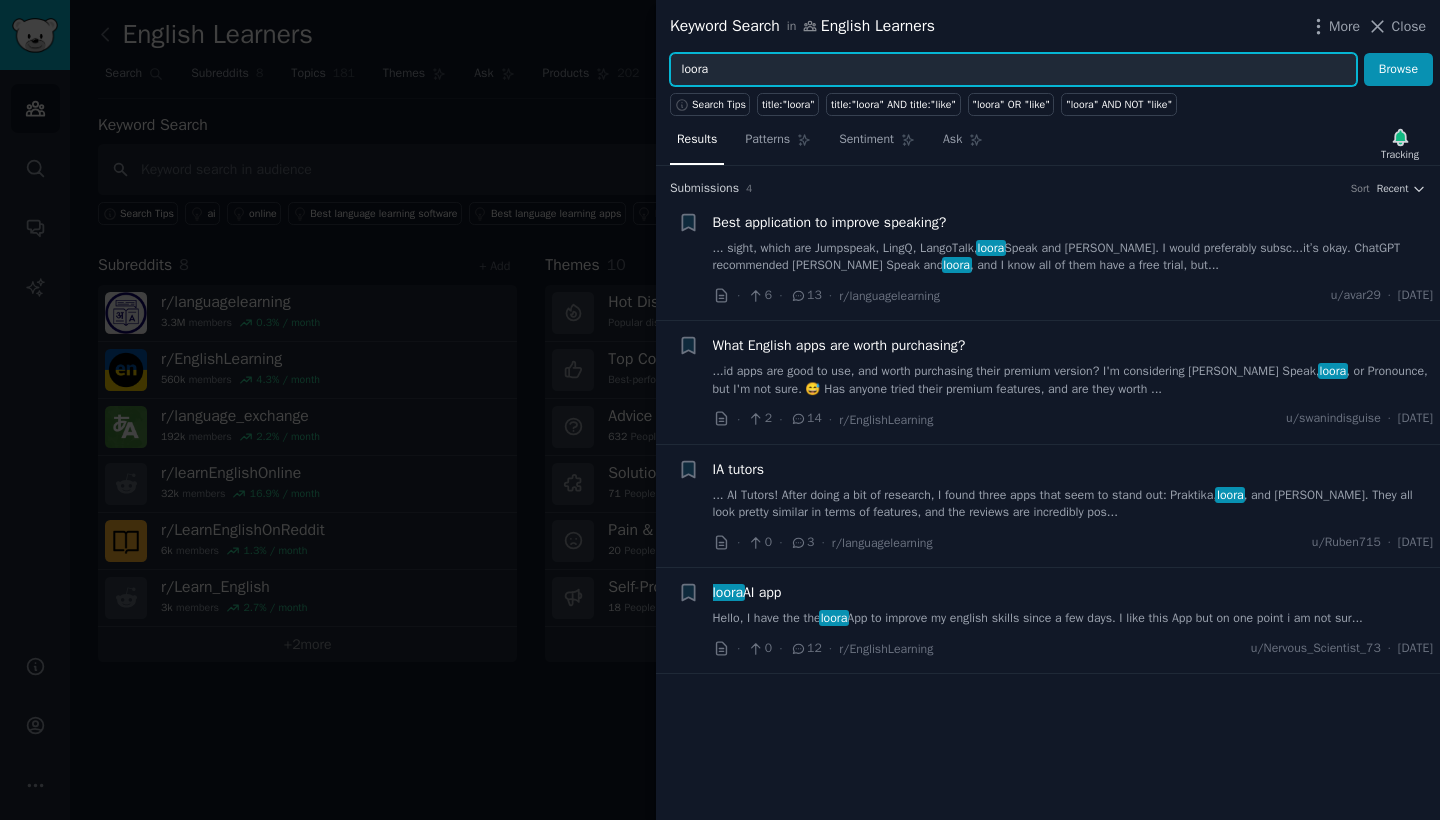 click on "loora" at bounding box center [1013, 70] 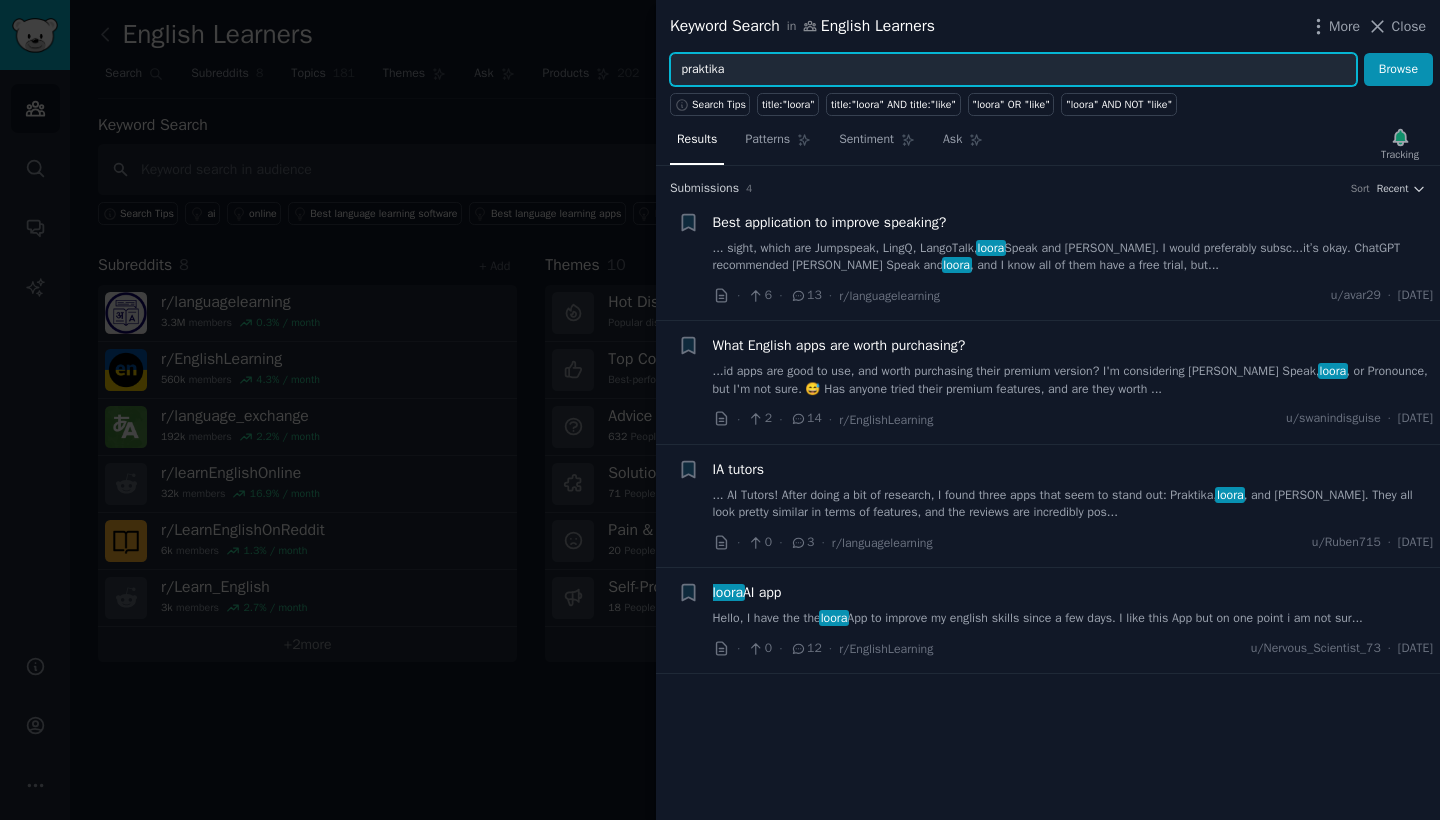 type on "praktika" 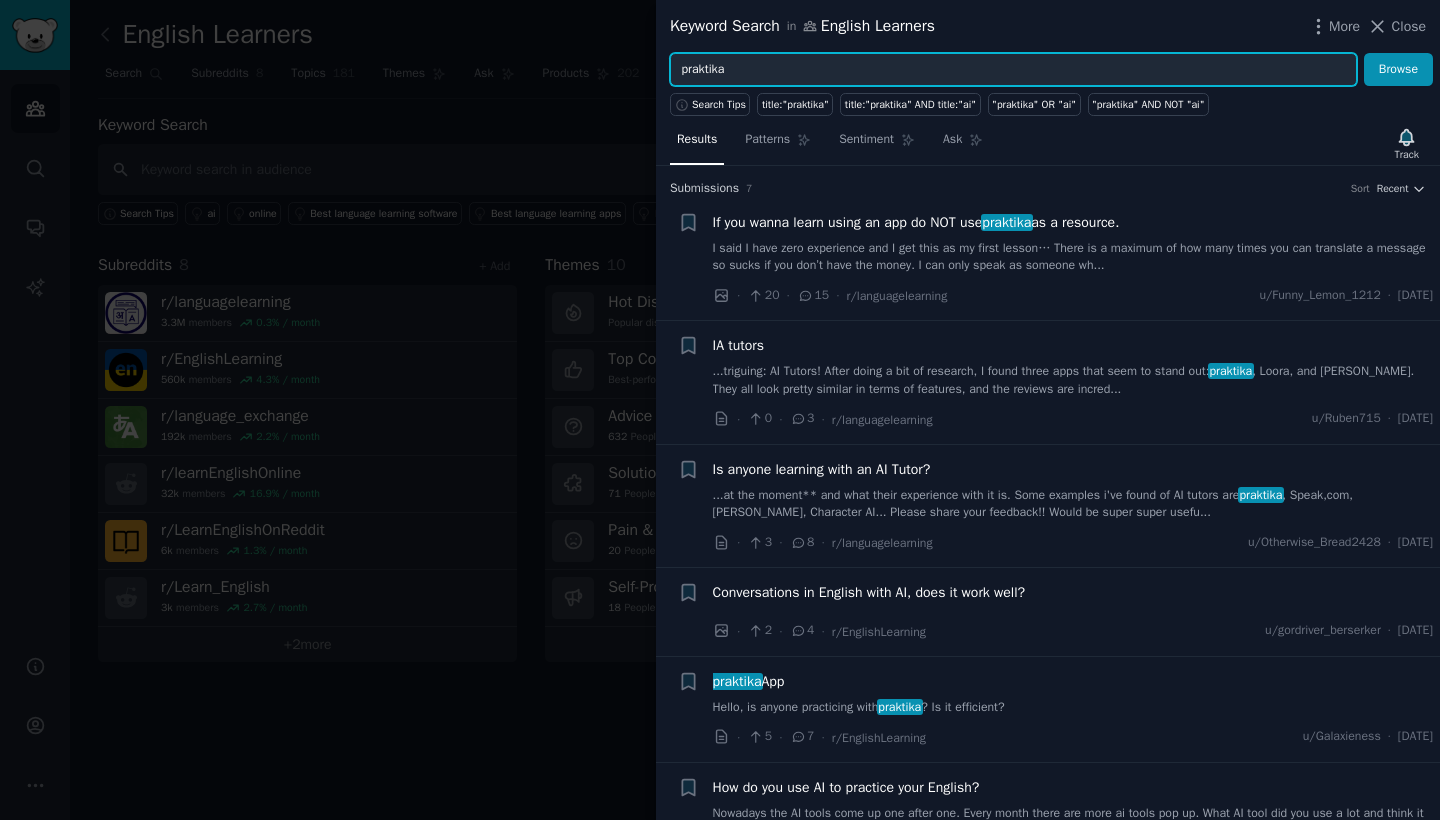 scroll, scrollTop: 0, scrollLeft: 0, axis: both 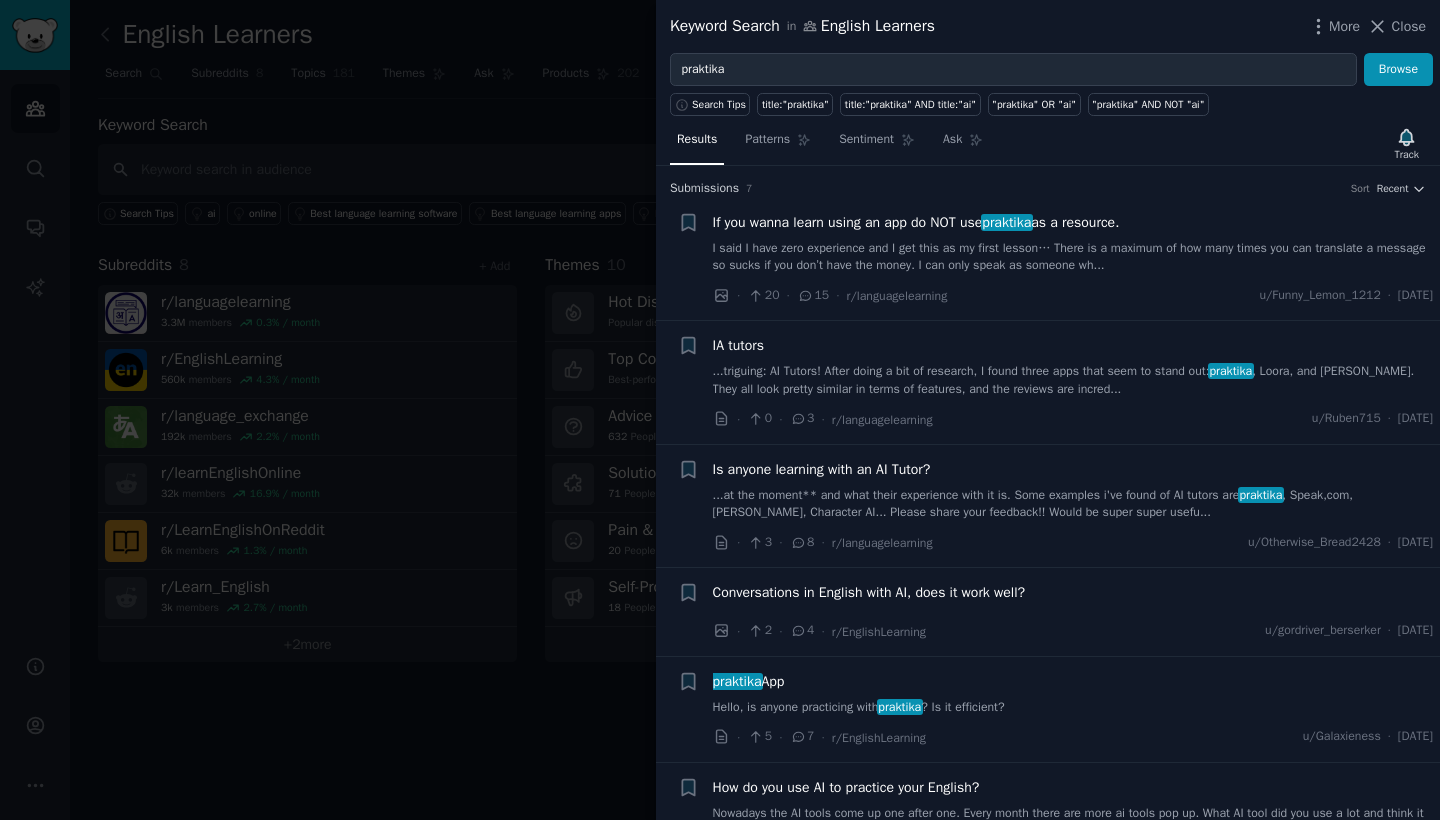 click at bounding box center [720, 410] 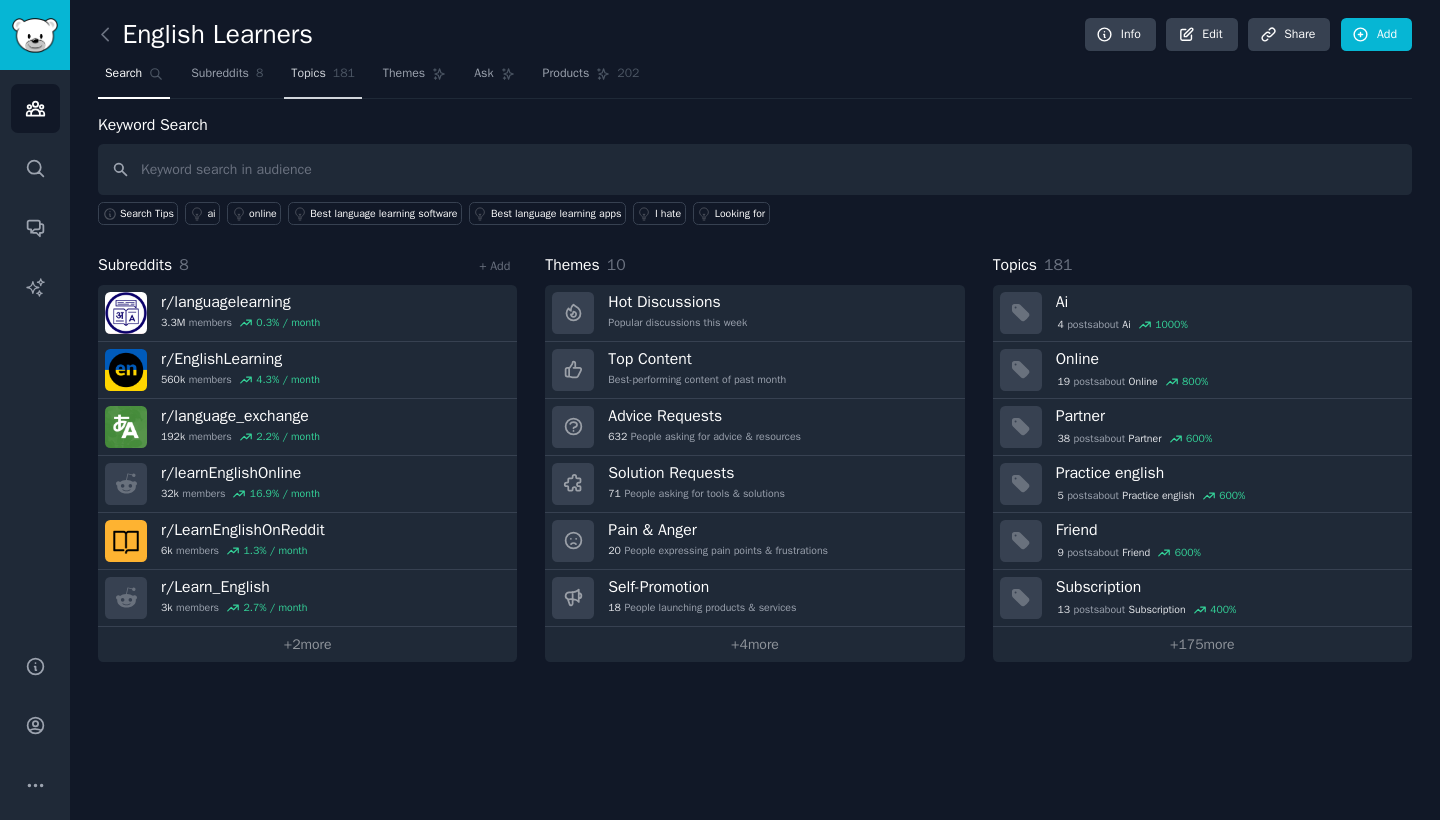 click on "Topics 181" at bounding box center [323, 78] 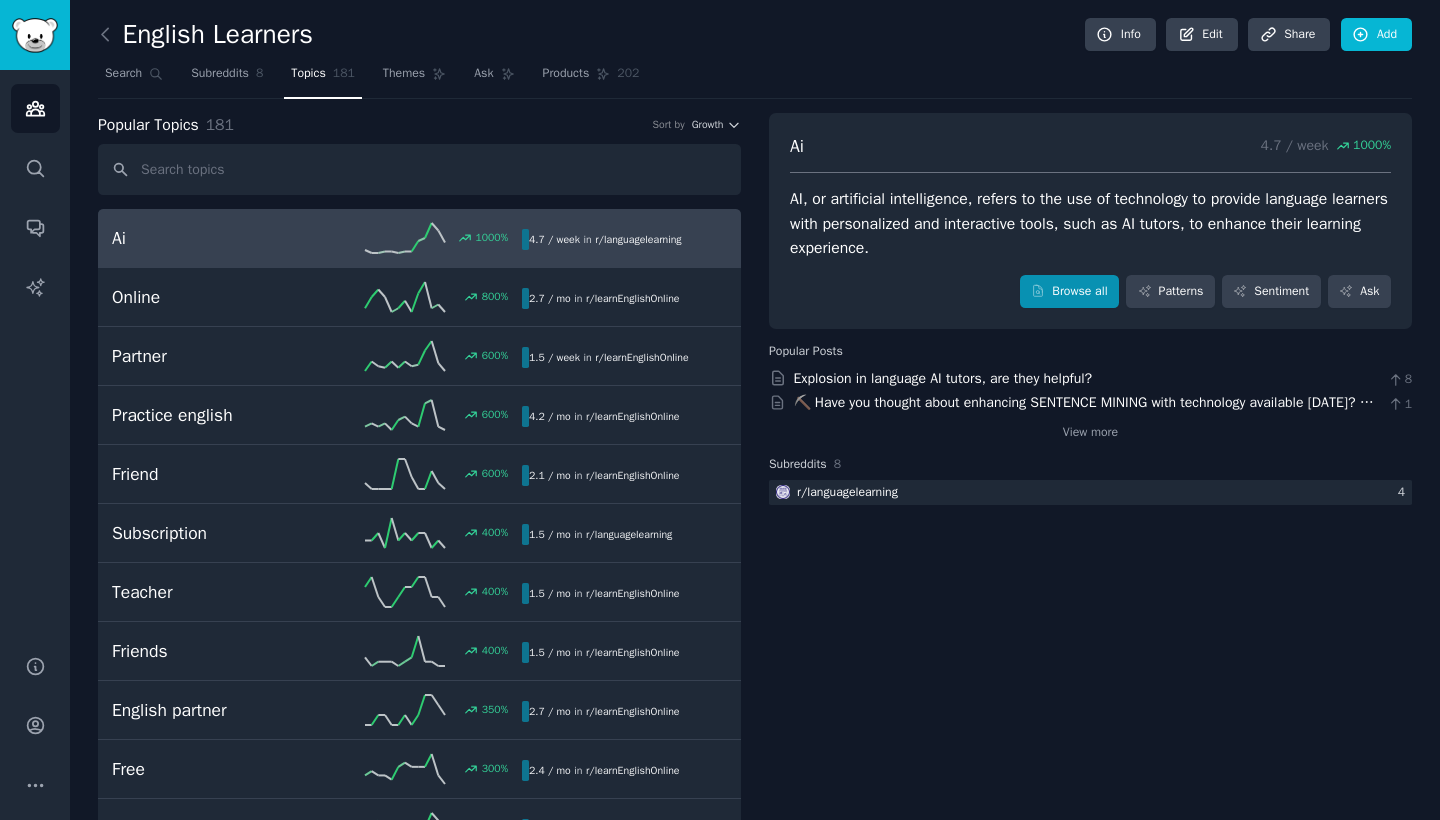 click on "Browse all" at bounding box center [1069, 292] 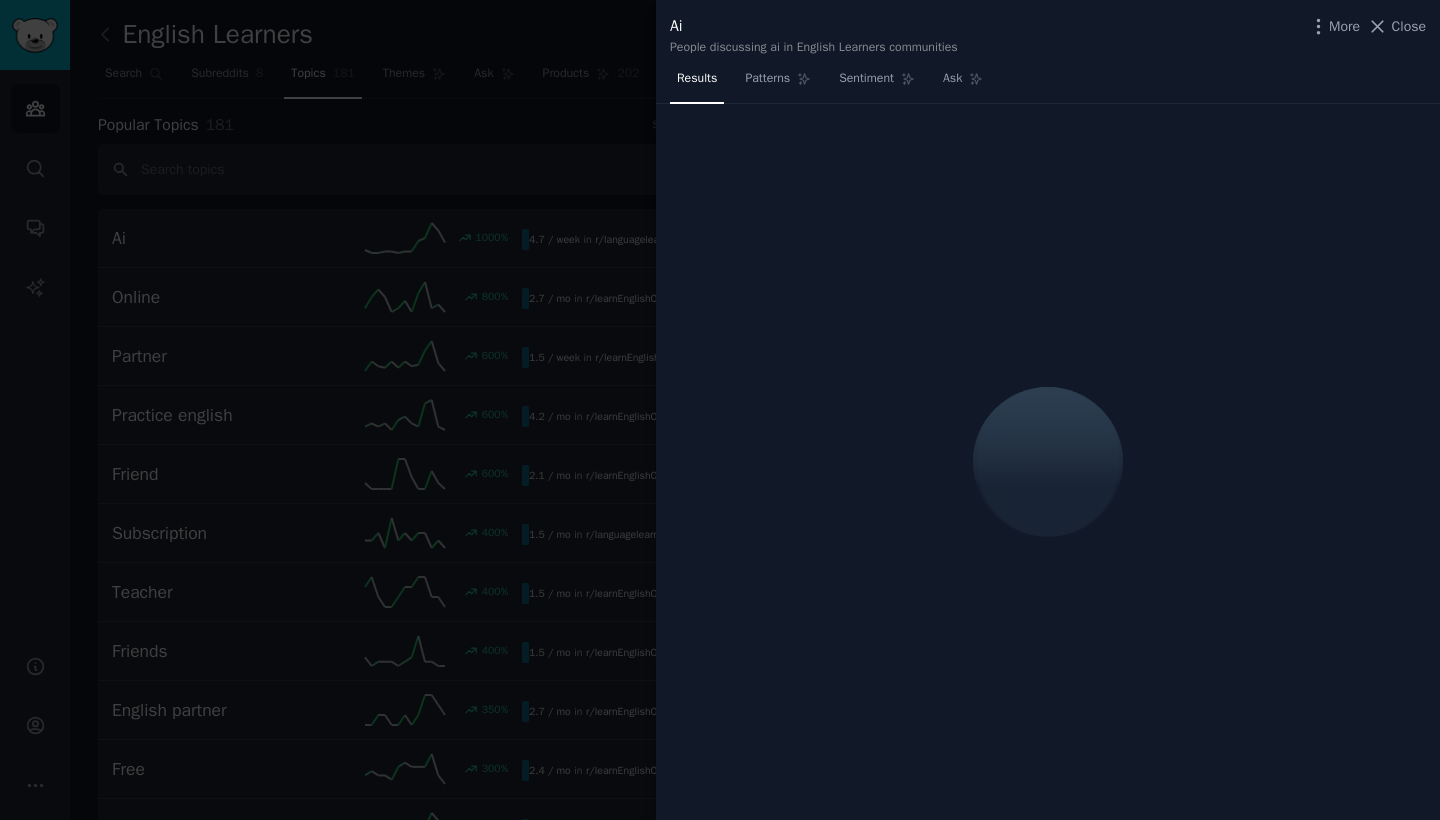 click at bounding box center (720, 410) 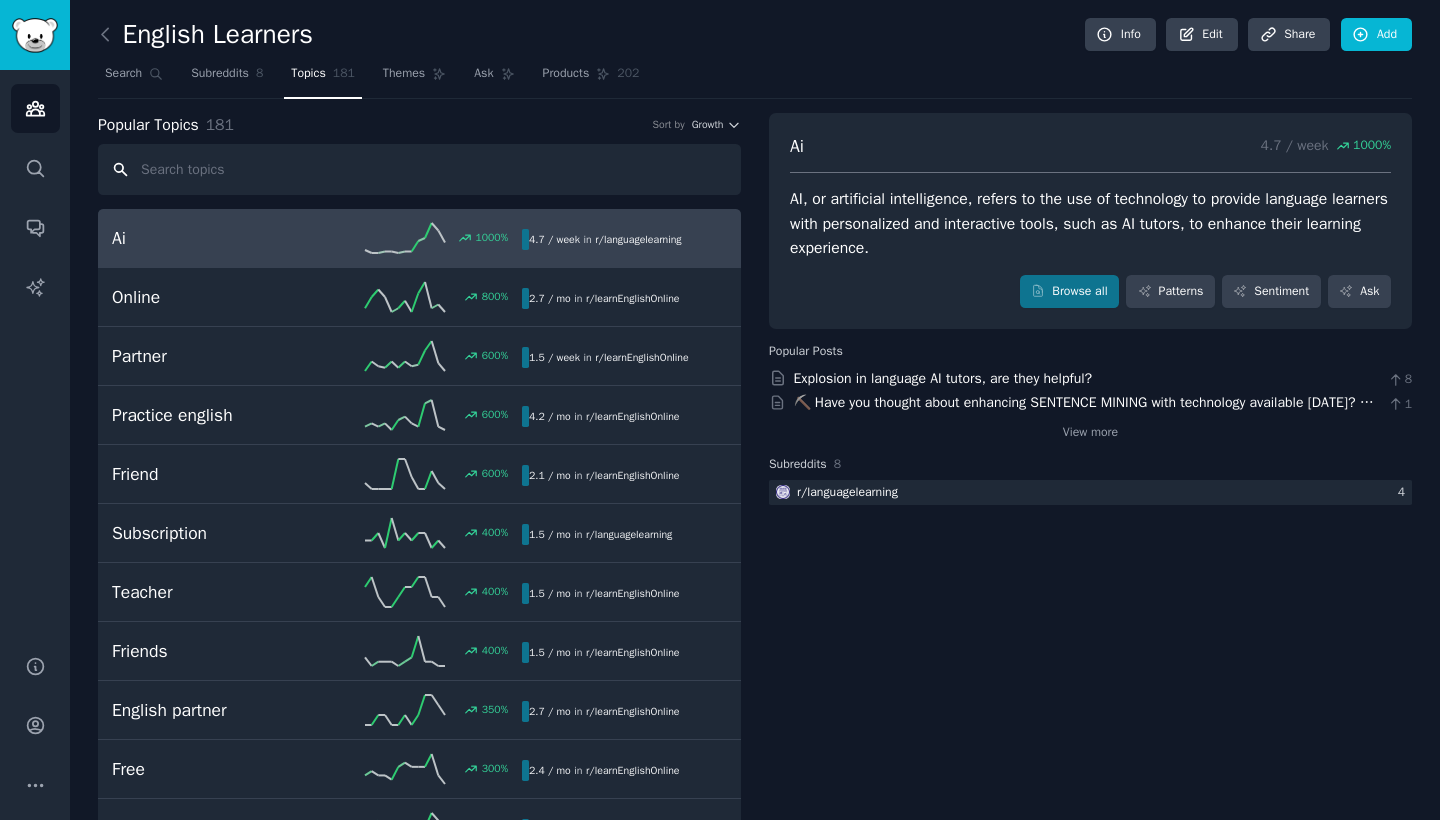 click at bounding box center (419, 169) 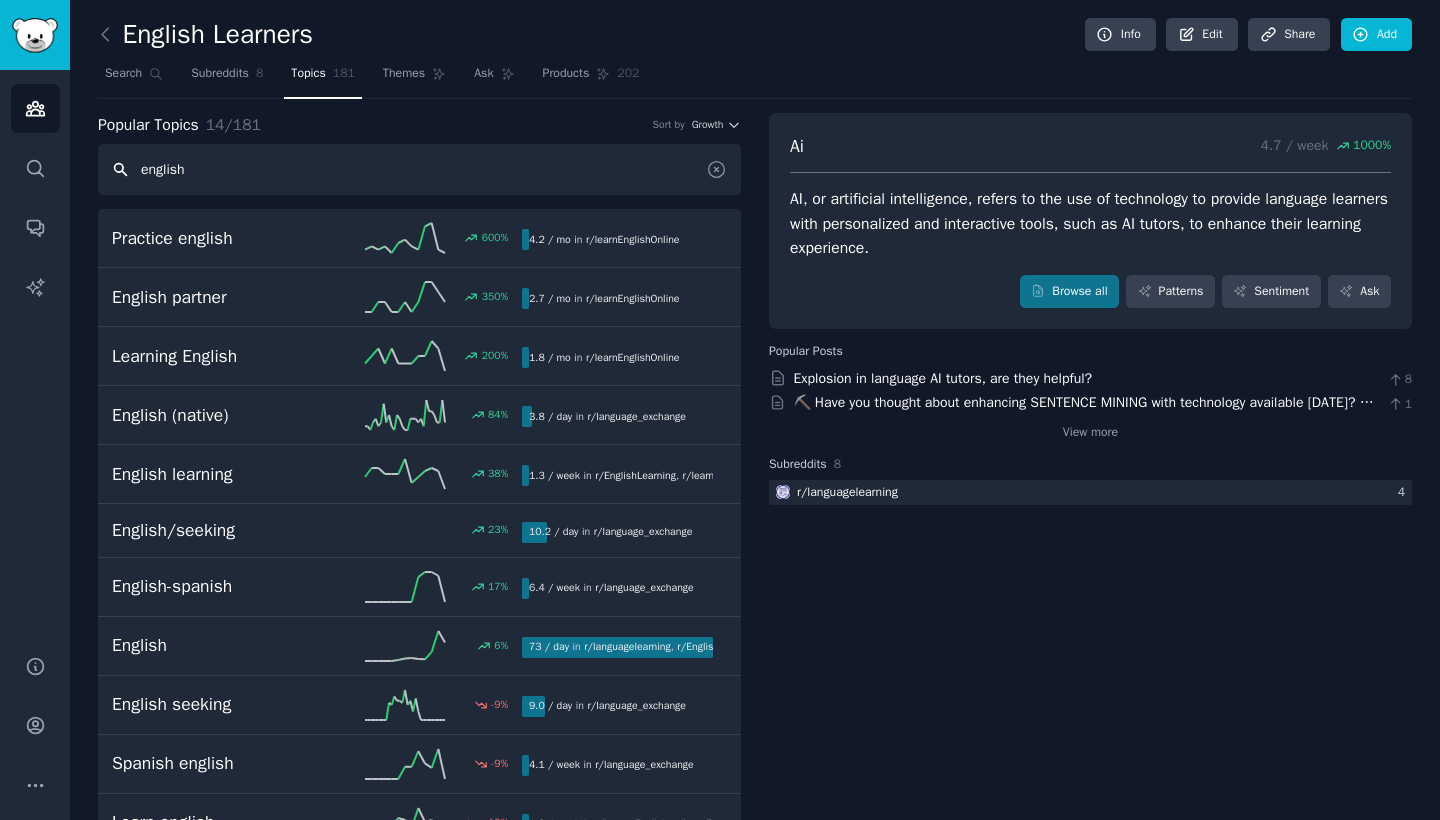 type on "English" 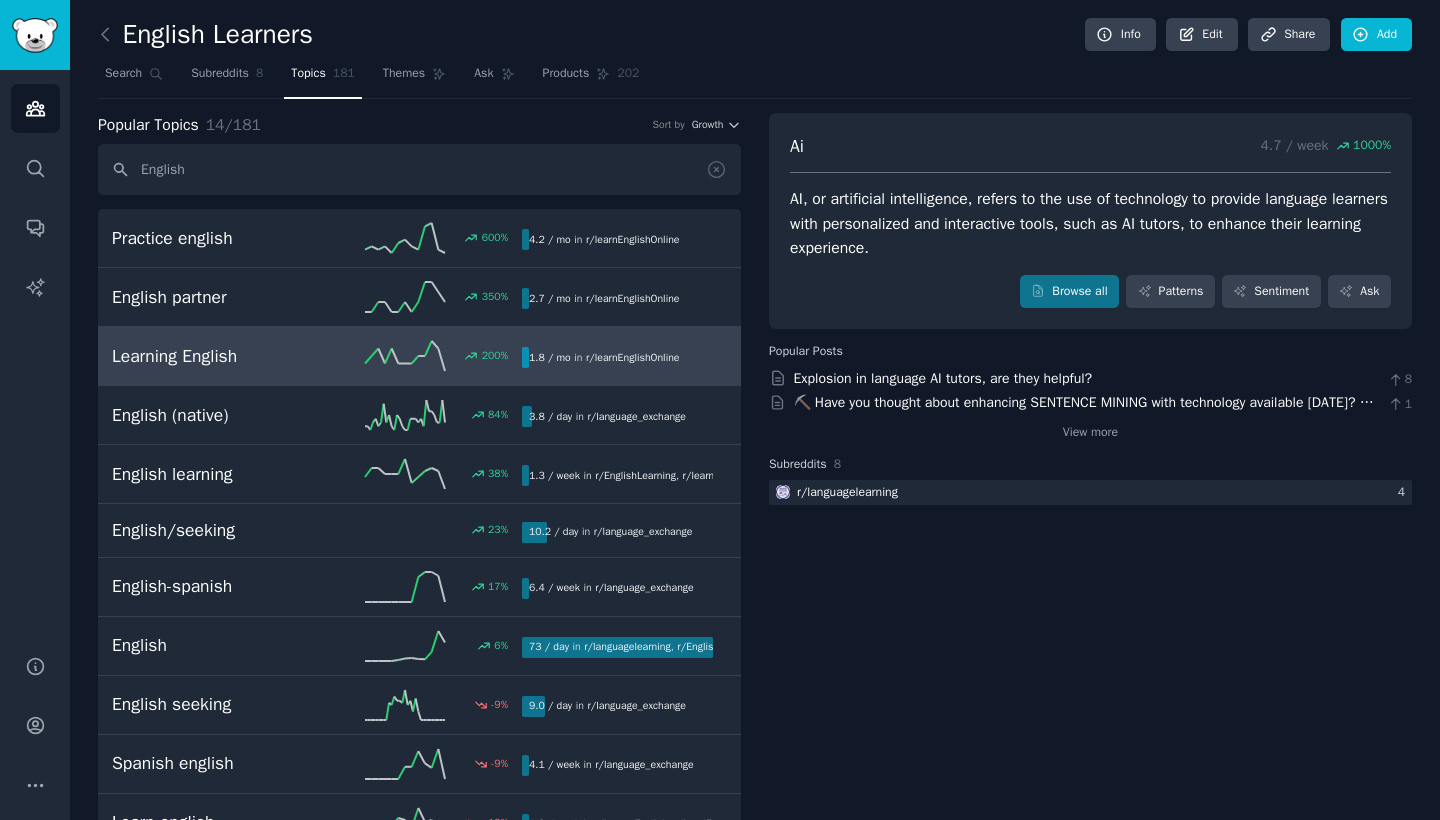 drag, startPoint x: 355, startPoint y: 116, endPoint x: 231, endPoint y: 352, distance: 266.59332 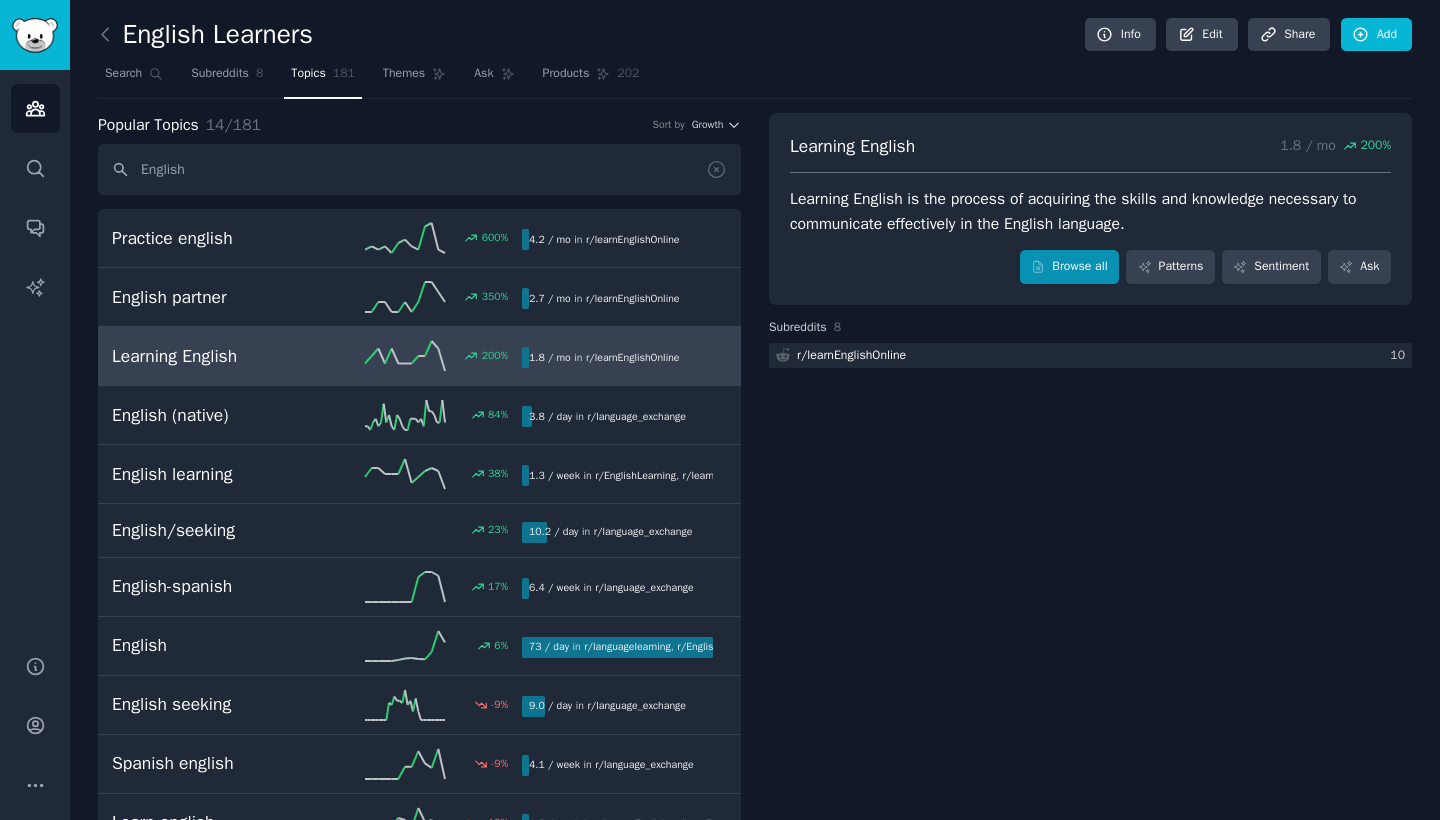 click on "Browse all" at bounding box center (1069, 267) 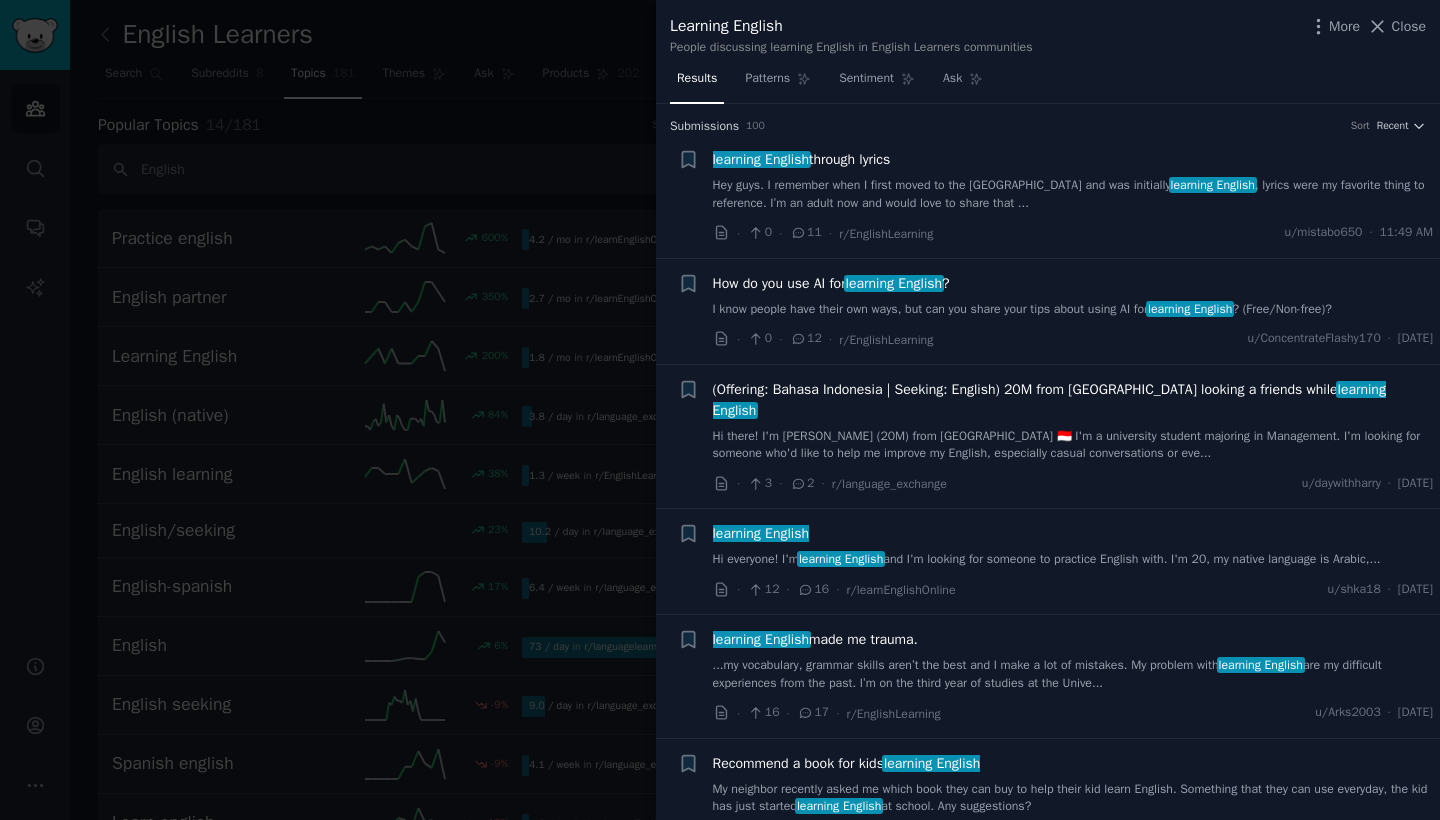 click on "Hi there! I'm [PERSON_NAME] (20M) from [GEOGRAPHIC_DATA] 🇮🇩
I'm a university student majoring in Management. I'm looking for someone who'd like to help me improve my English, especially casual conversations or eve..." at bounding box center (1073, 445) 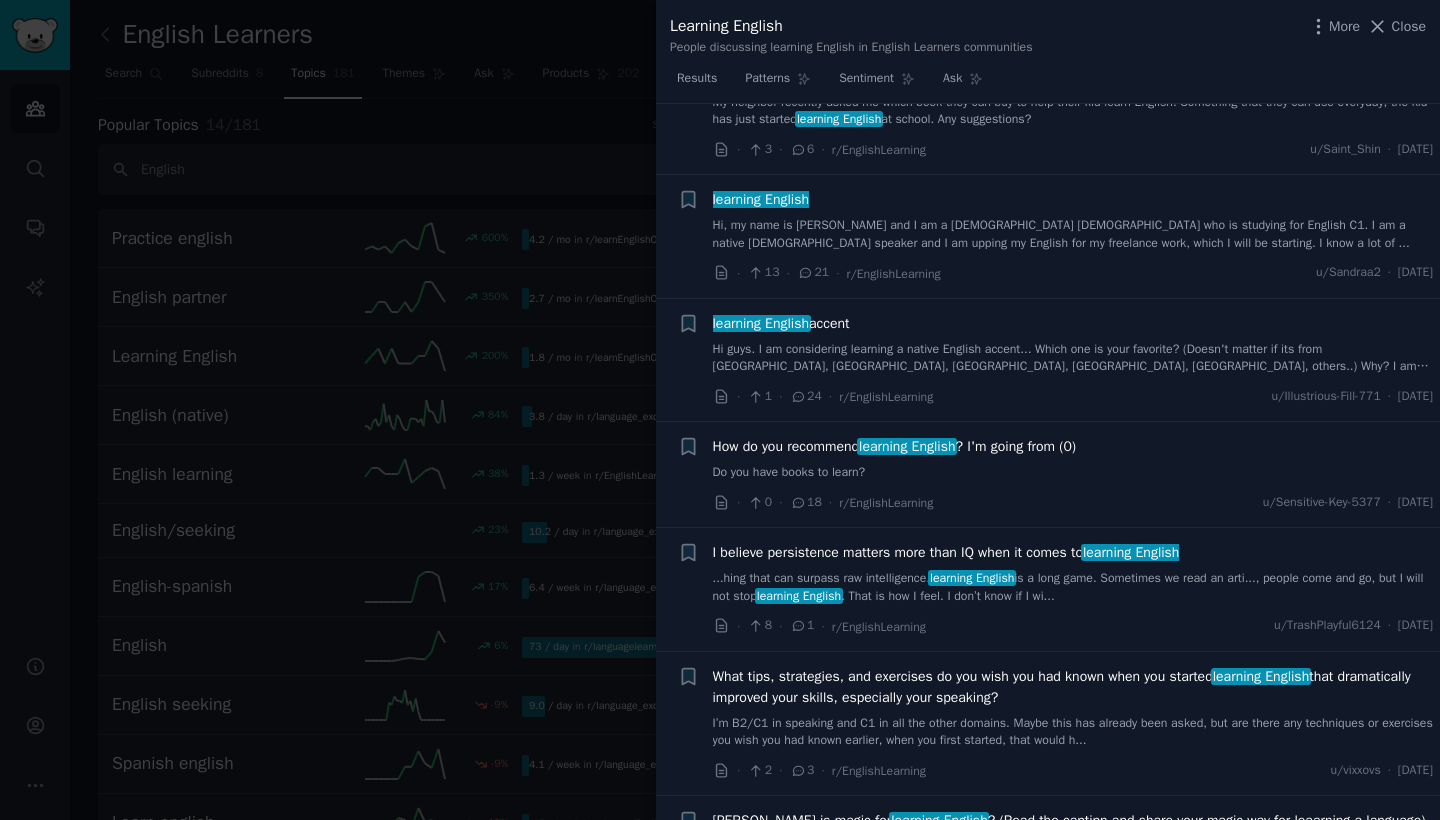 scroll, scrollTop: 1083, scrollLeft: 0, axis: vertical 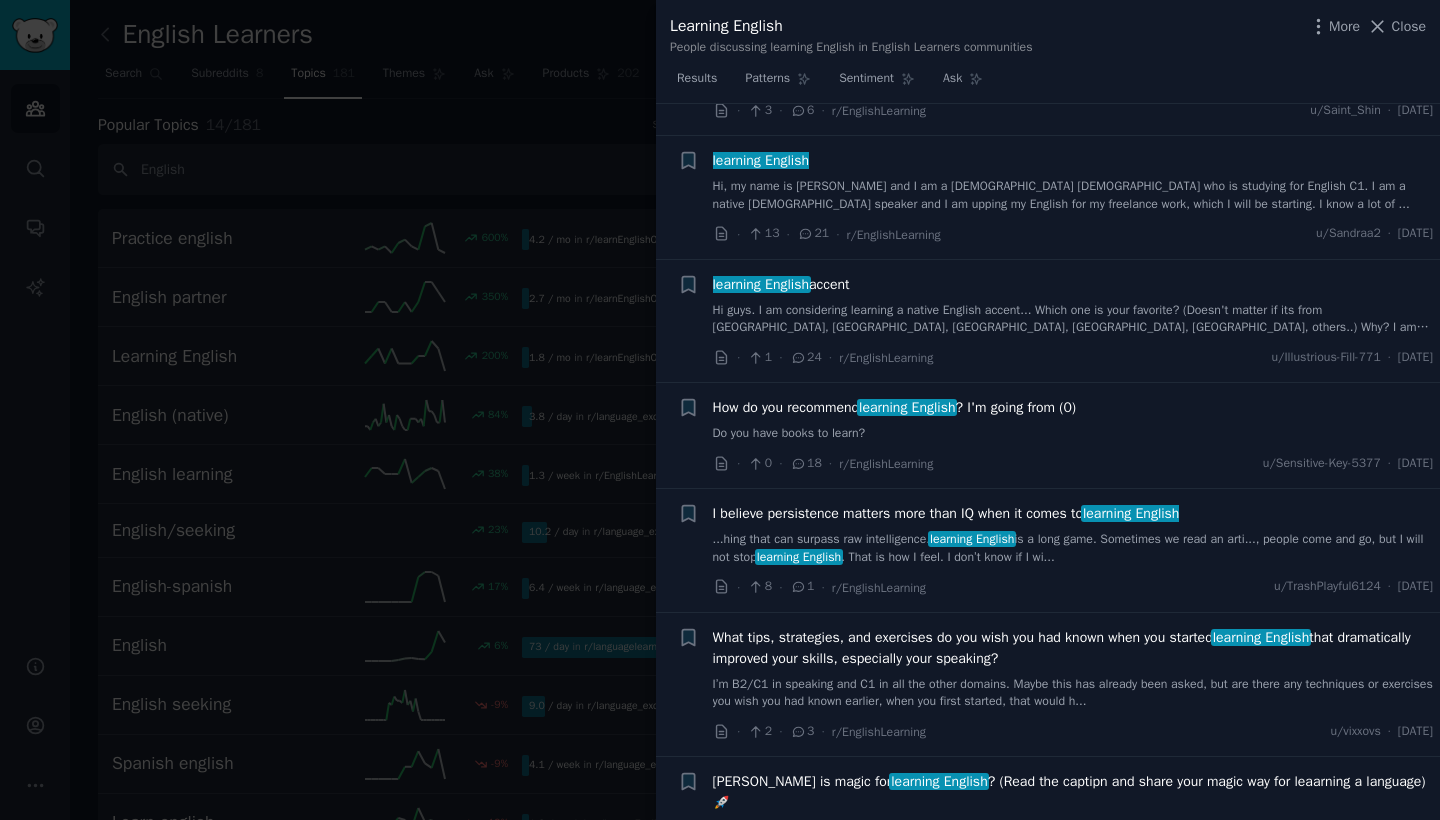 click on "Hi guys. I am considering learning a native English accent... Which one is your favorite? (Doesn't matter if its from [GEOGRAPHIC_DATA], [GEOGRAPHIC_DATA], [GEOGRAPHIC_DATA], [GEOGRAPHIC_DATA], [GEOGRAPHIC_DATA], others..)
Why? I am rereading an English..." at bounding box center (1073, 319) 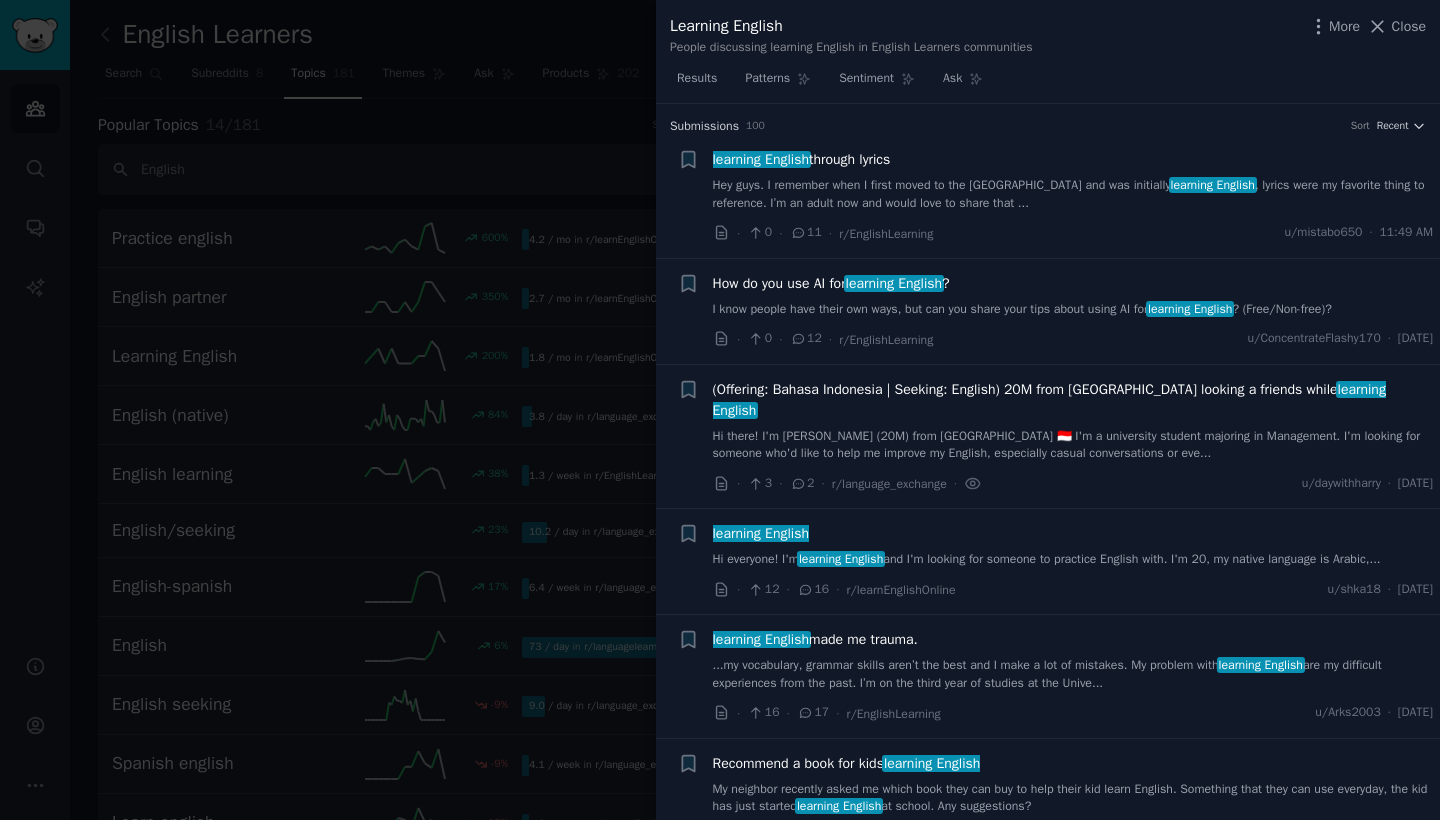 scroll, scrollTop: 0, scrollLeft: 0, axis: both 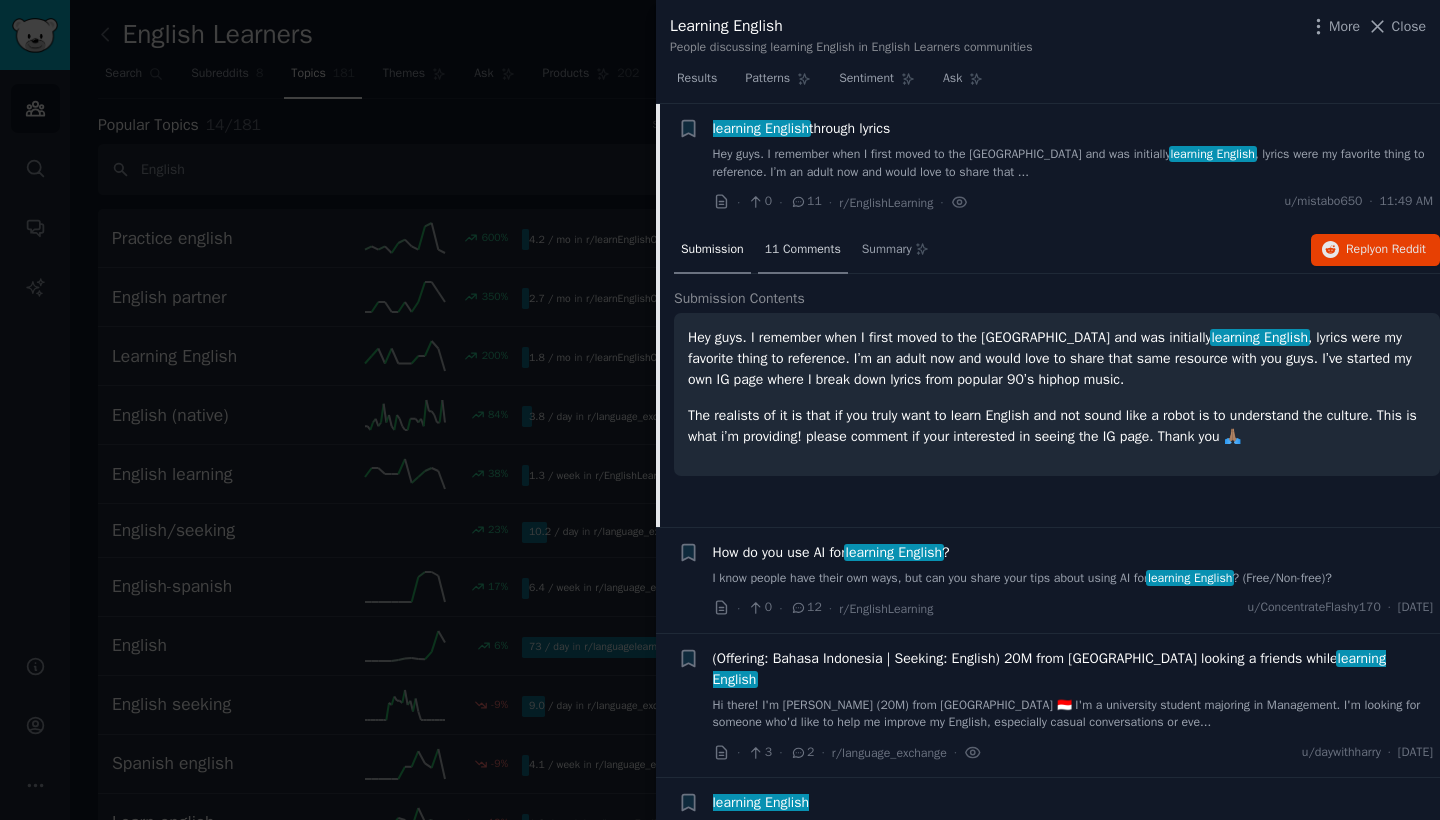 click on "11 Comments" at bounding box center (803, 250) 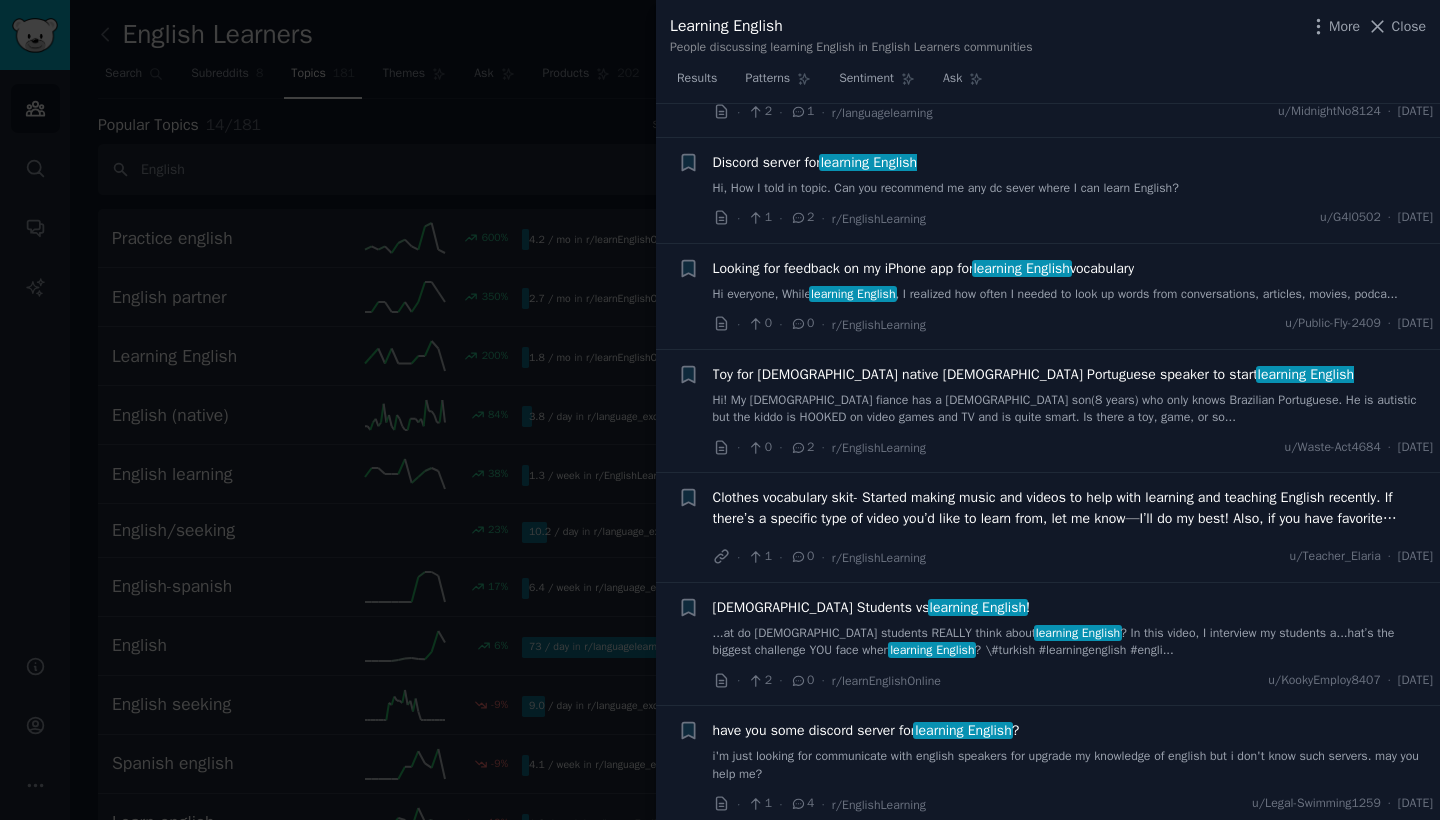 scroll, scrollTop: 4231, scrollLeft: 0, axis: vertical 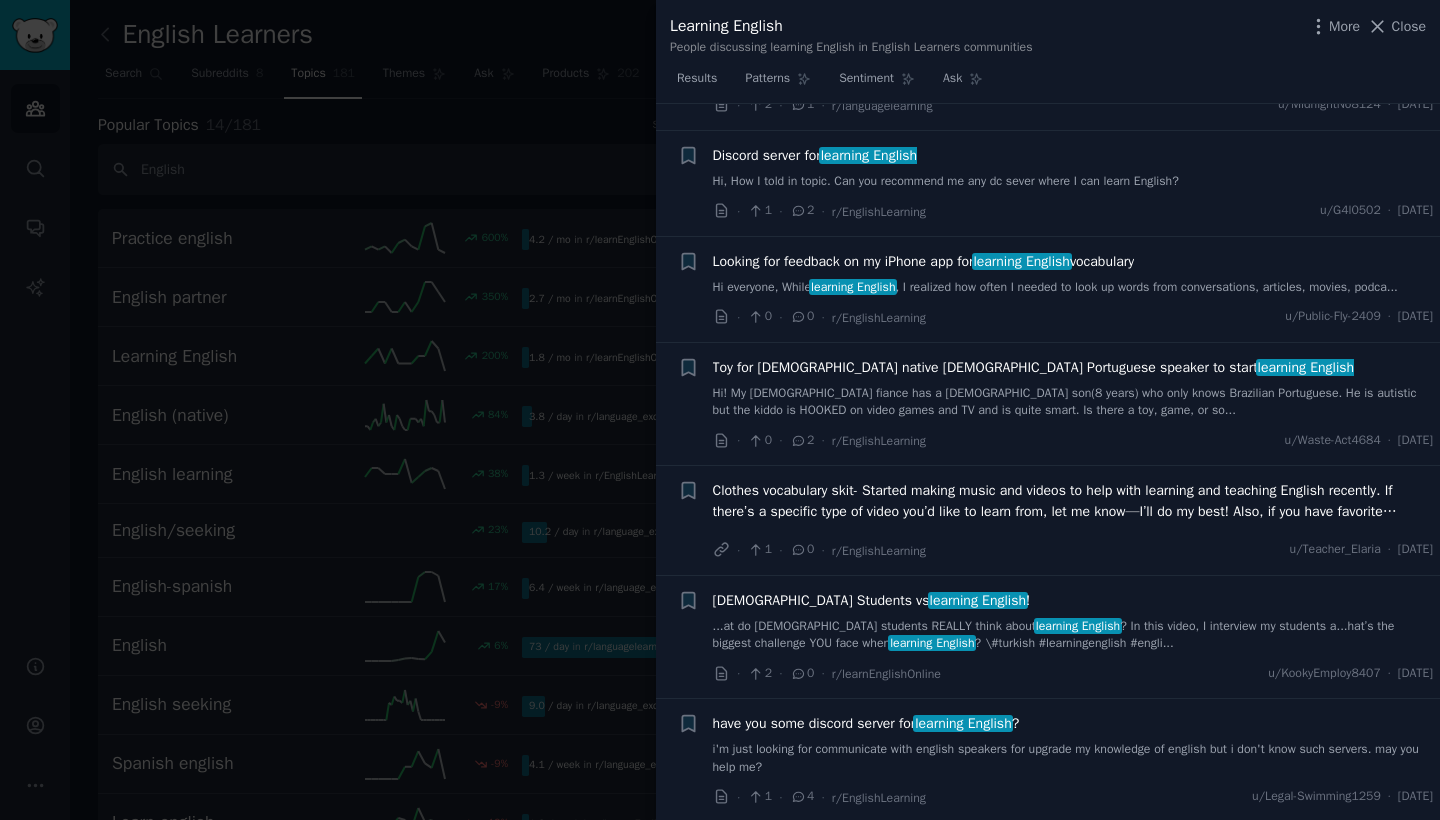 click on "Looking for feedback on my iPhone app for  learning English  vocabulary Hi everyone,
While  learning English , I realized how often I needed to look up words from conversations, articles, movies, podca..." at bounding box center (1073, 274) 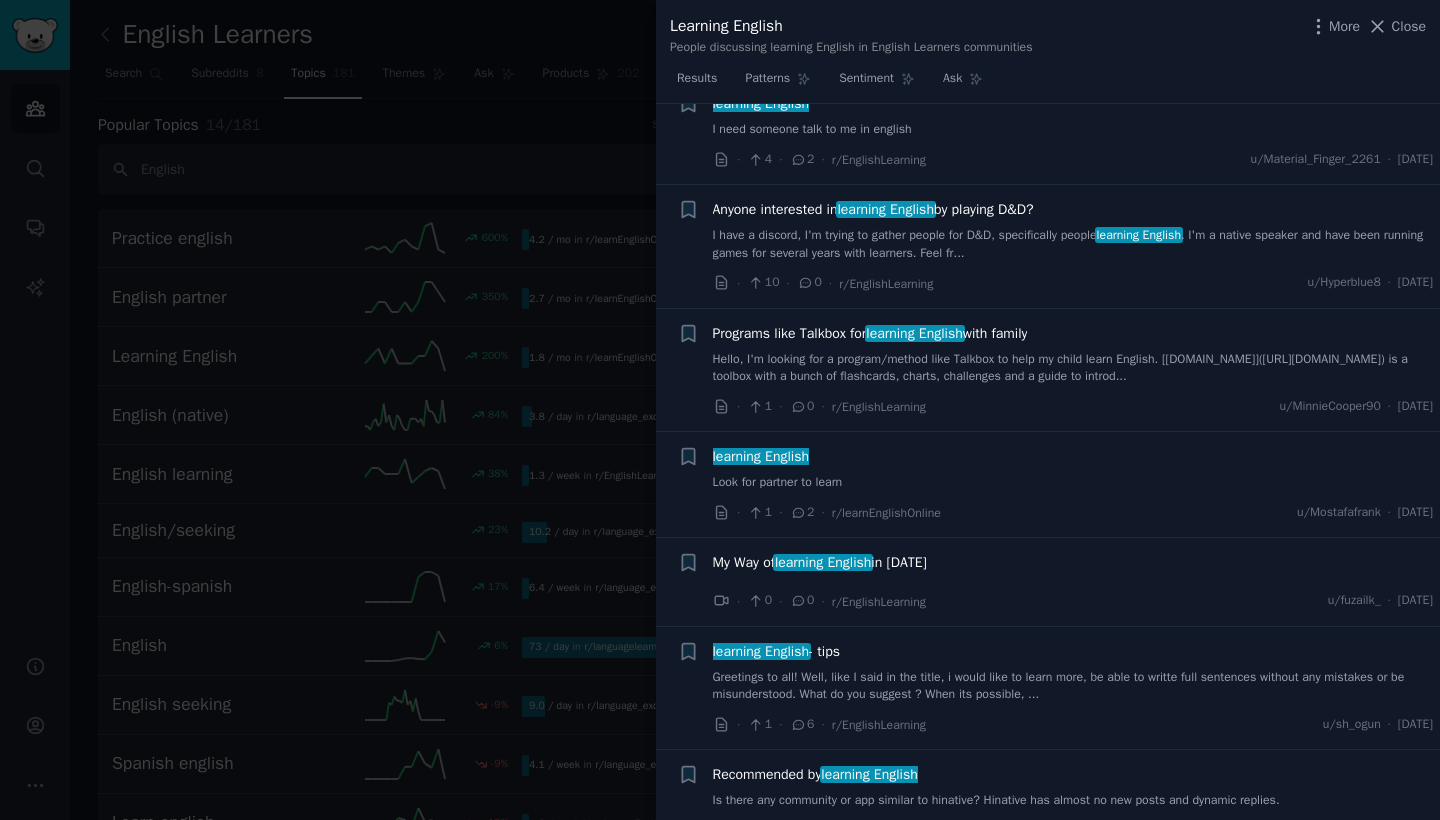 scroll, scrollTop: 5439, scrollLeft: 0, axis: vertical 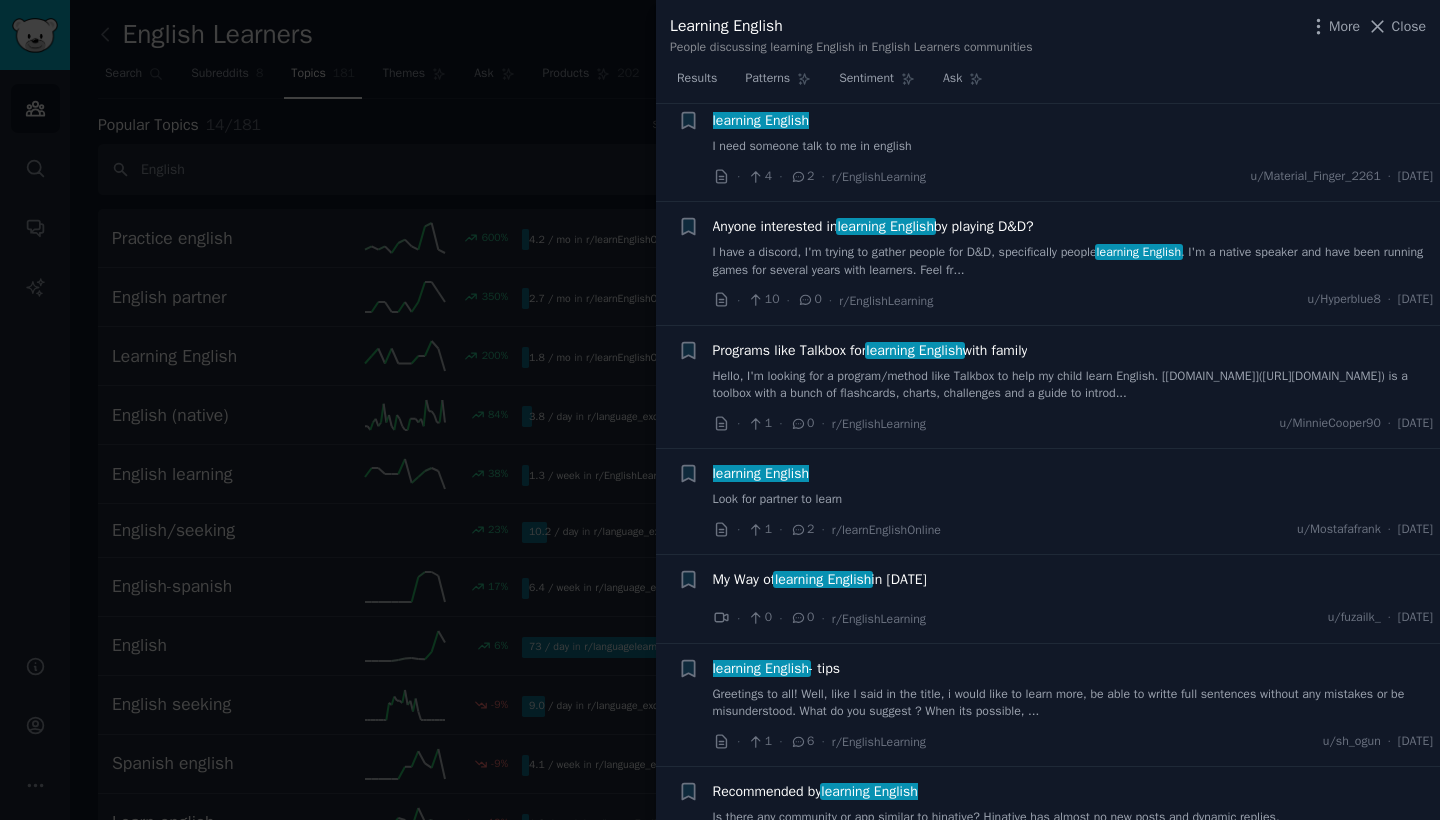 click on "I need someone talk to me in english" at bounding box center (1073, 147) 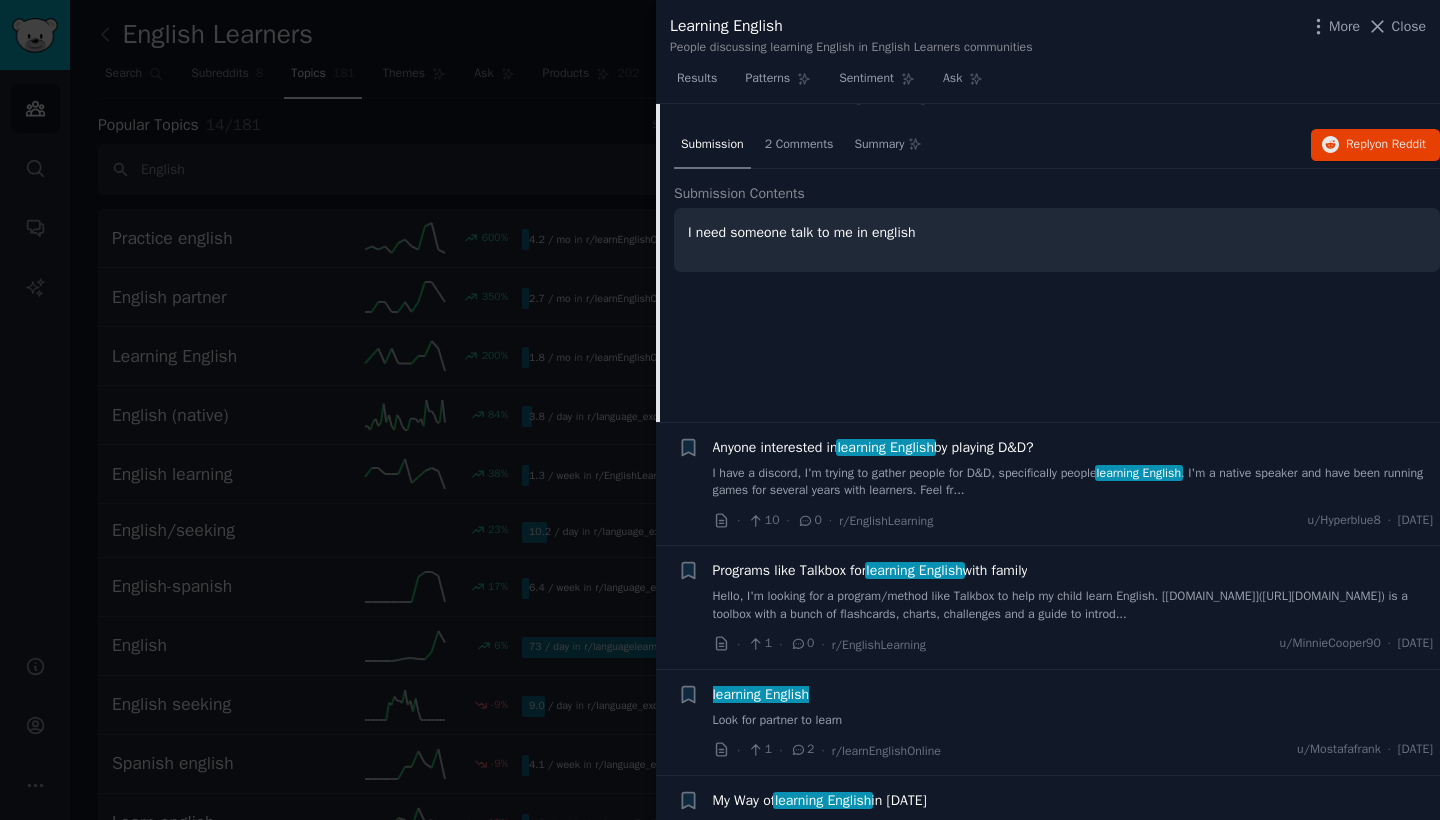 scroll, scrollTop: 4772, scrollLeft: 0, axis: vertical 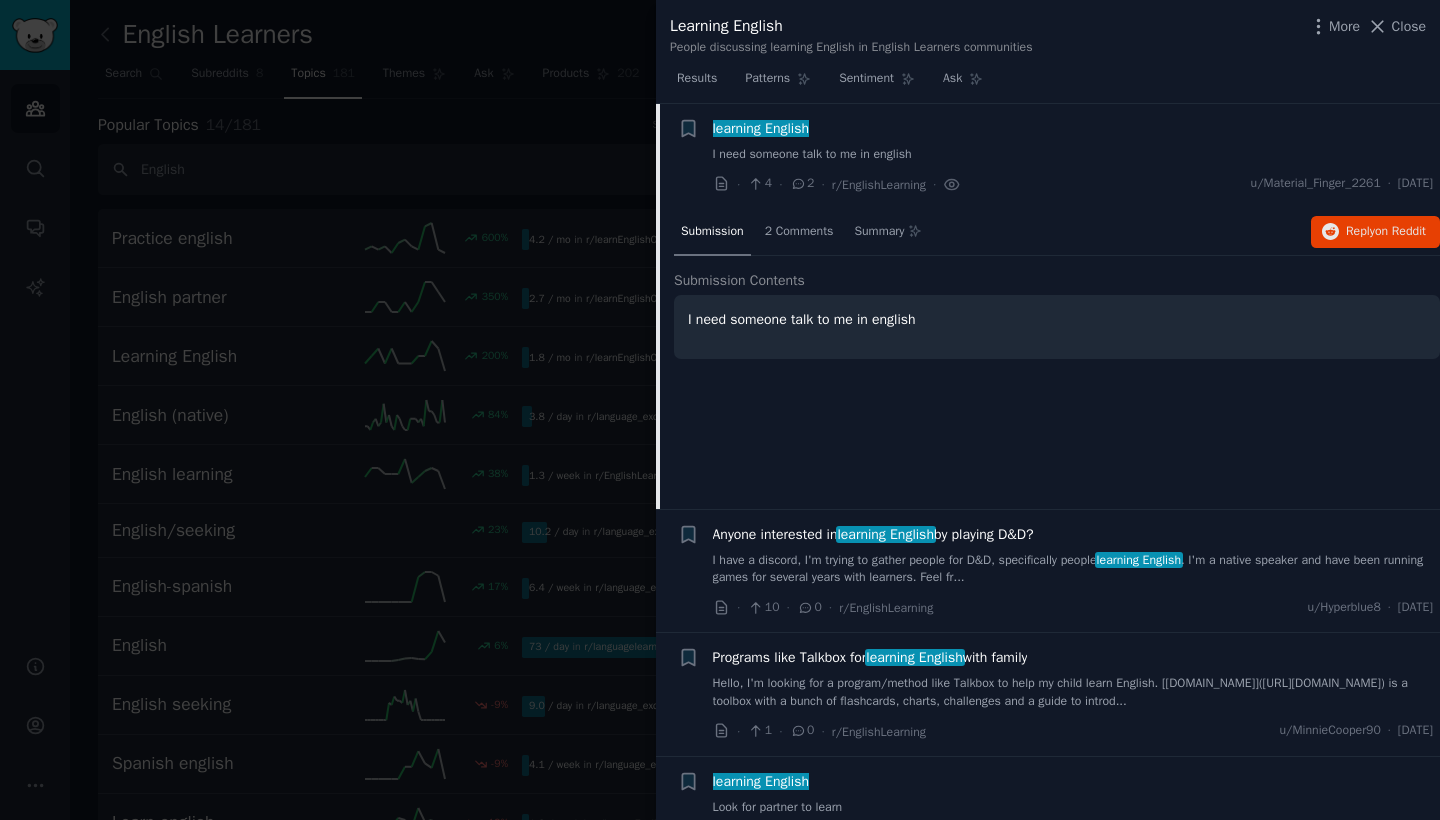 click on "I need someone talk to me in english" at bounding box center [1057, 327] 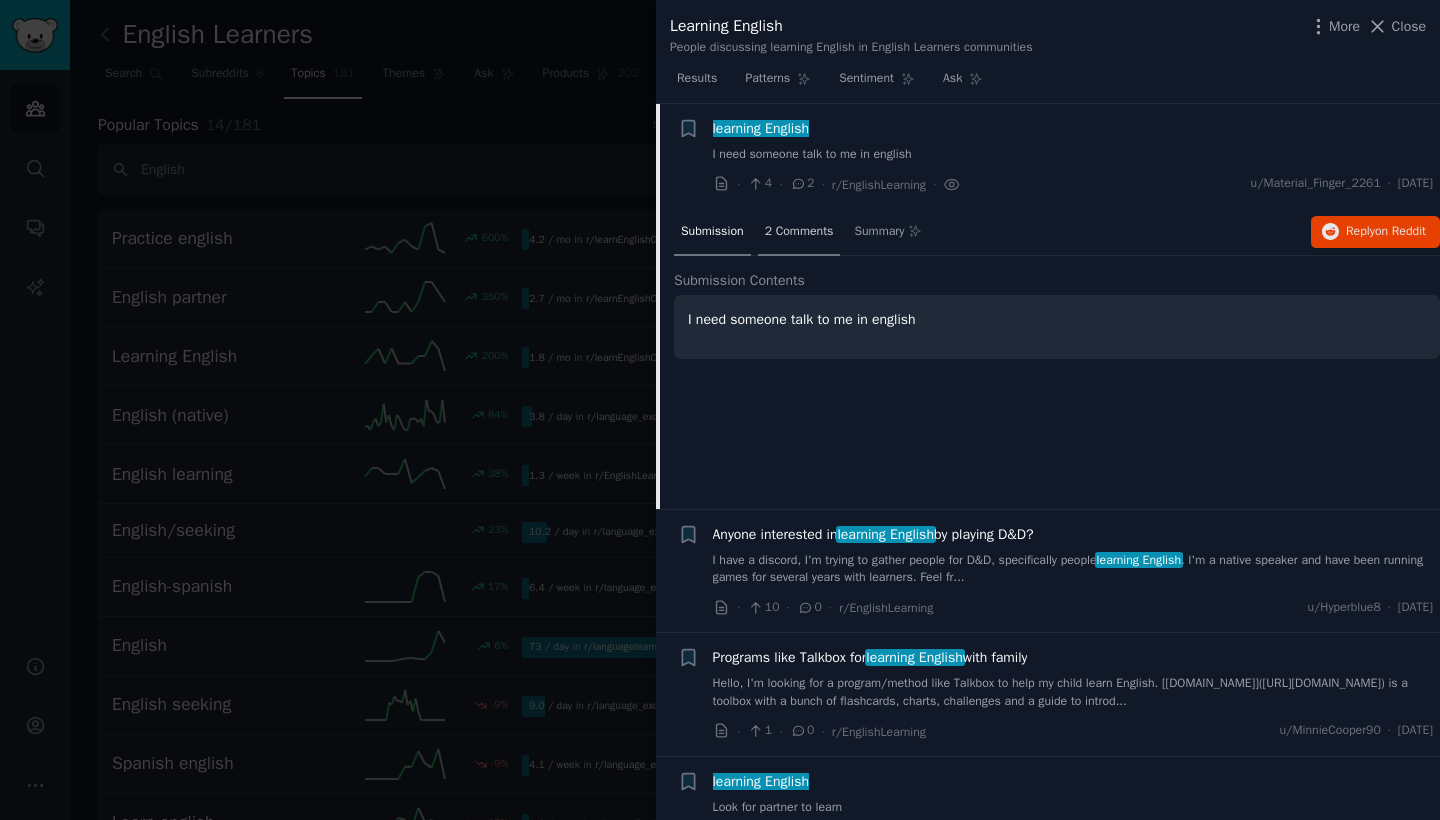click on "2 Comments" at bounding box center [799, 232] 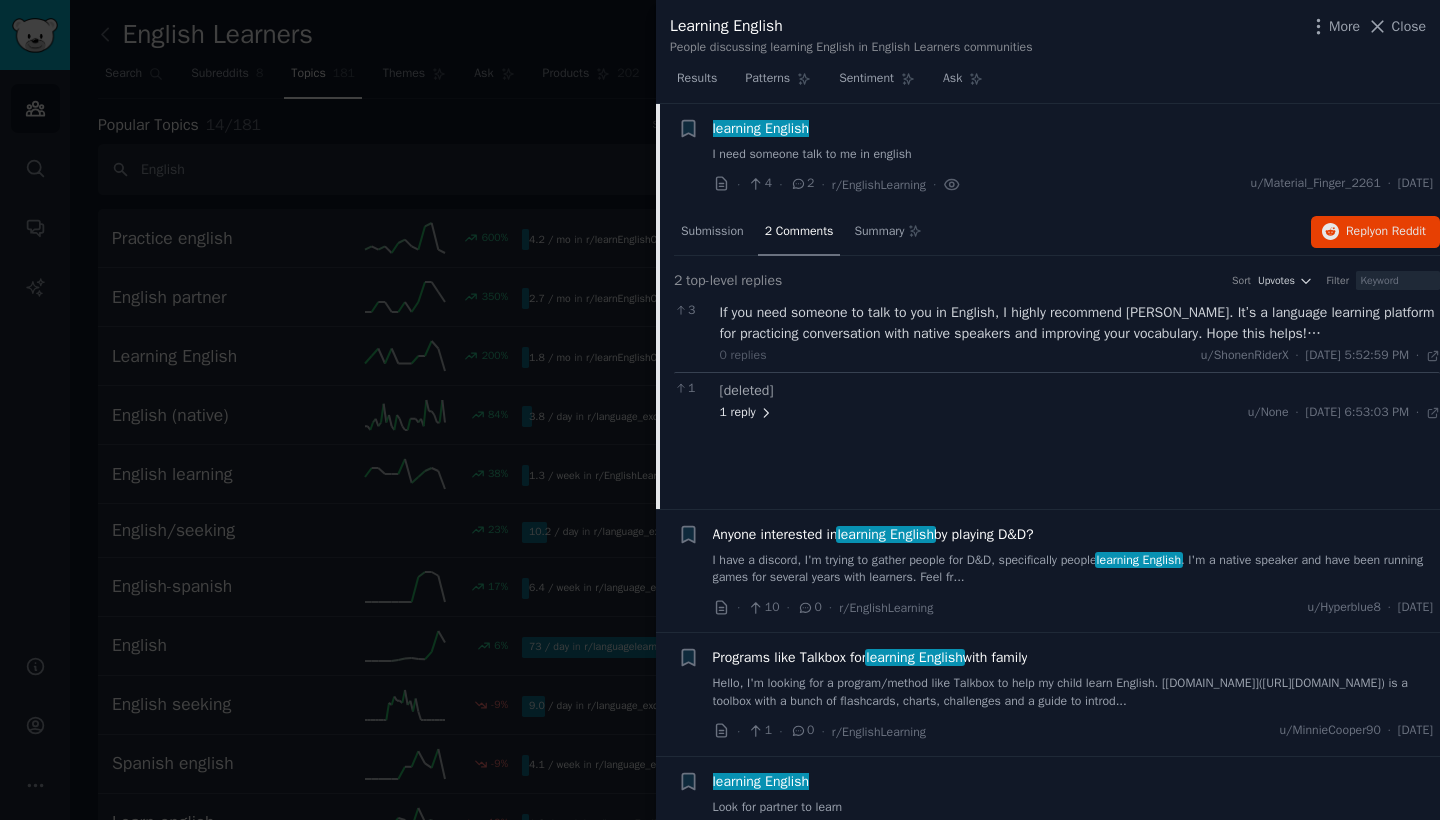 click 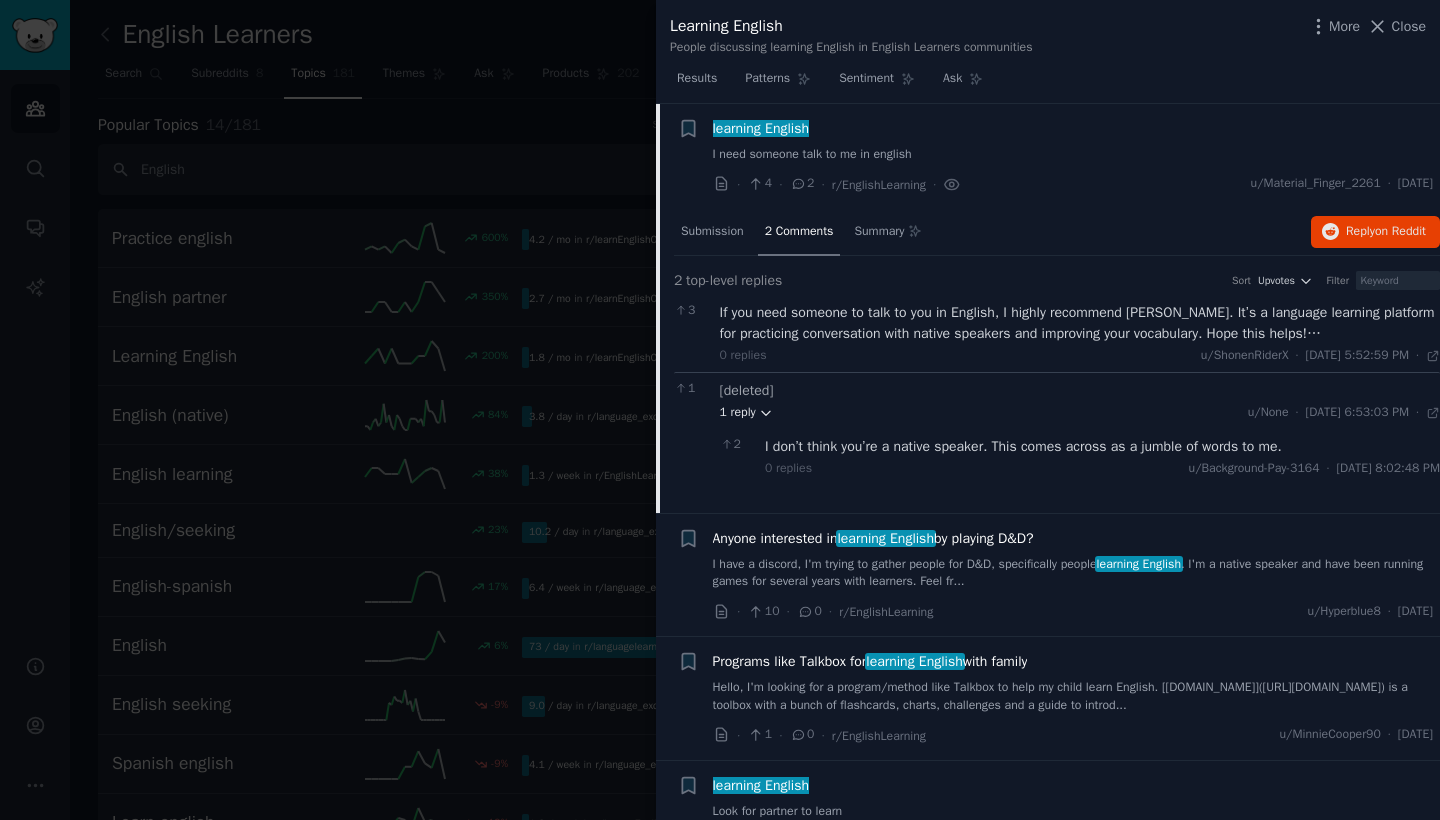 click 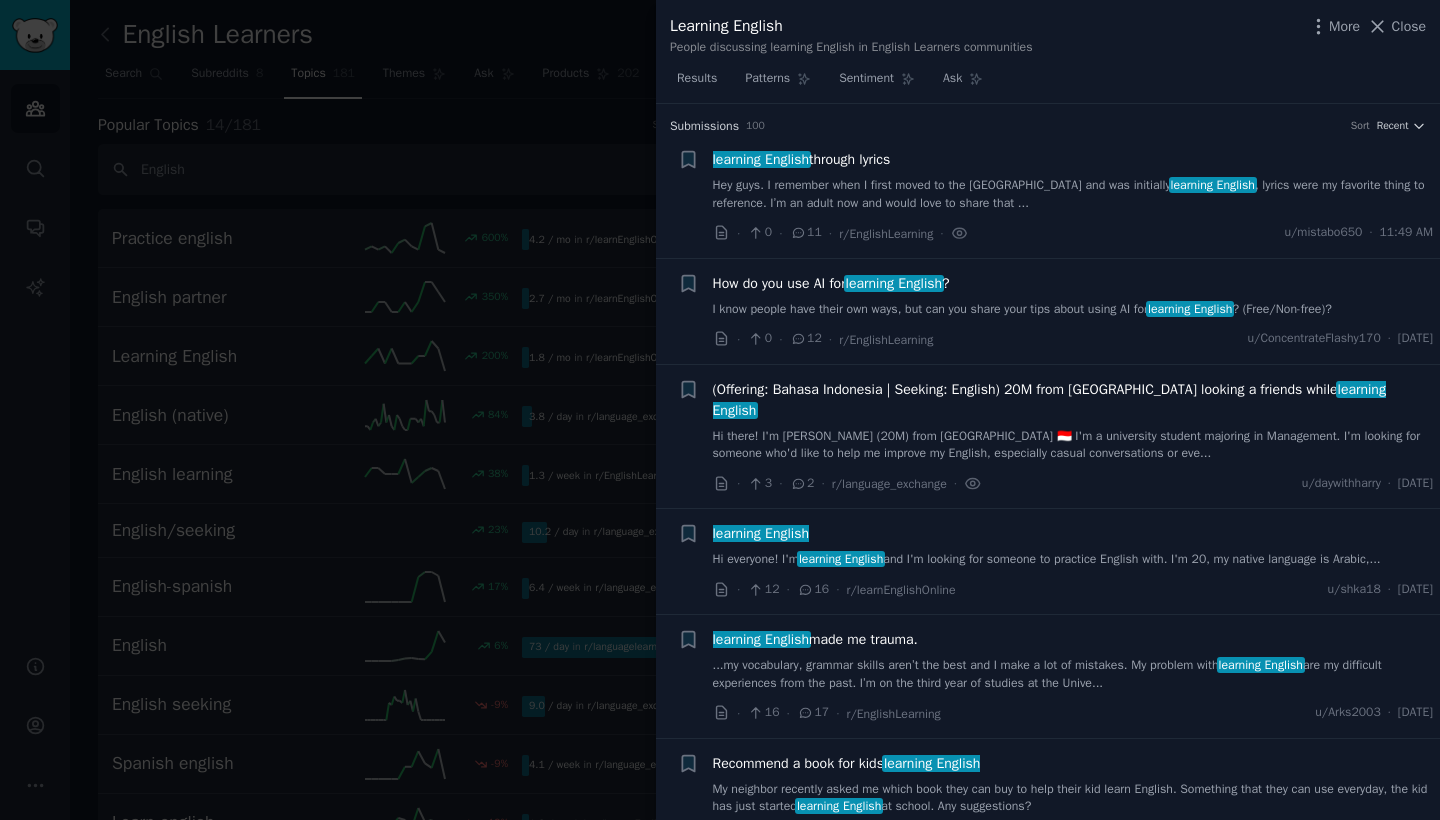 scroll, scrollTop: -1, scrollLeft: 0, axis: vertical 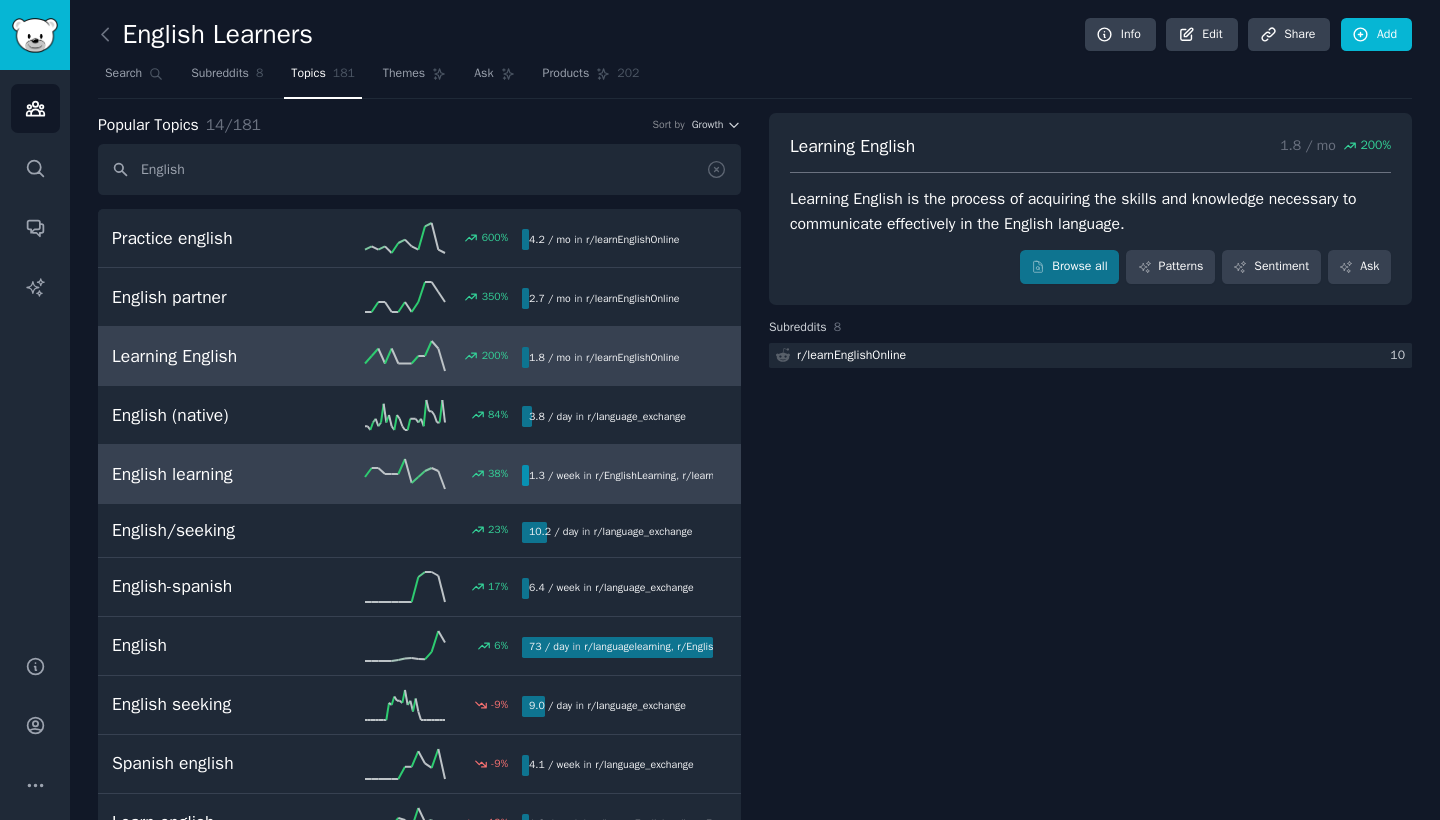 click on "English learning 38 % 1.3 / week  in    r/ EnglishLearning ,  r/ learnEnglishOnline" at bounding box center [419, 474] 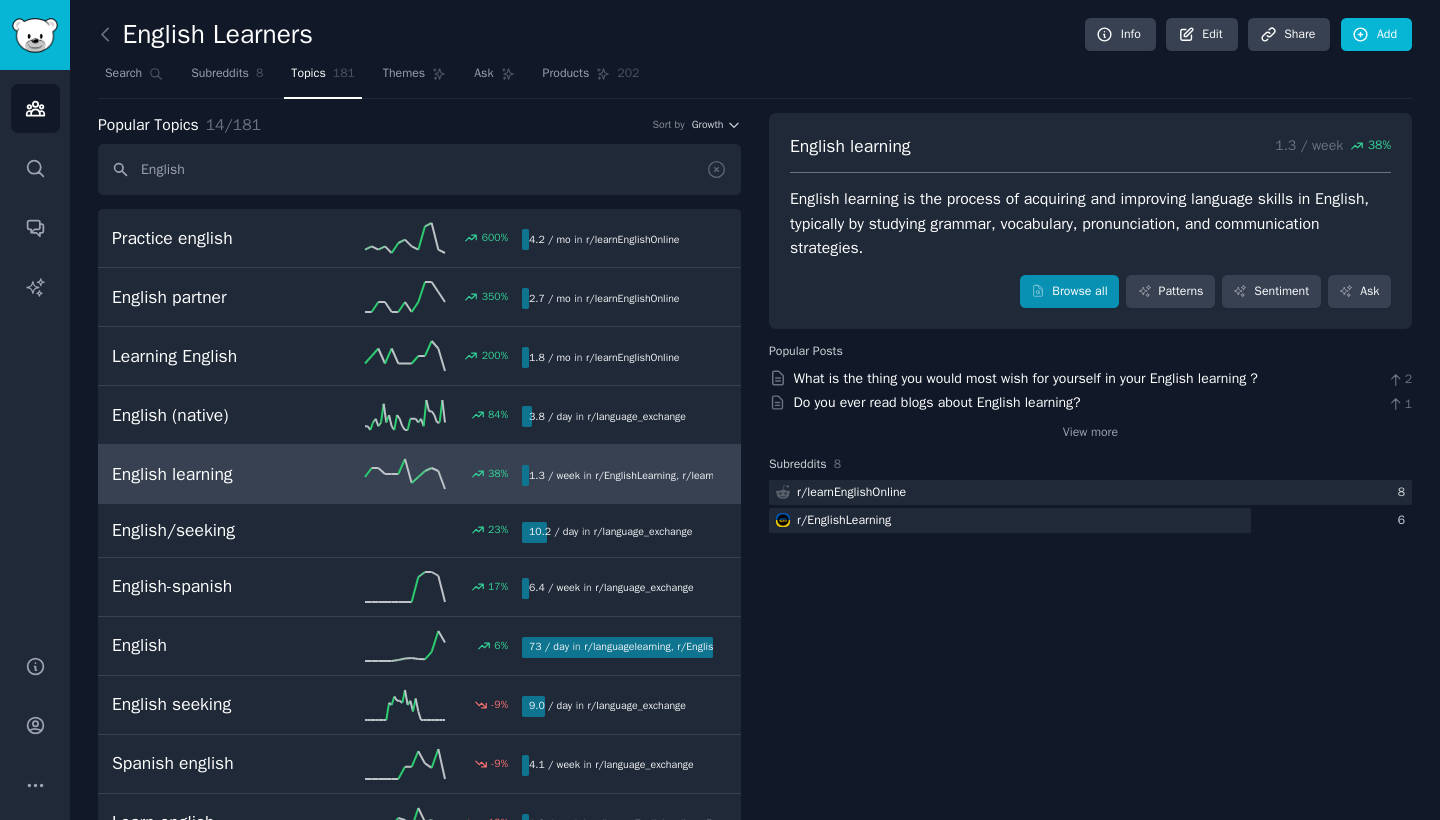 click 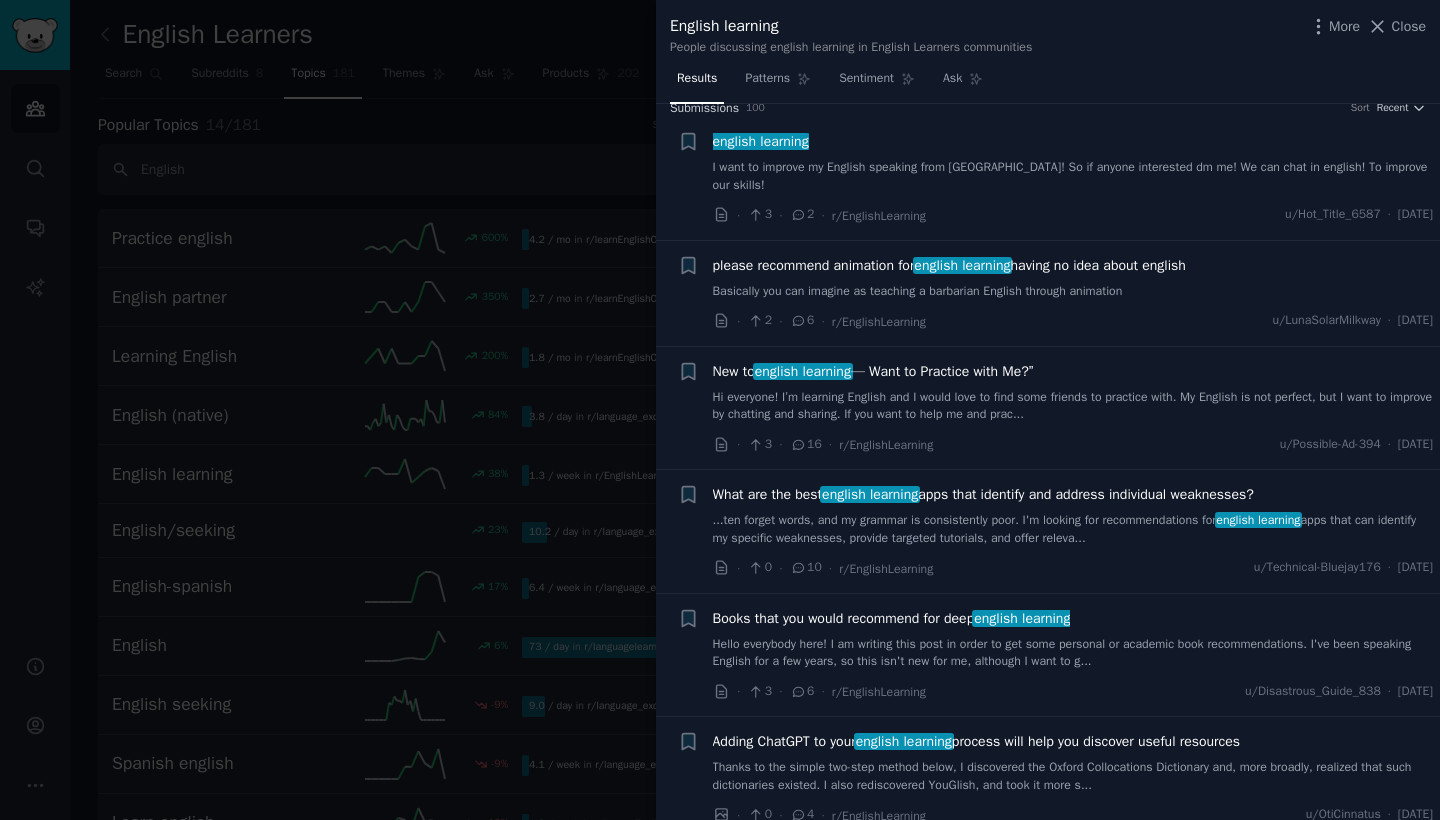 scroll, scrollTop: 21, scrollLeft: 0, axis: vertical 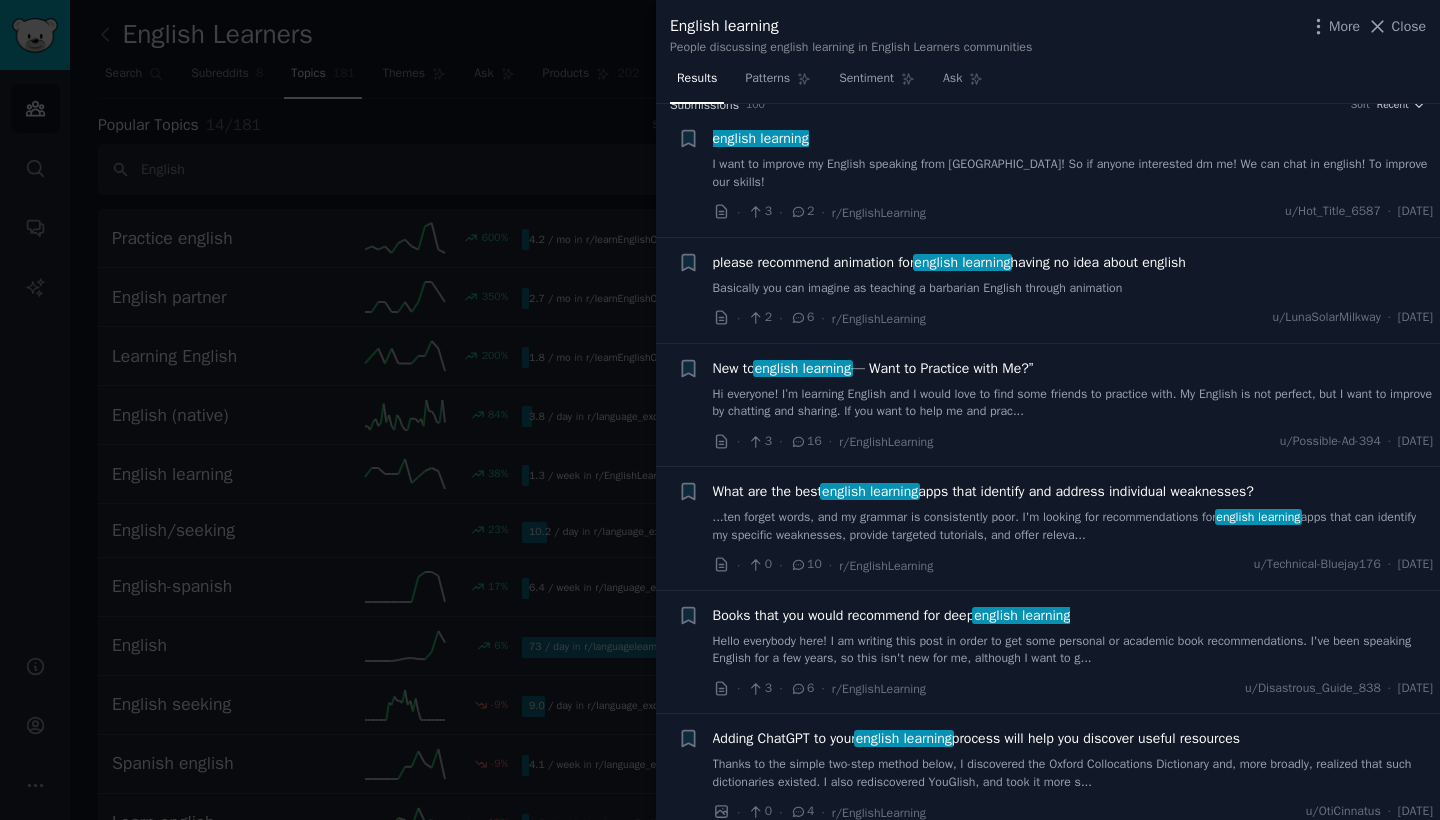click on "english learning I want to improve my English speaking from [GEOGRAPHIC_DATA]! So if anyone interested dm me! We can chat in english! To improve our skills!" at bounding box center (1073, 159) 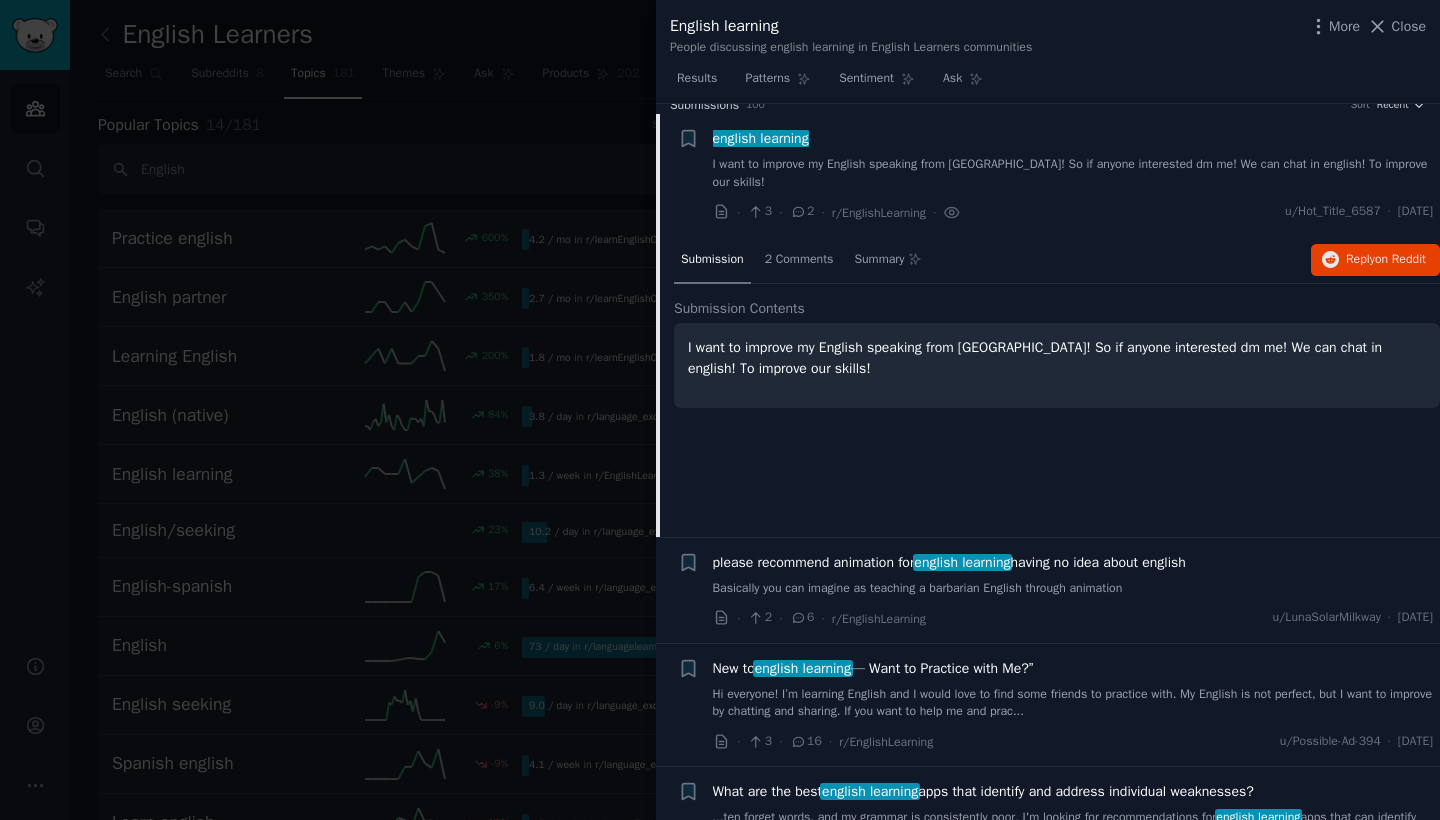 scroll, scrollTop: 31, scrollLeft: 0, axis: vertical 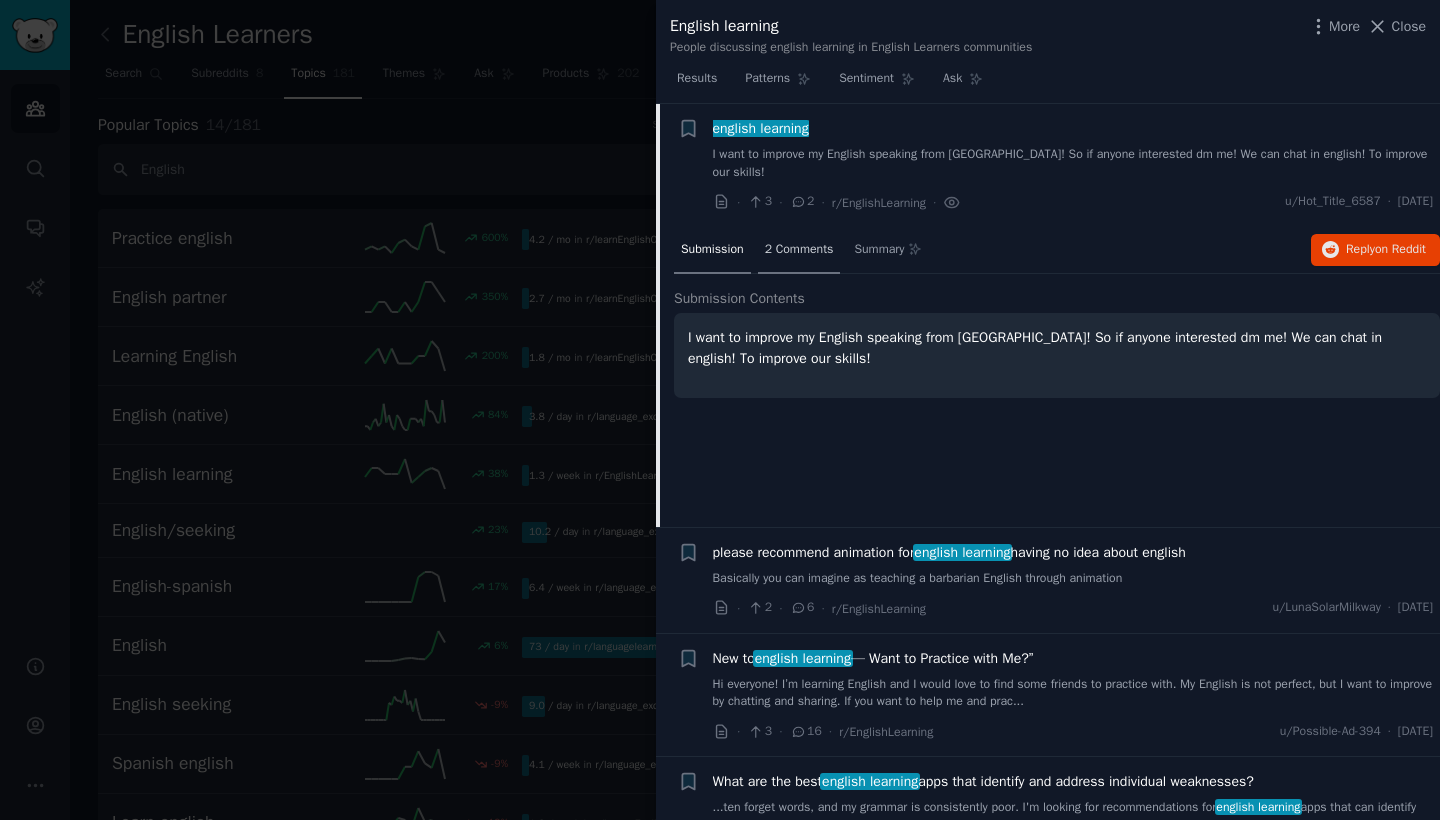 click on "2 Comments" at bounding box center [799, 250] 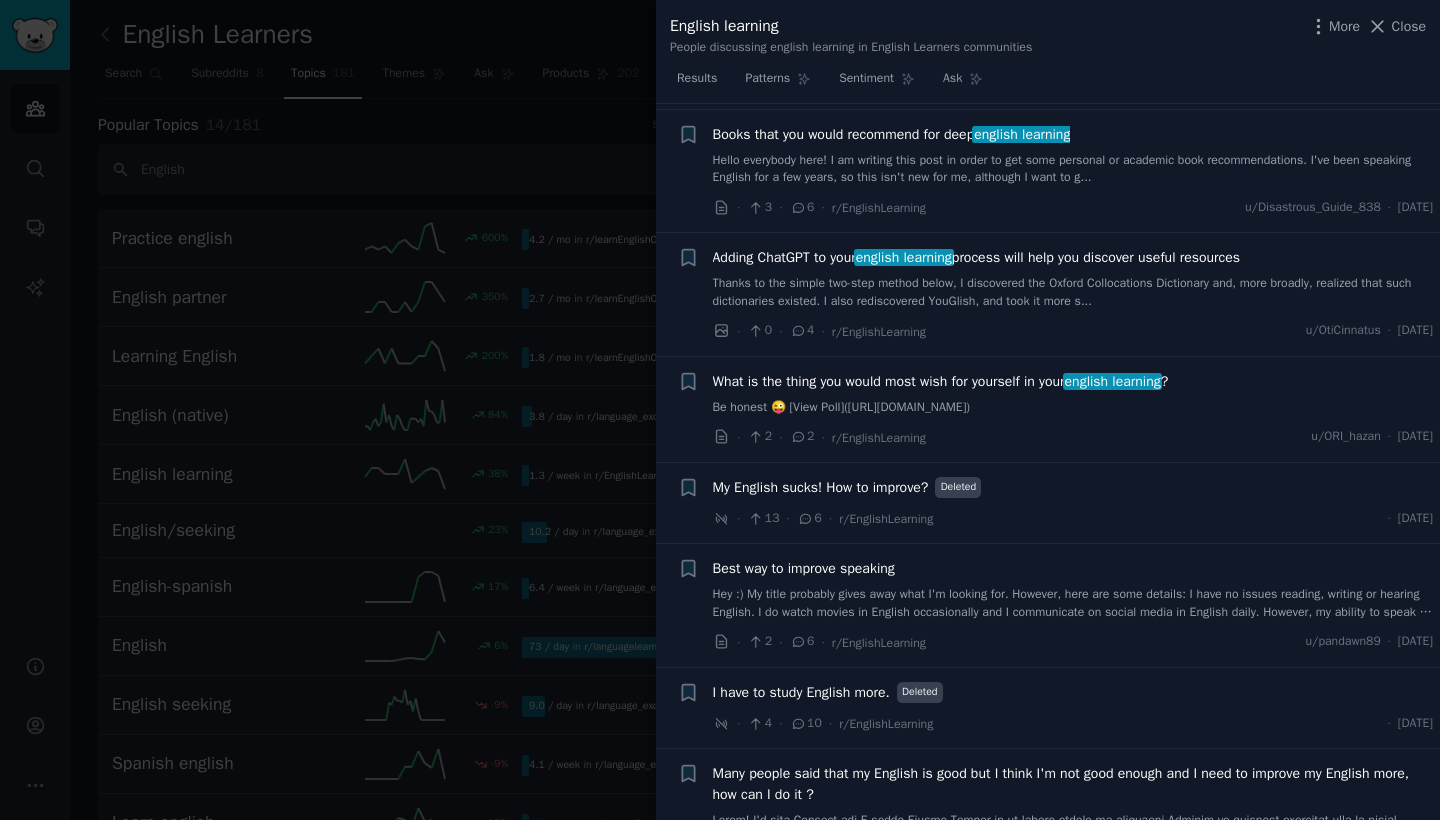 scroll, scrollTop: 806, scrollLeft: 0, axis: vertical 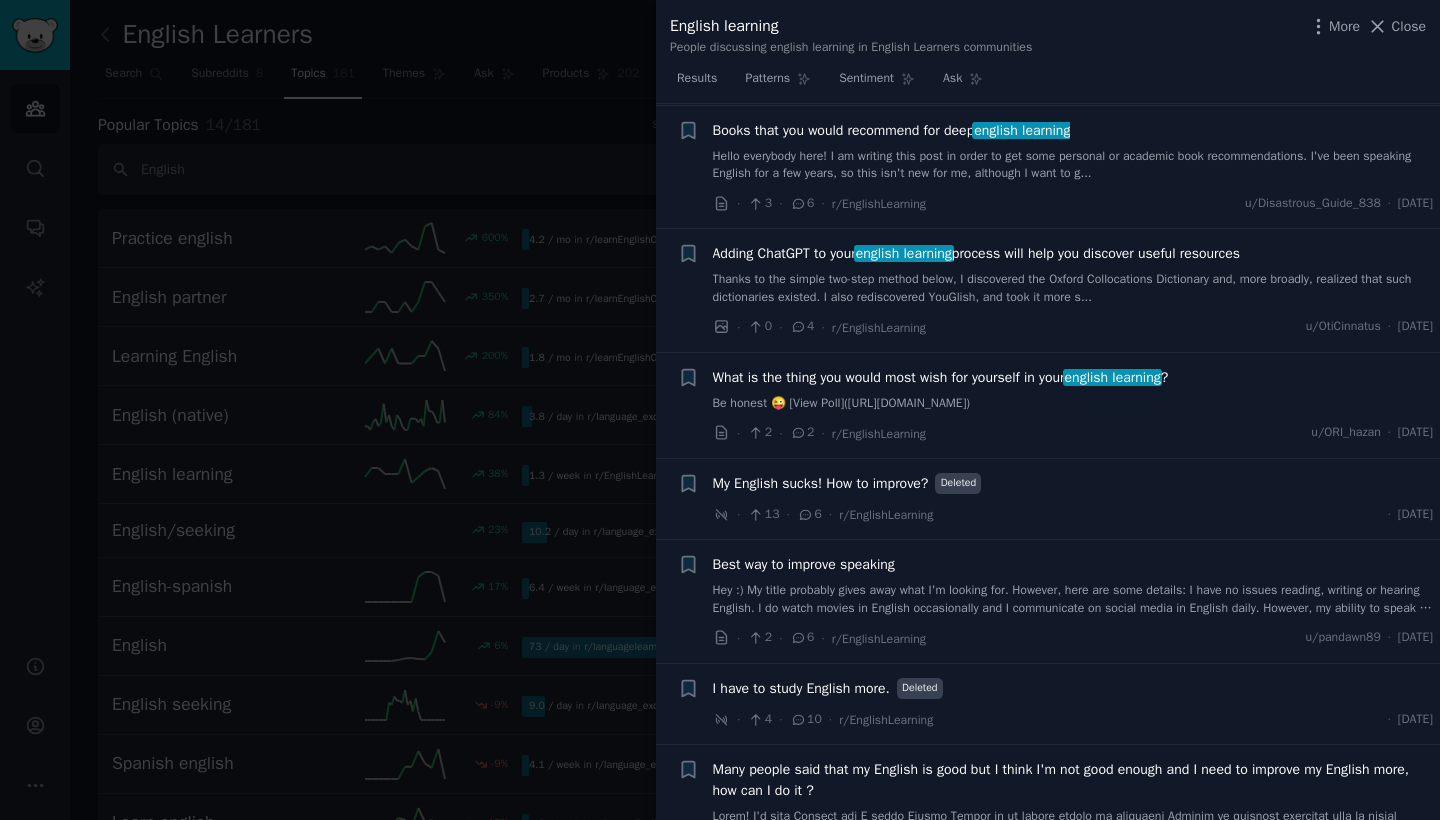 click on "My English sucks! How to improve?" at bounding box center (821, 483) 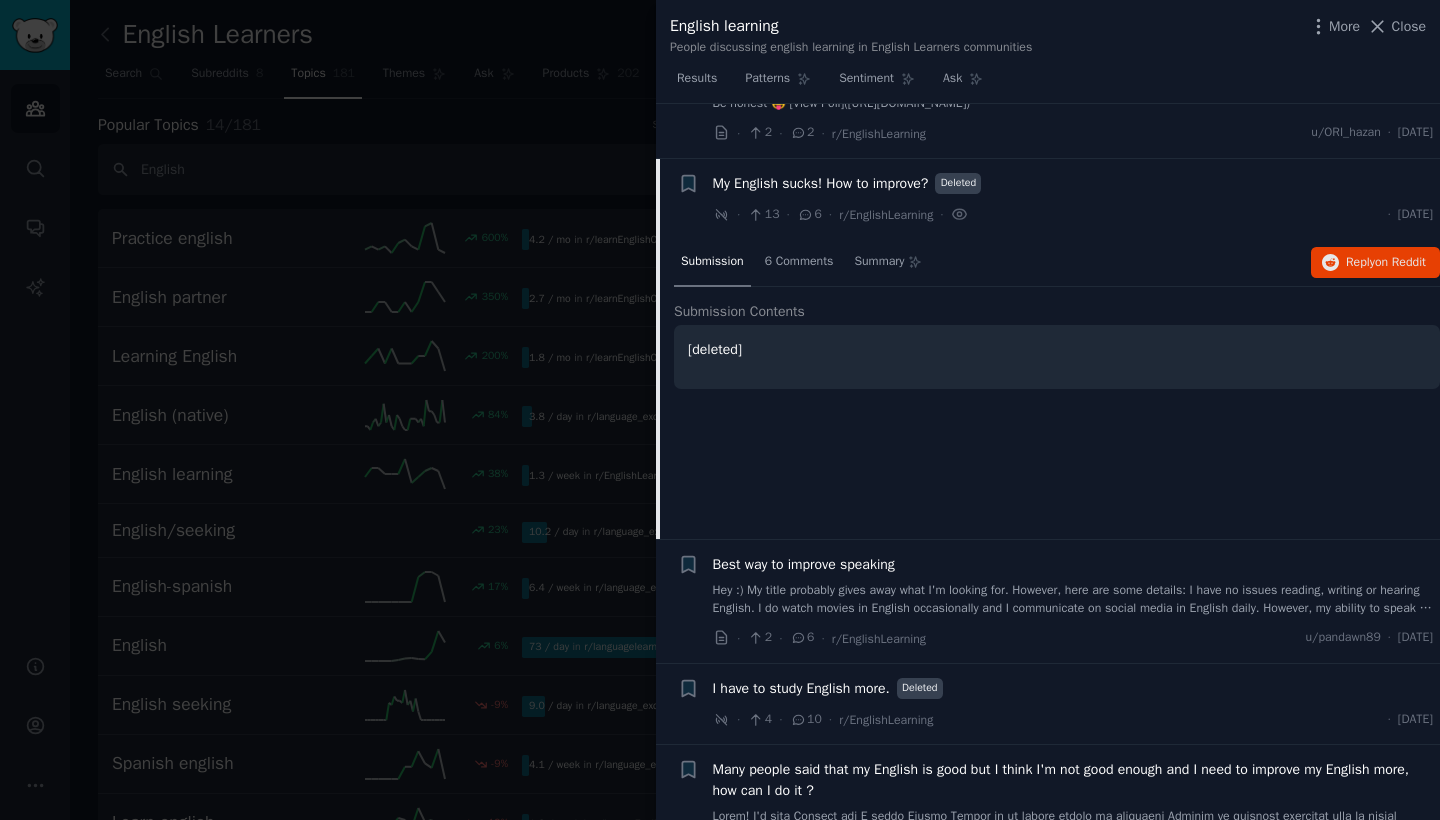 scroll, scrollTop: 855, scrollLeft: 0, axis: vertical 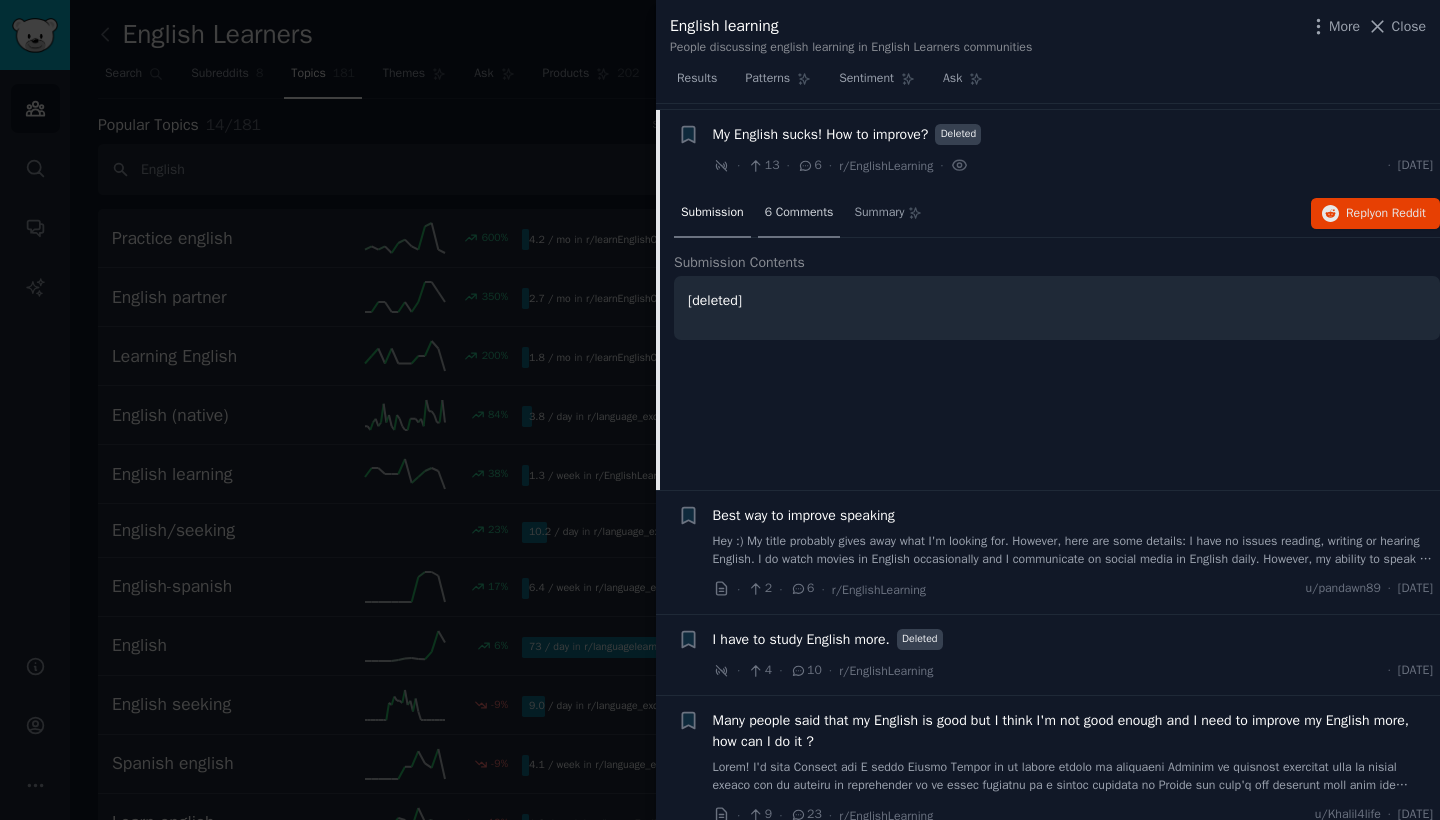 click on "6 Comments" at bounding box center (799, 213) 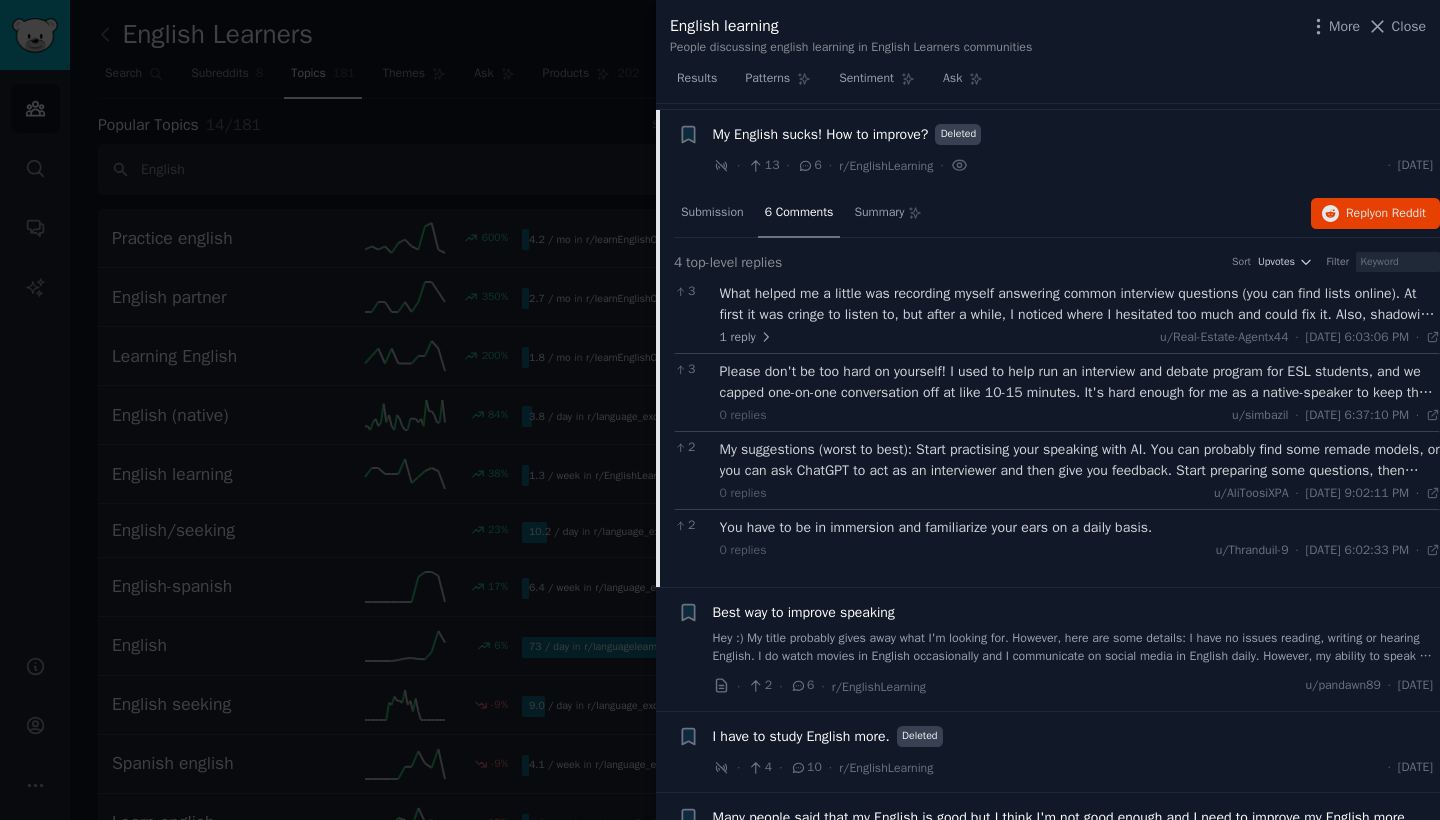 click on "My suggestions (worst to best):
Start practising your speaking with AI. You can probably find some remade models, or you can ask ChatGPT to act as an interviewer and then give you feedback.
Start preparing some questions, then record your voice and listen to it (I hated my own voice and ummmms but it helps)
Get a teacher who is understanding and knowledgeable. They help with the foundation of your knowledge and anxiety." at bounding box center (1080, 460) 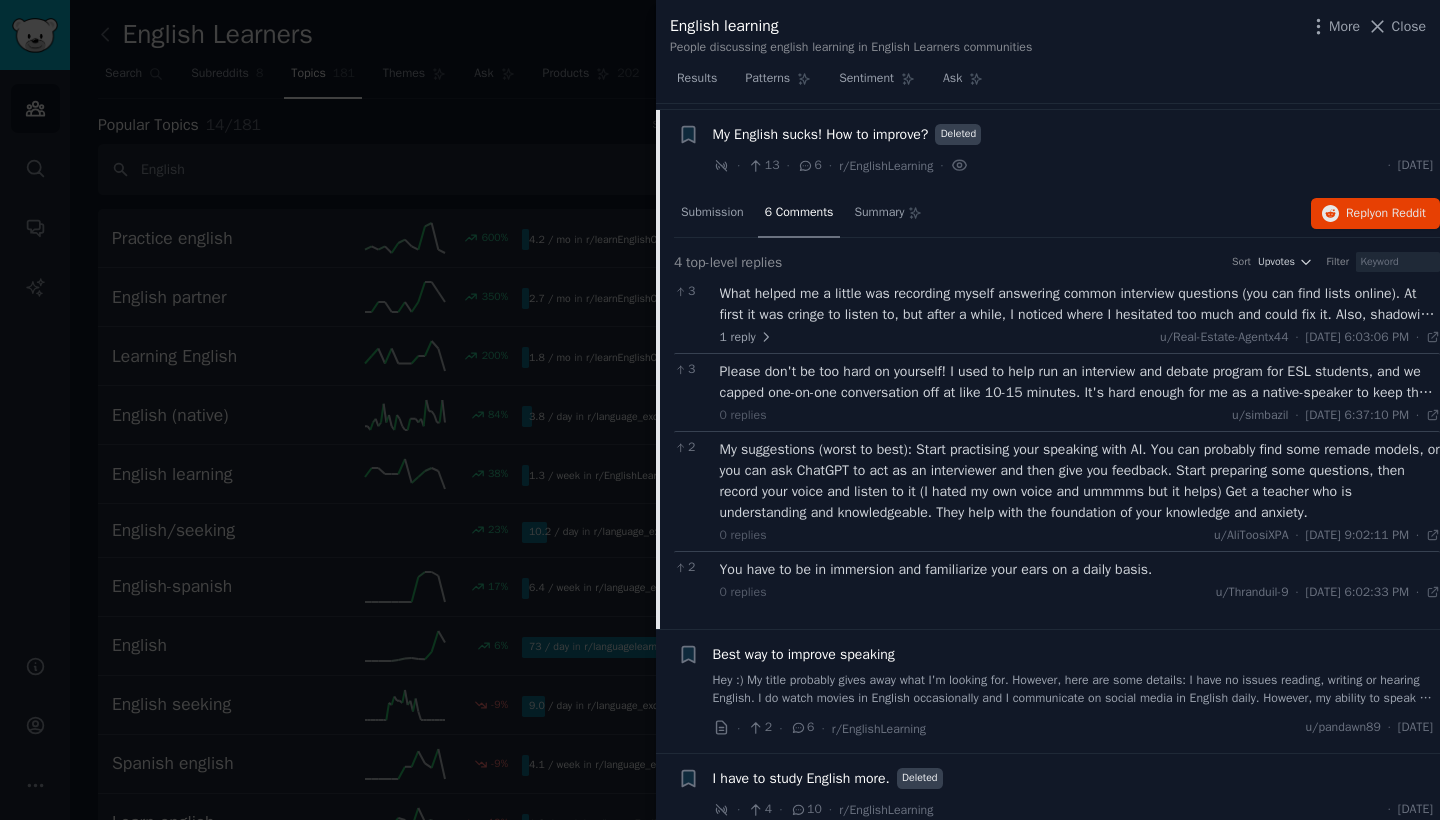 click on "My suggestions (worst to best):
Start practising your speaking with AI. You can probably find some remade models, or you can ask ChatGPT to act as an interviewer and then give you feedback.
Start preparing some questions, then record your voice and listen to it (I hated my own voice and ummmms but it helps)
Get a teacher who is understanding and knowledgeable. They help with the foundation of your knowledge and anxiety." at bounding box center [1080, 481] 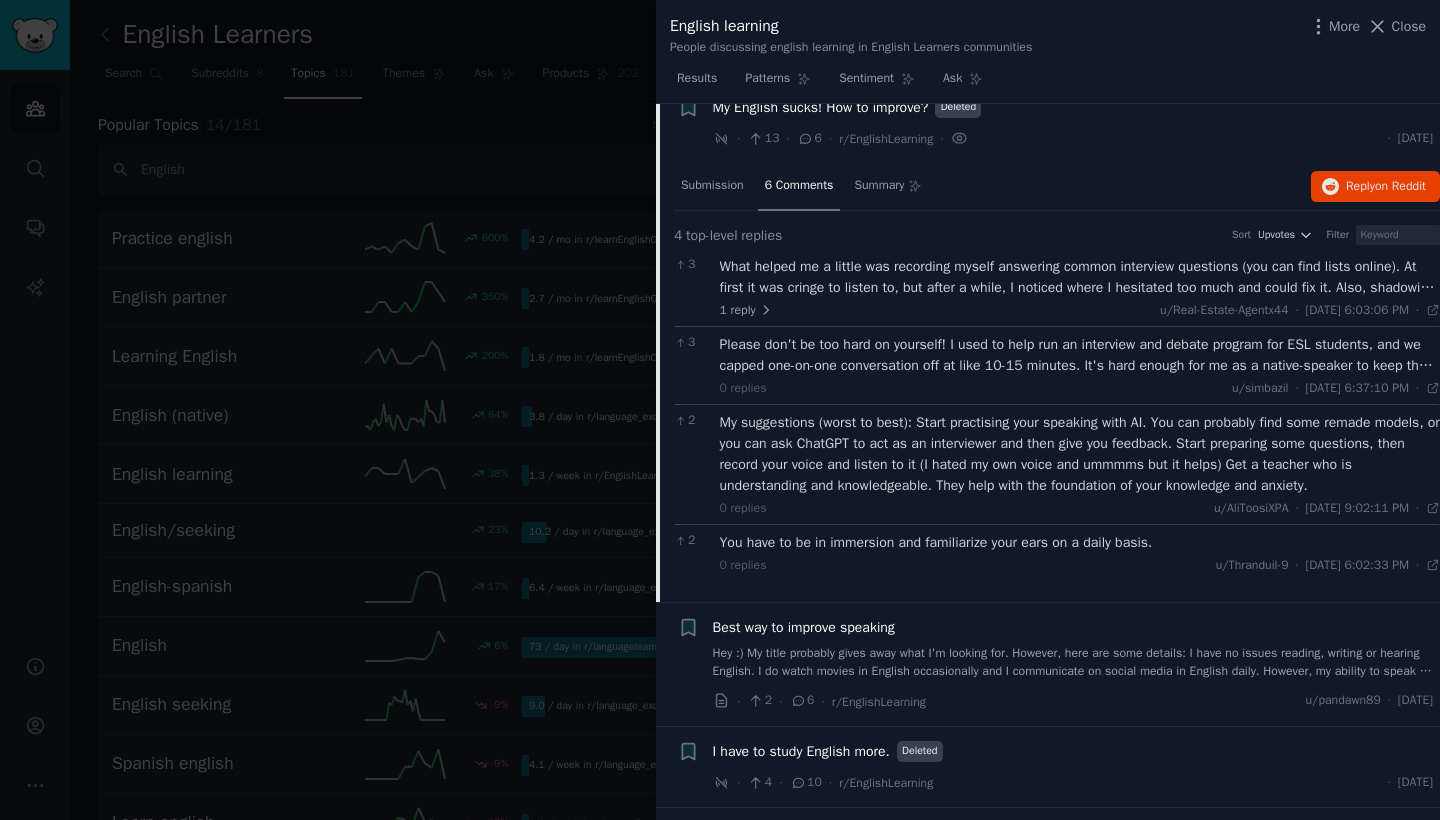 click on "You have to be in immersion and familiarize your ears on a daily basis." at bounding box center (1080, 542) 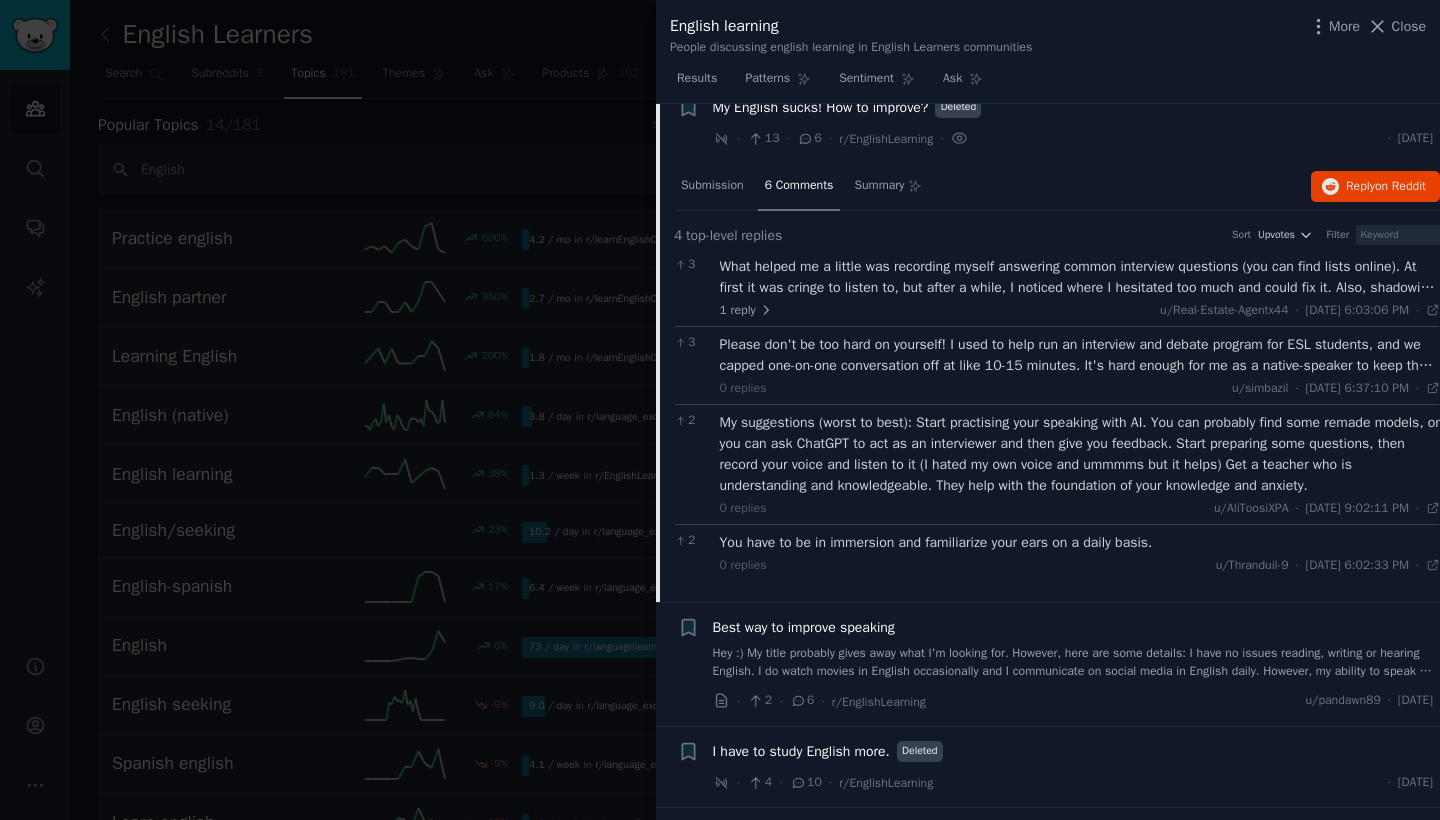 click on "My suggestions (worst to best):
Start practising your speaking with AI. You can probably find some remade models, or you can ask ChatGPT to act as an interviewer and then give you feedback.
Start preparing some questions, then record your voice and listen to it (I hated my own voice and ummmms but it helps)
Get a teacher who is understanding and knowledgeable. They help with the foundation of your knowledge and anxiety." at bounding box center [1080, 454] 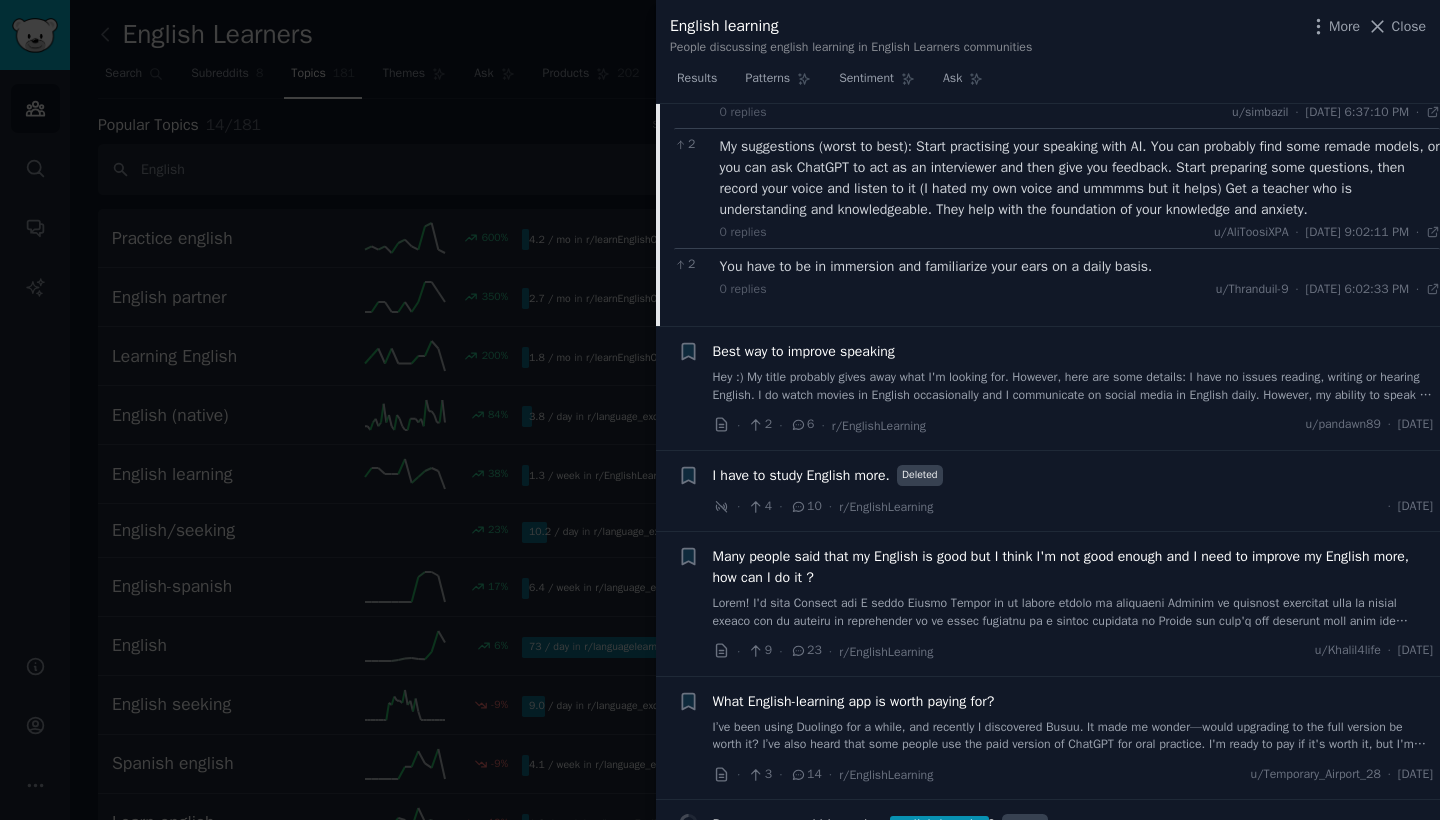 scroll, scrollTop: 1166, scrollLeft: 0, axis: vertical 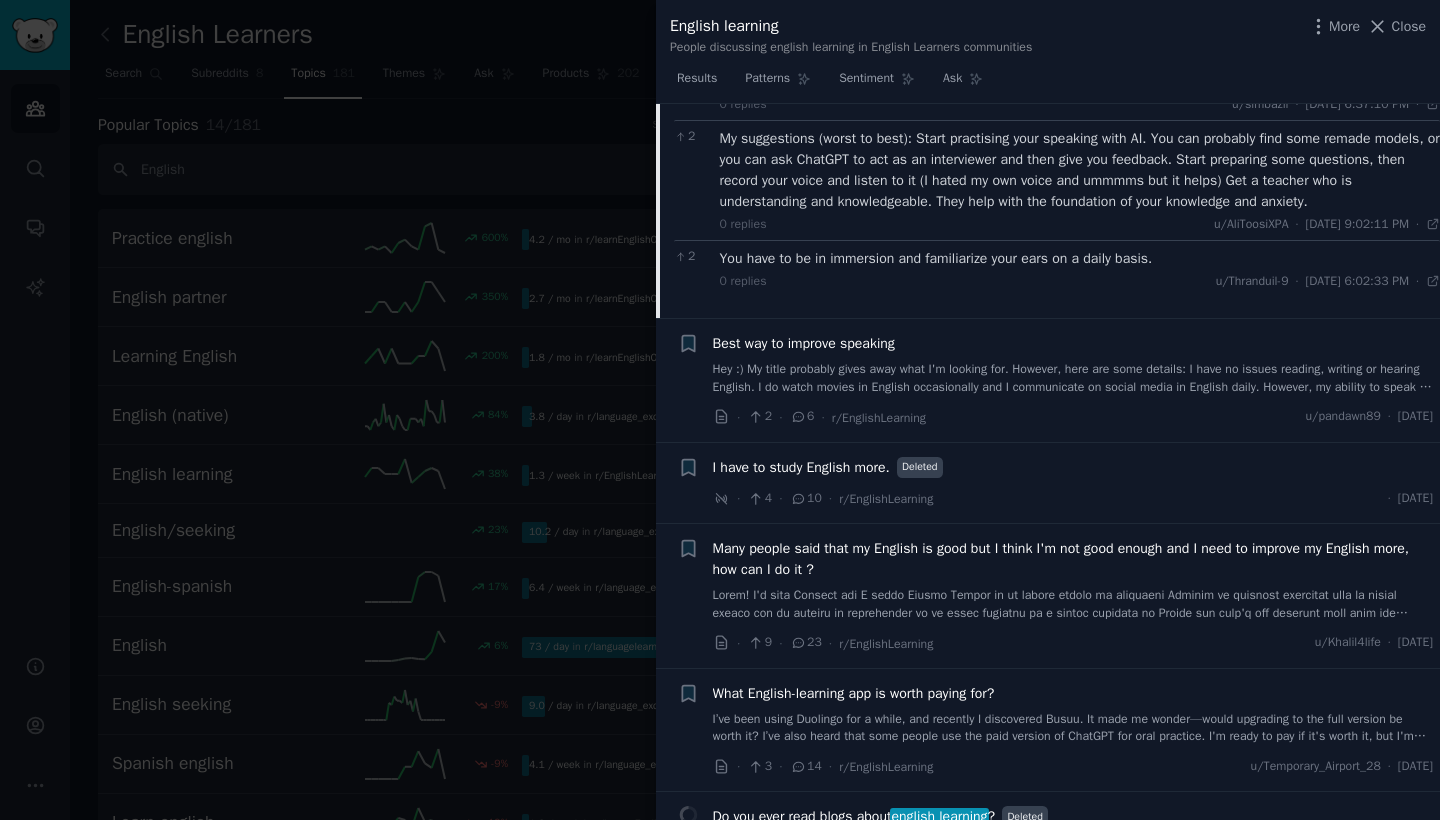 click on "Many people said that my English is good but I think I'm not good enough and I need to improve my English more, how can I do it ?" at bounding box center (1073, 559) 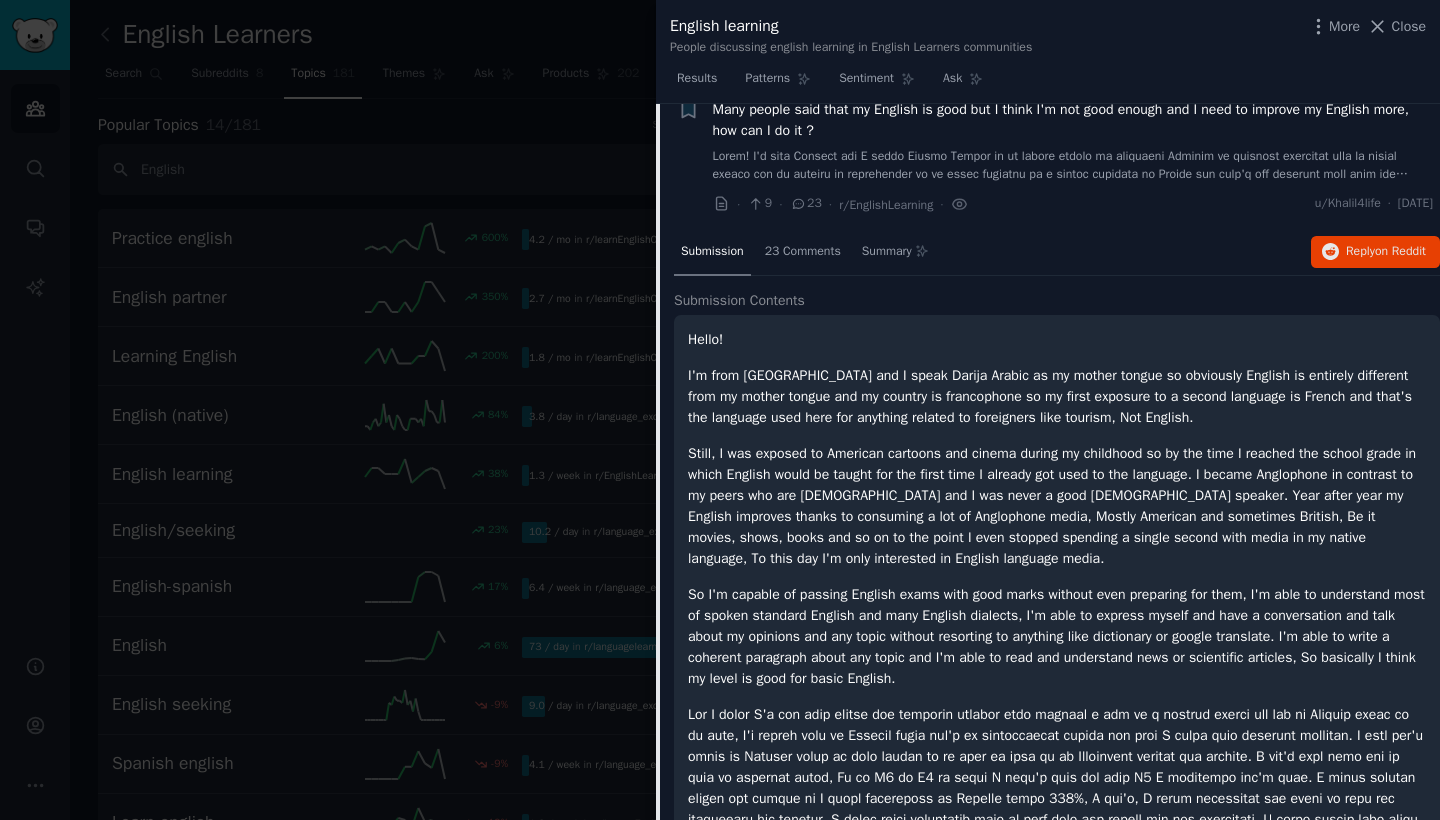 scroll, scrollTop: 1140, scrollLeft: 0, axis: vertical 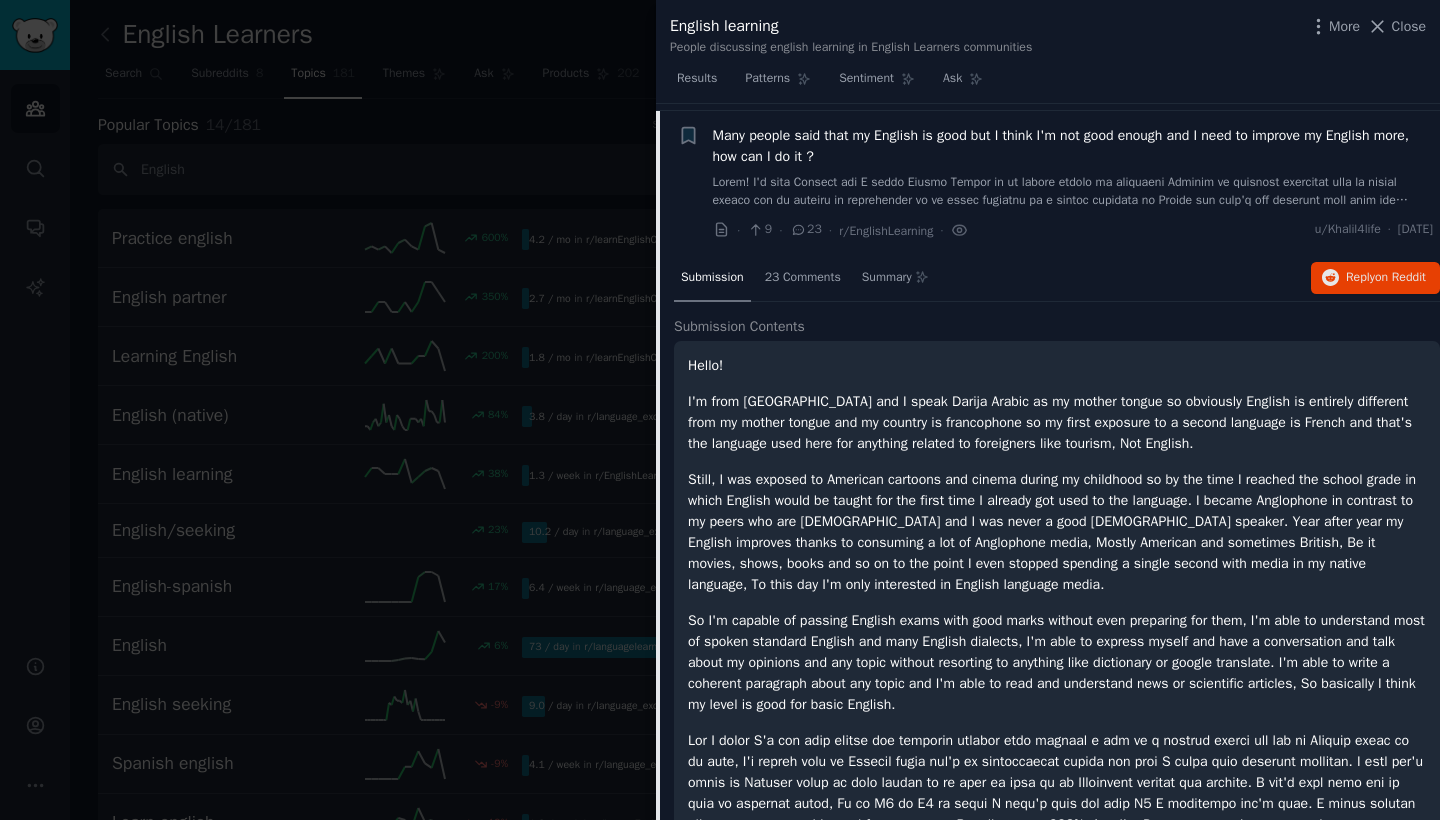 click on "I'm from [GEOGRAPHIC_DATA] and I speak Darija Arabic as my mother tongue so obviously English is entirely different from my mother tongue and my country is francophone so my first exposure to a second language is French and that's the language used here for anything related to foreigners like tourism, Not English." at bounding box center (1057, 422) 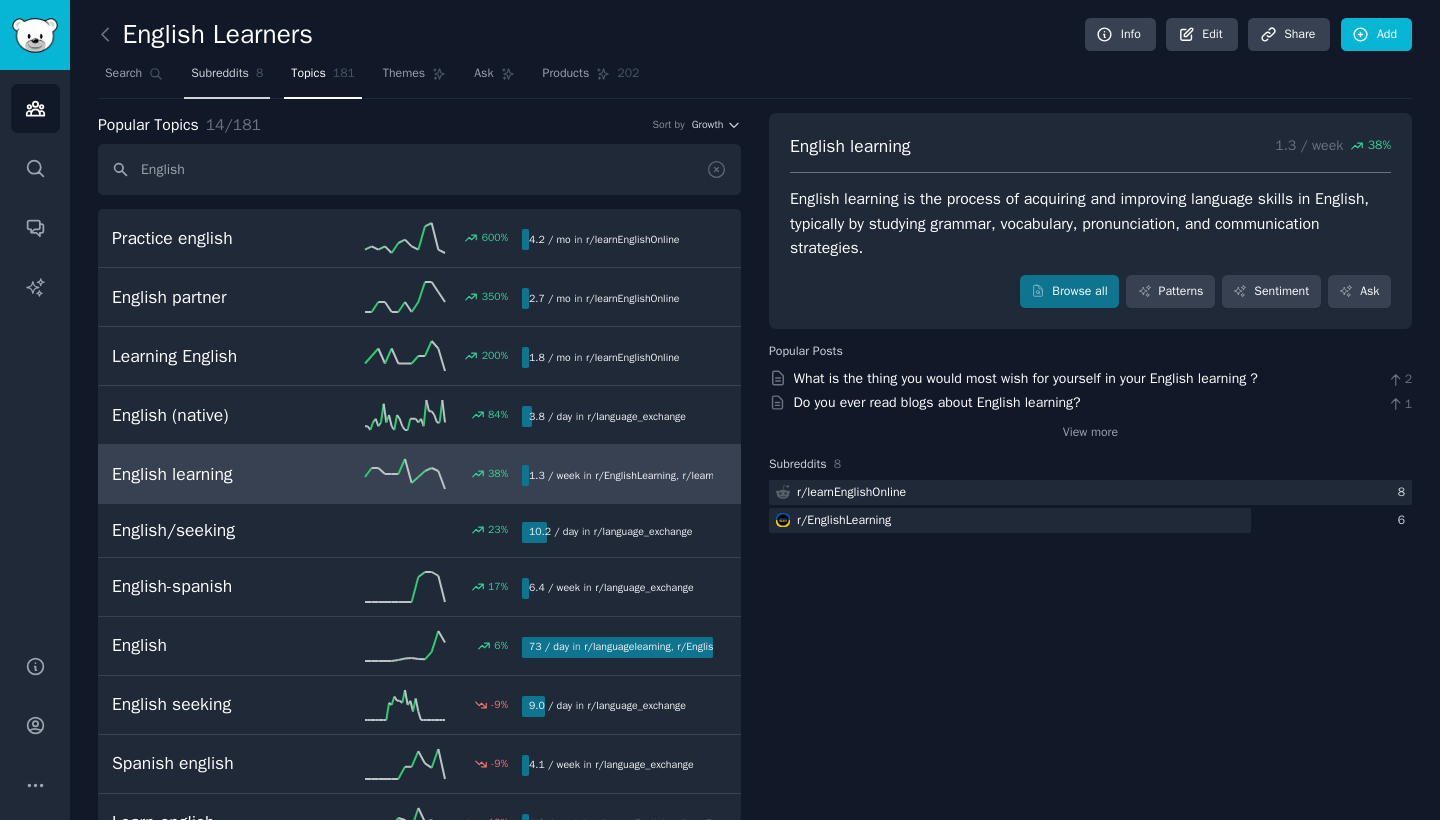 click on "Subreddits" at bounding box center (220, 74) 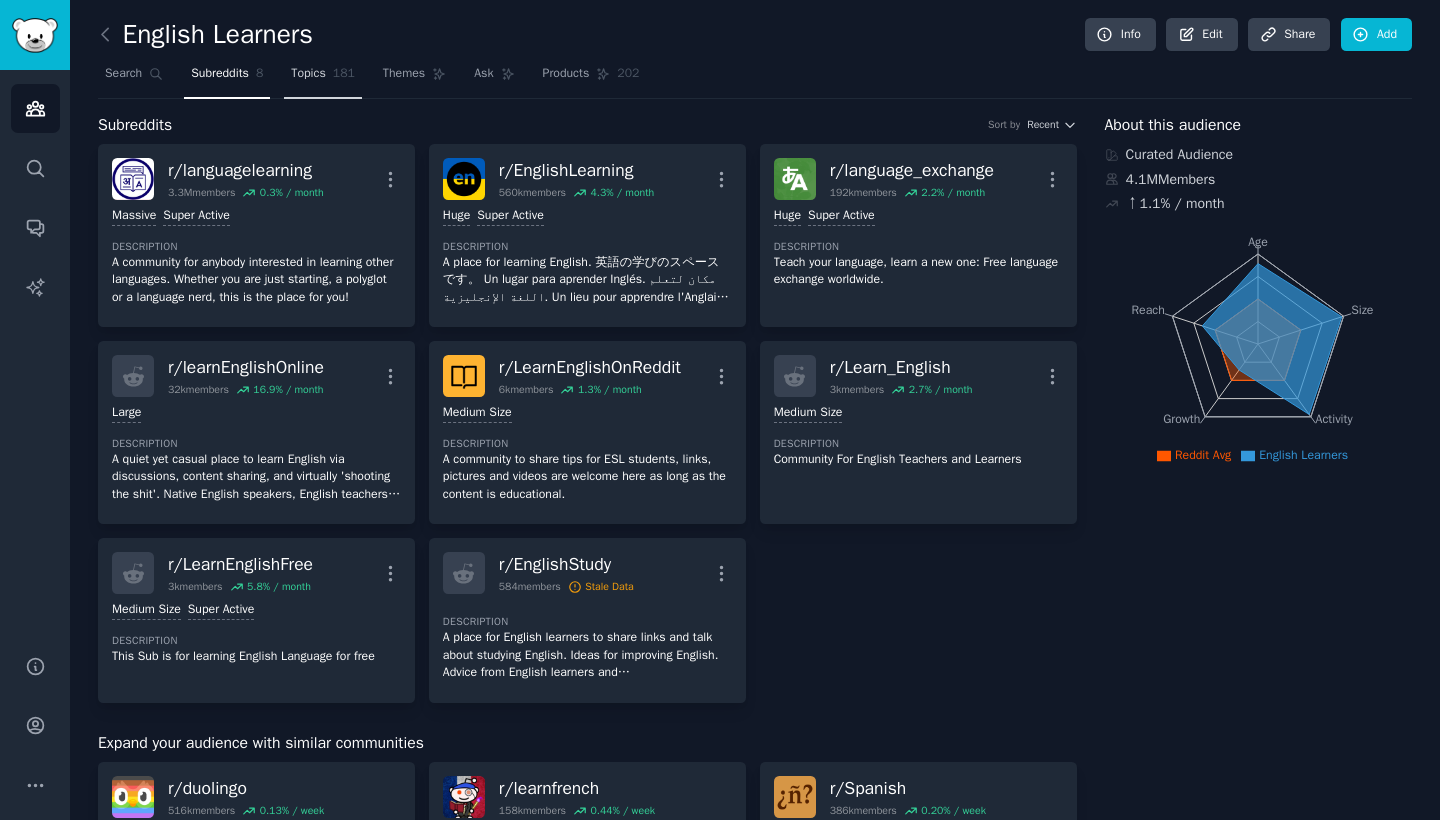 click on "181" 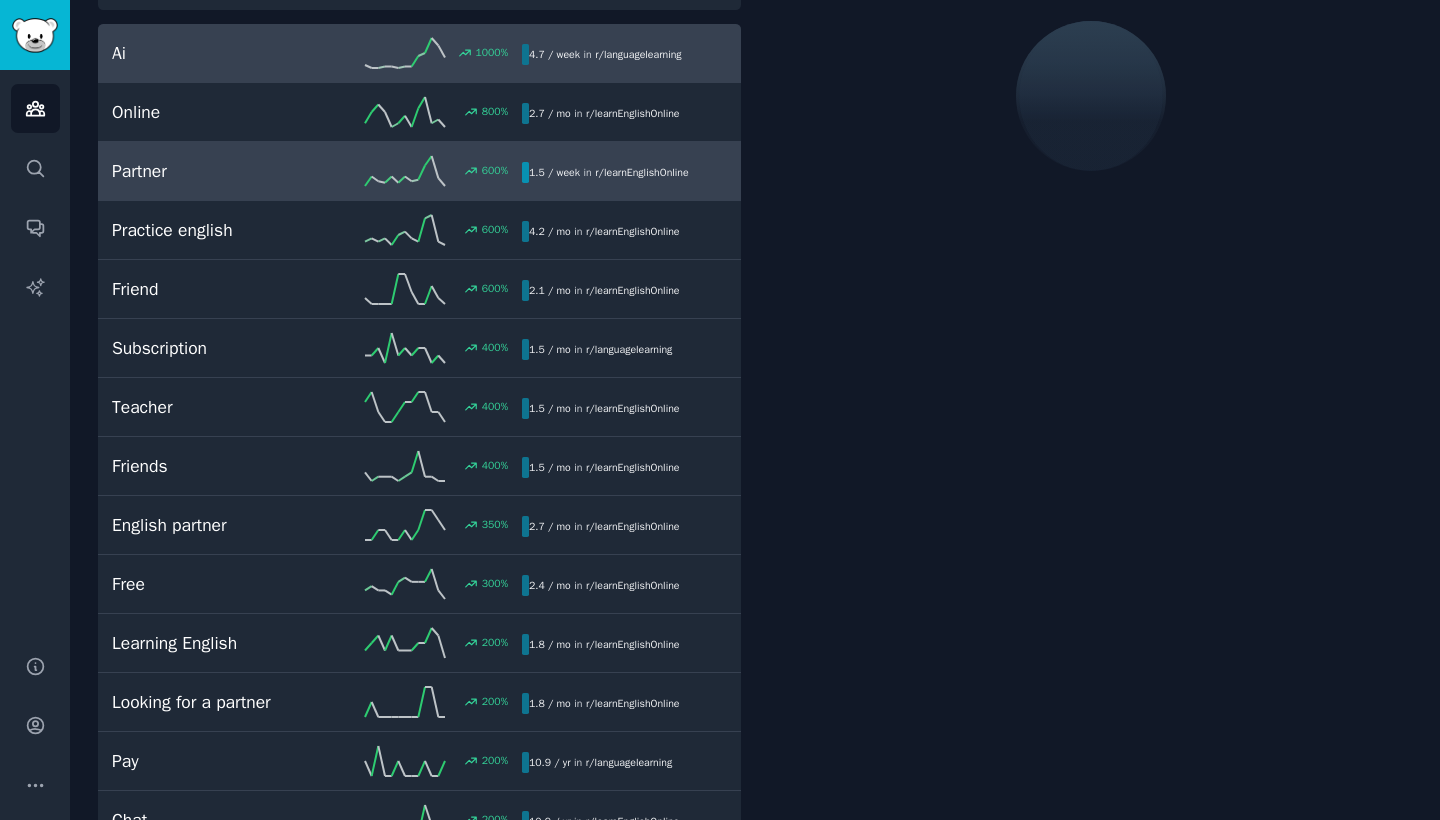 scroll, scrollTop: 106, scrollLeft: 0, axis: vertical 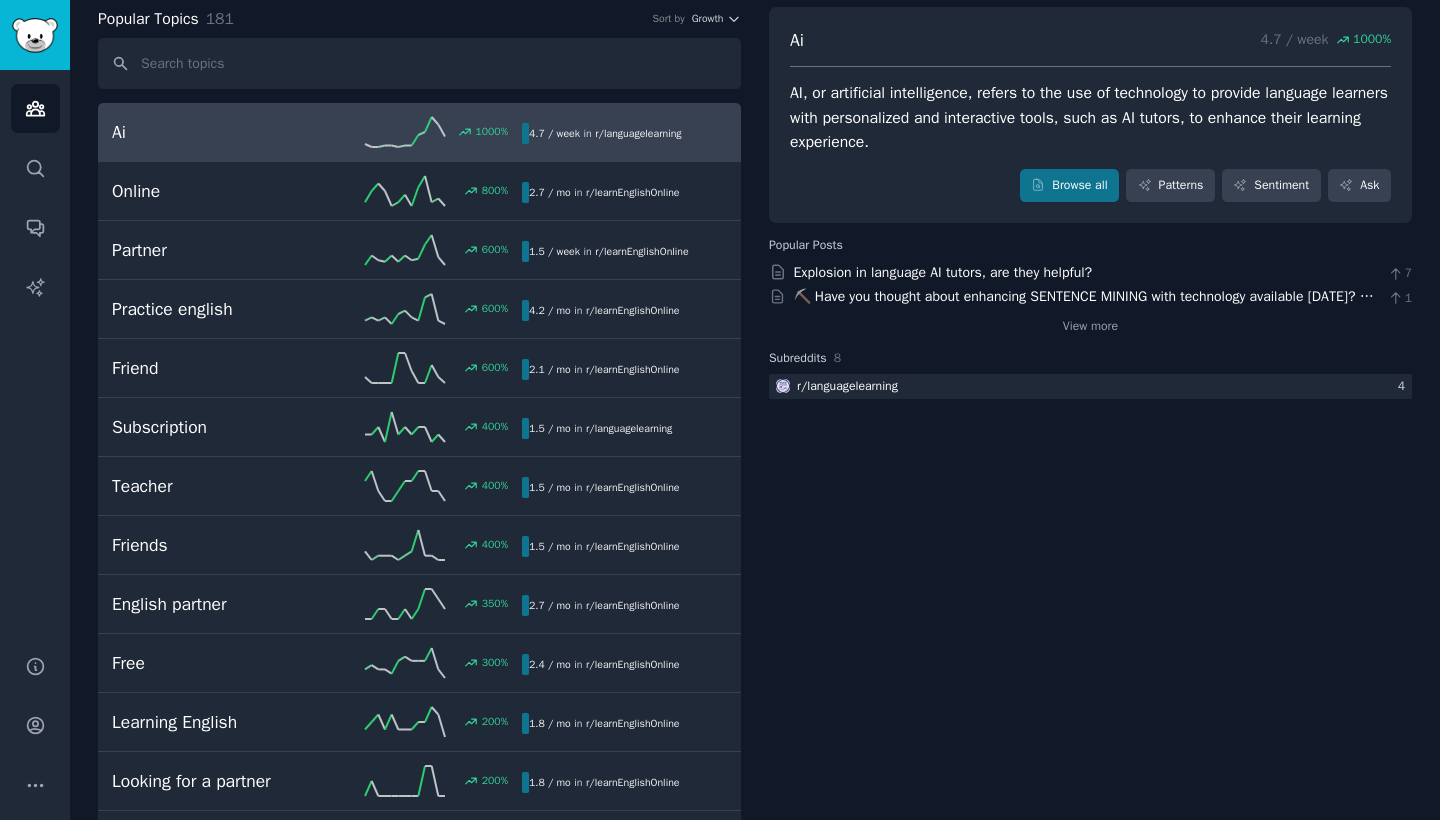 click at bounding box center (419, 63) 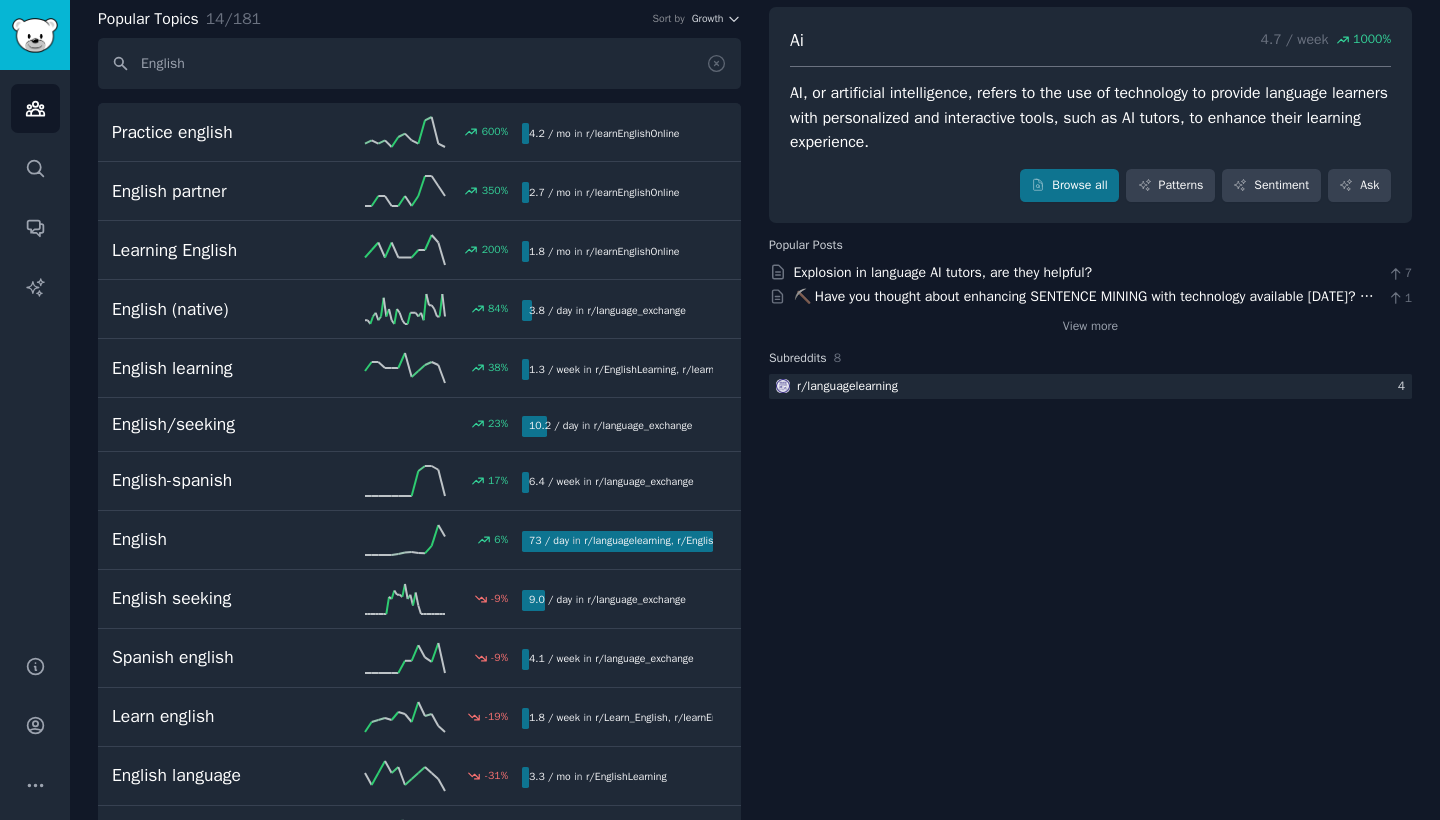 type on "English" 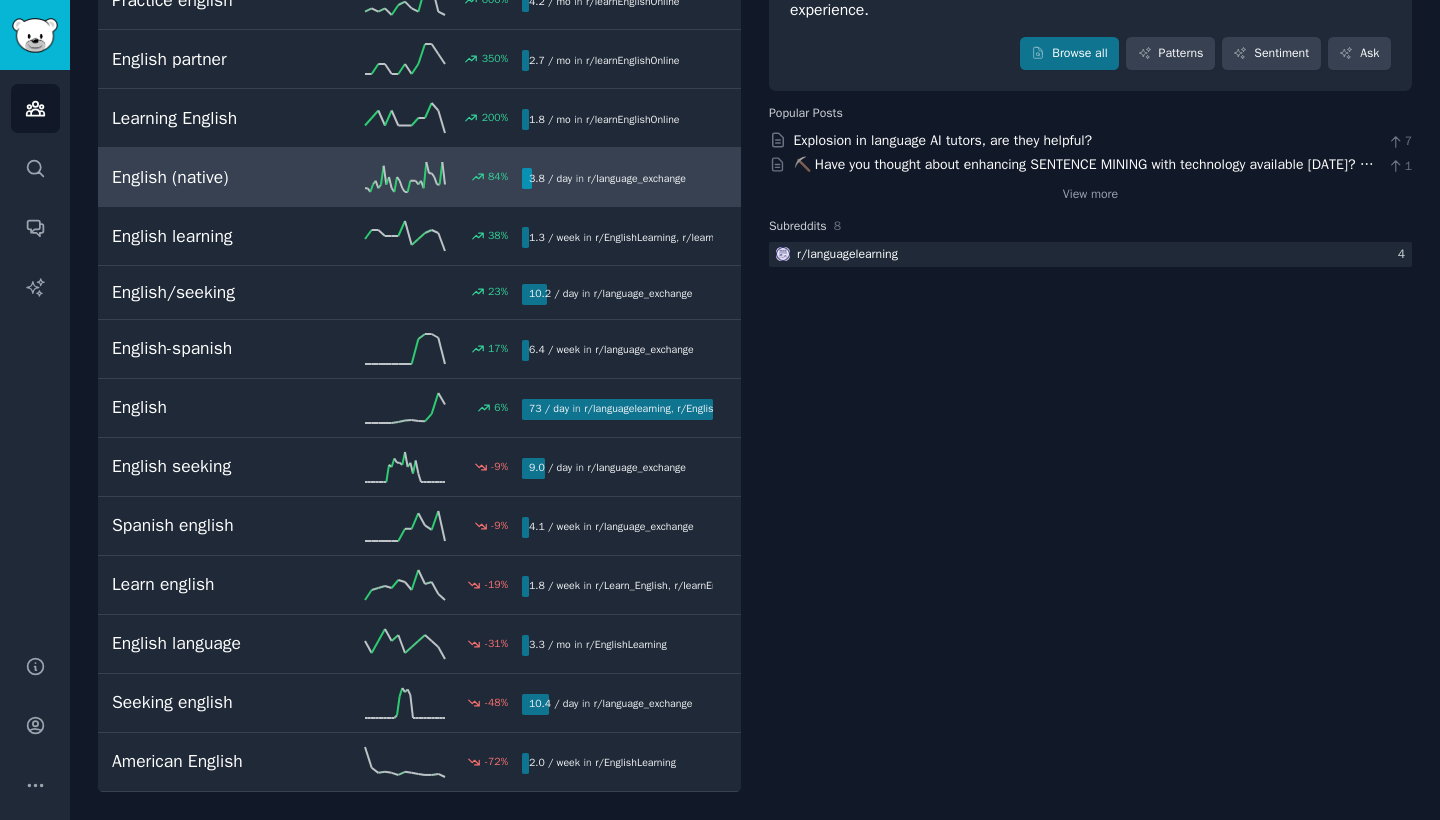 scroll, scrollTop: 237, scrollLeft: 0, axis: vertical 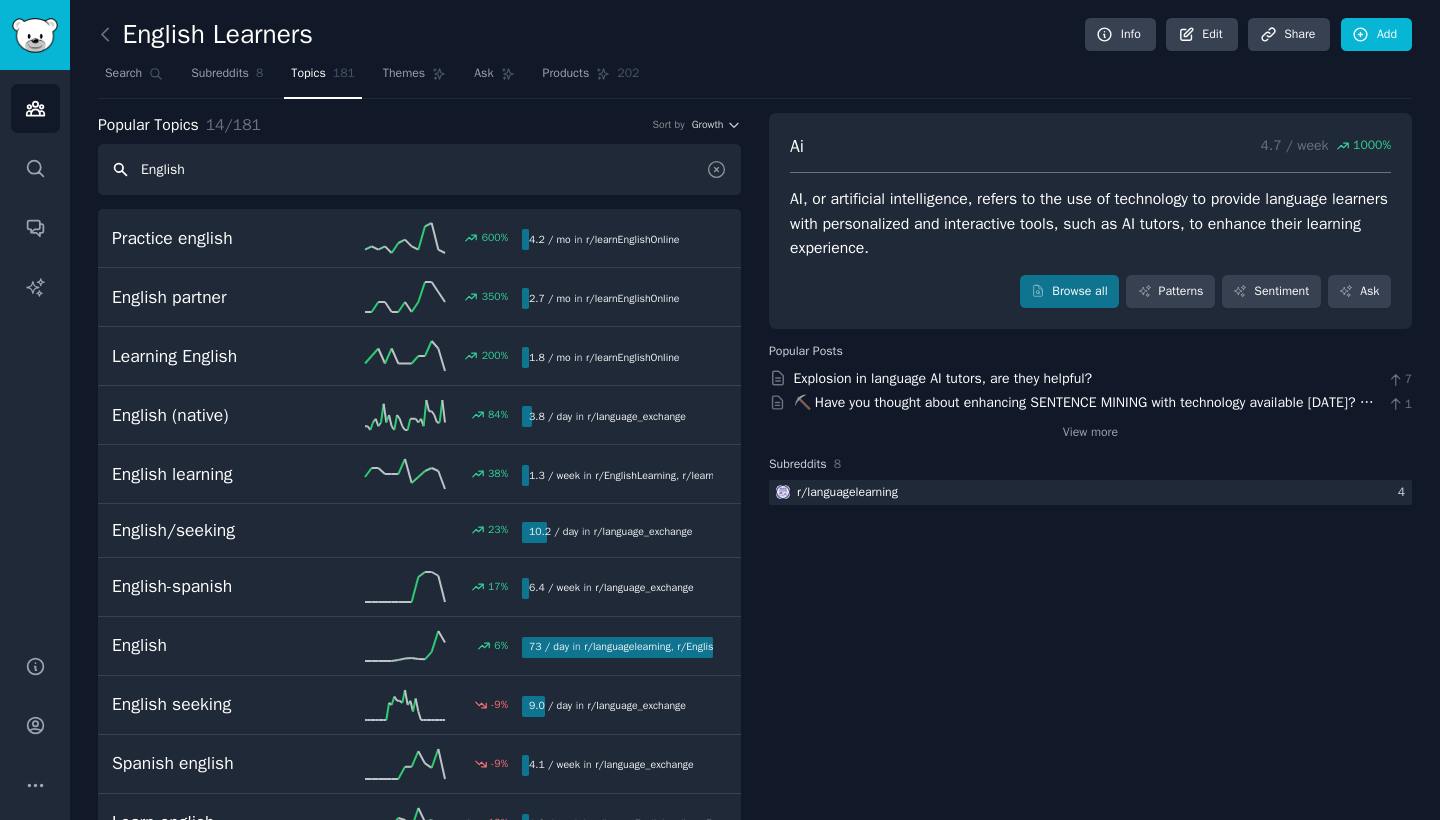 click on "English" at bounding box center (419, 169) 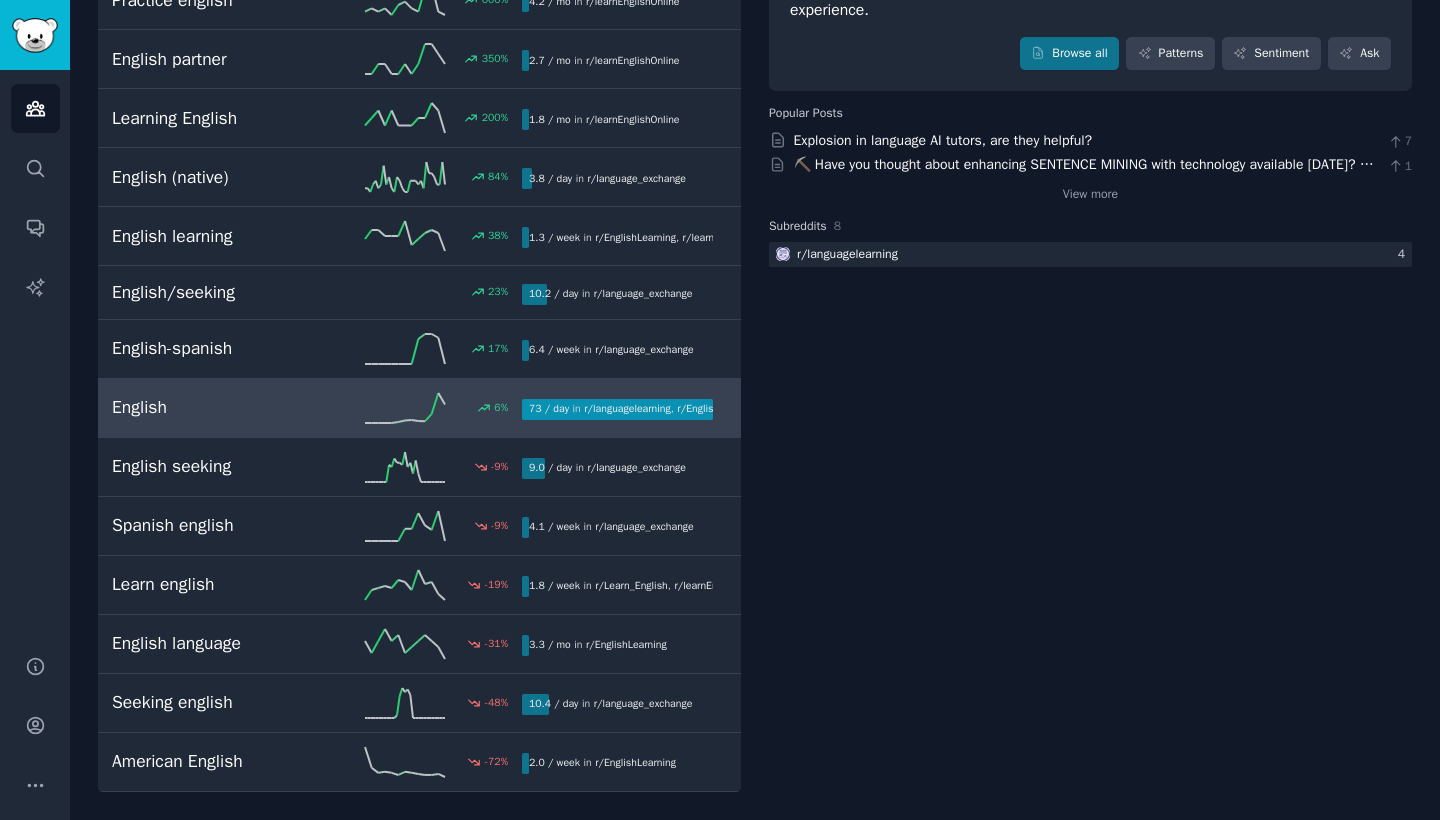scroll, scrollTop: 237, scrollLeft: 0, axis: vertical 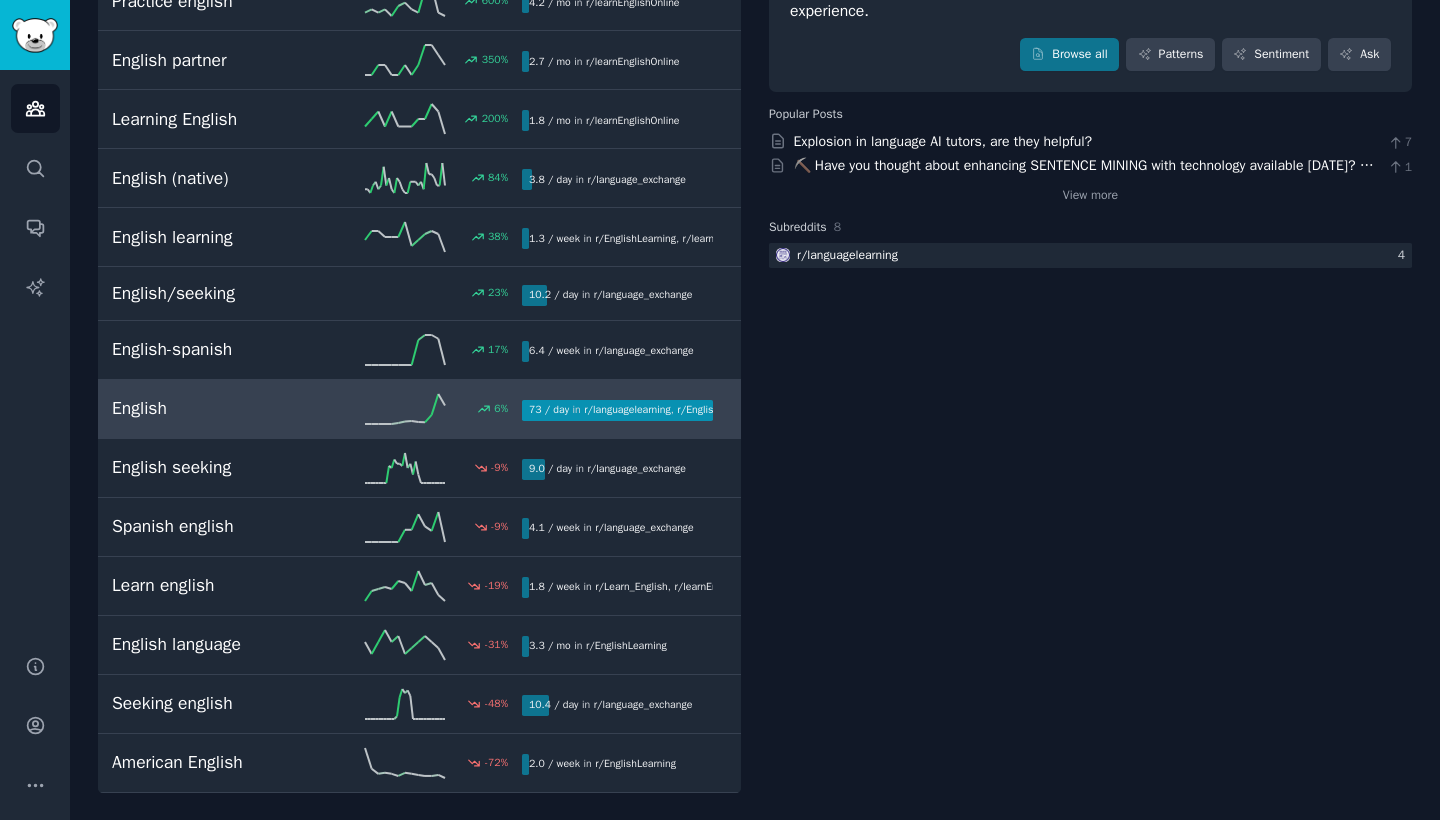 click on "English 6 % 73 / day  in    r/ languagelearning ,  r/ EnglishLearning ,   and  3  other s" at bounding box center [419, 409] 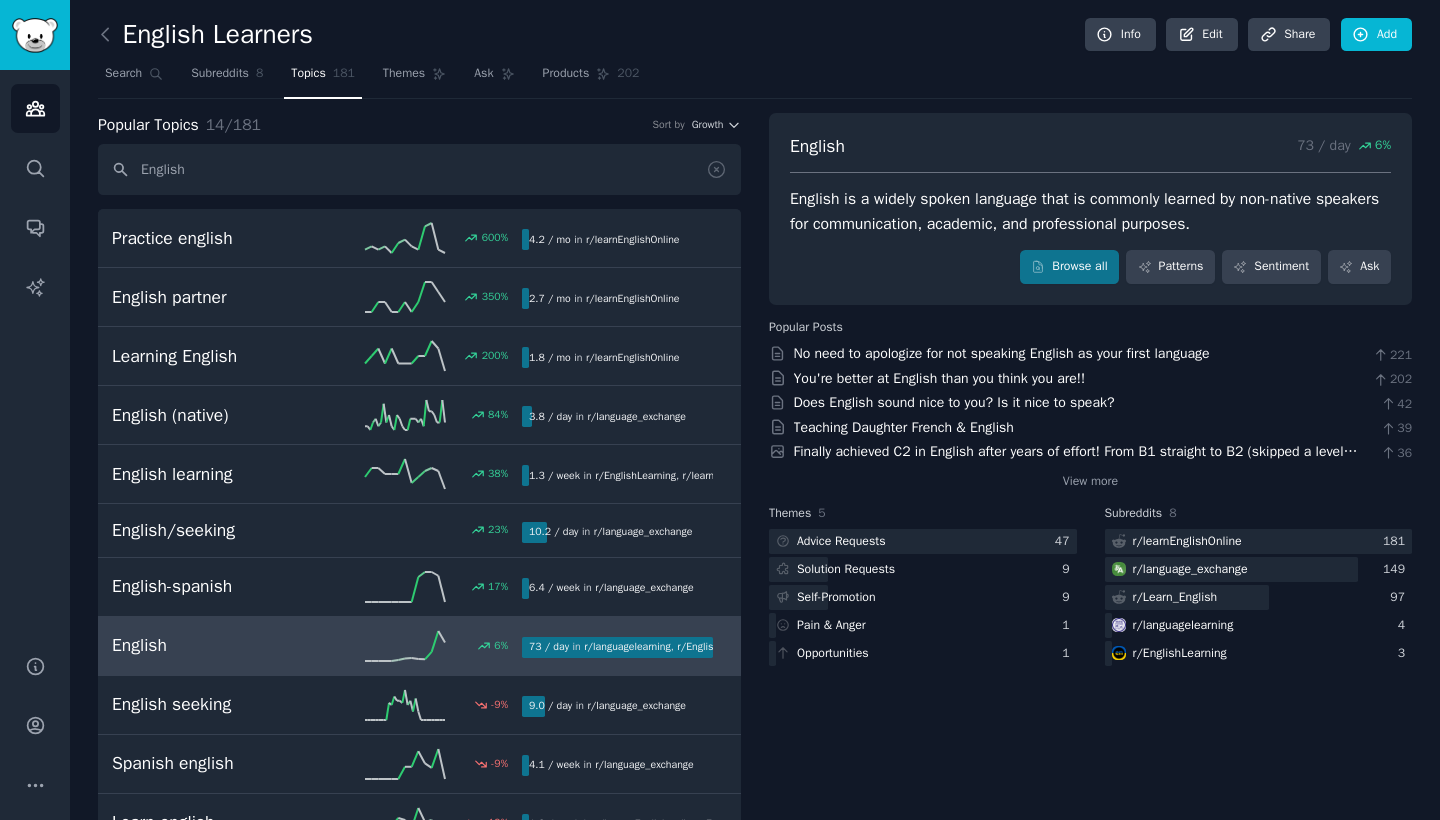 scroll, scrollTop: 0, scrollLeft: 0, axis: both 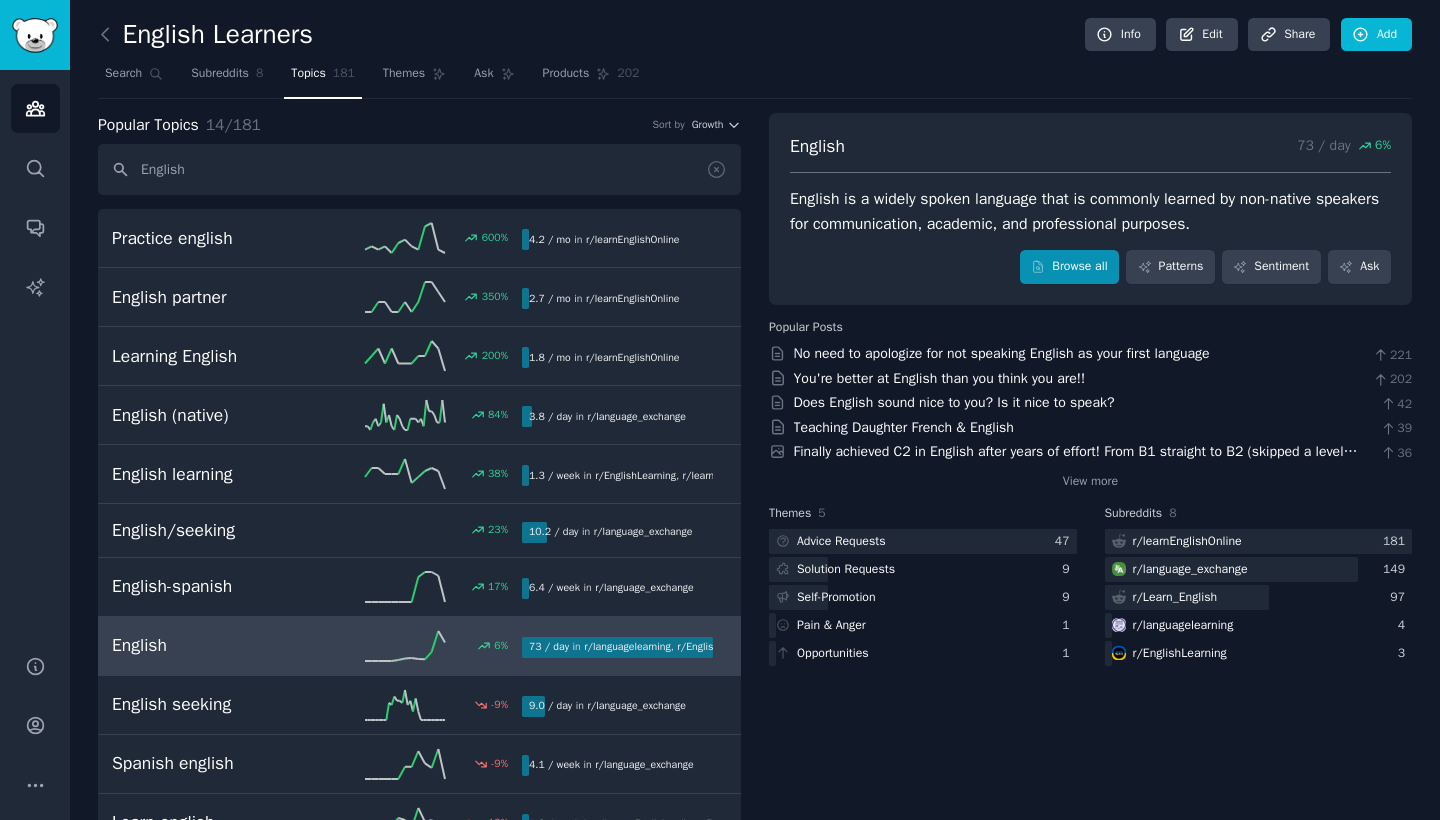 click on "Browse all" at bounding box center (1069, 267) 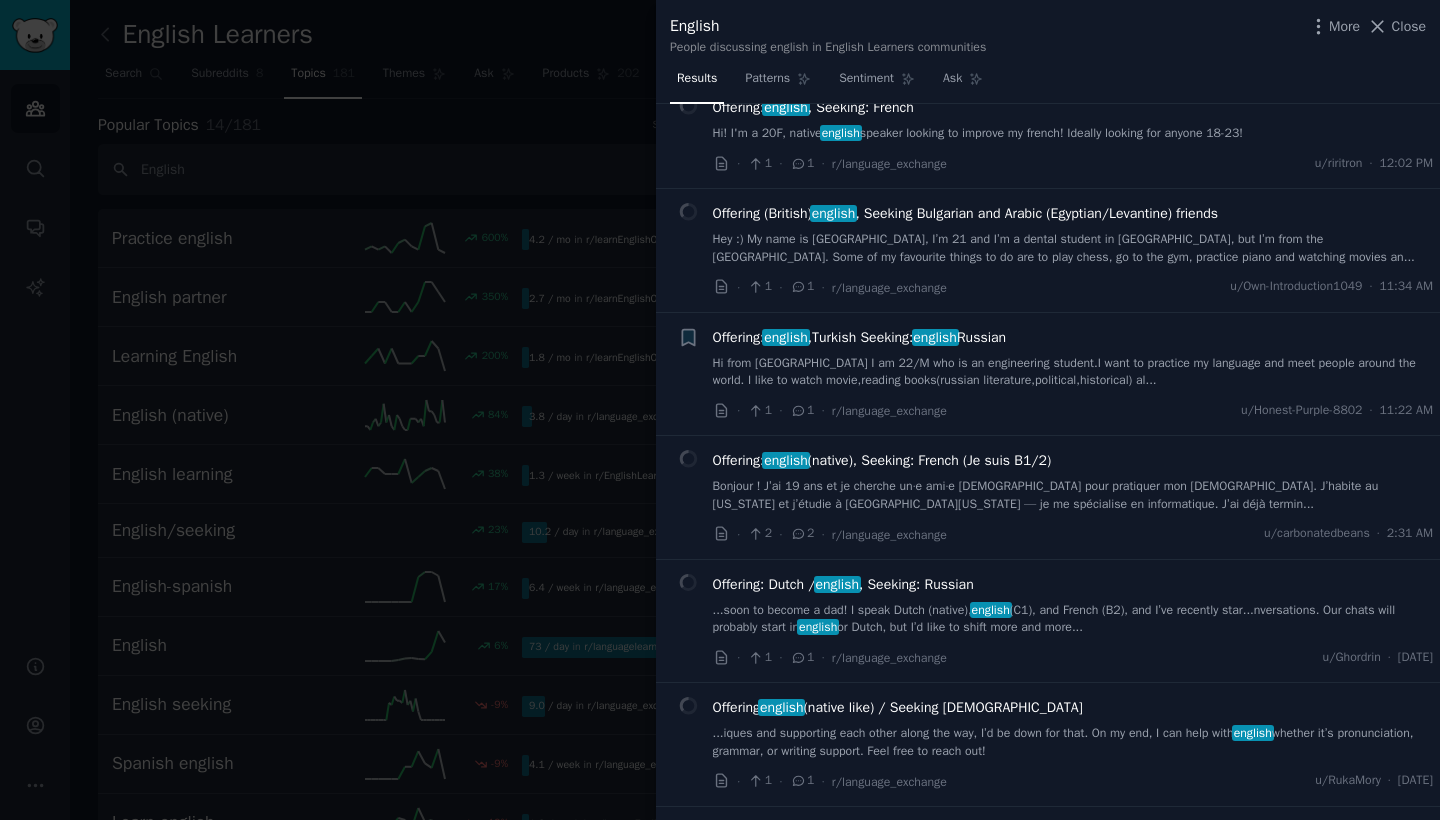scroll, scrollTop: 898, scrollLeft: 0, axis: vertical 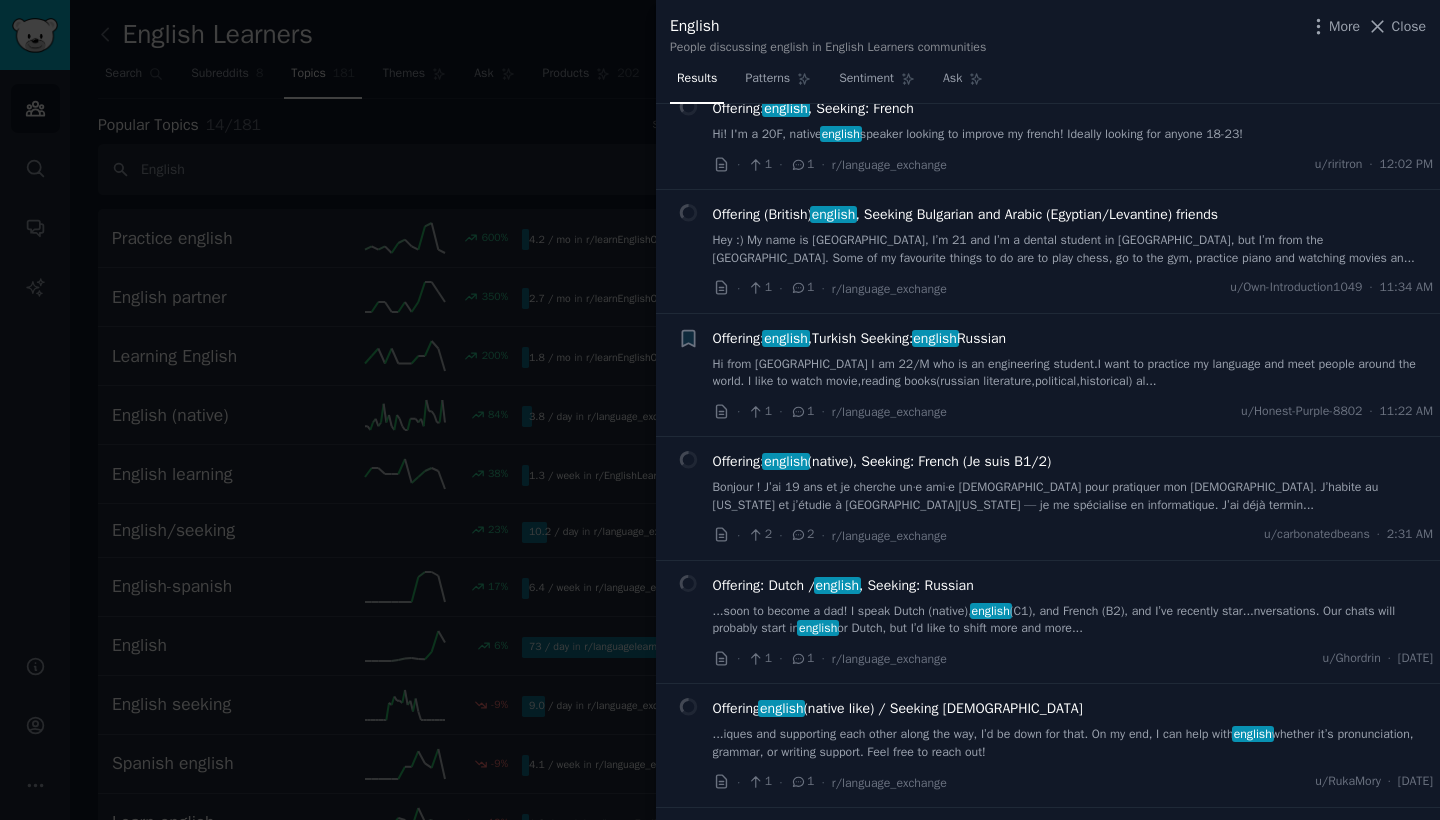 click at bounding box center [720, 410] 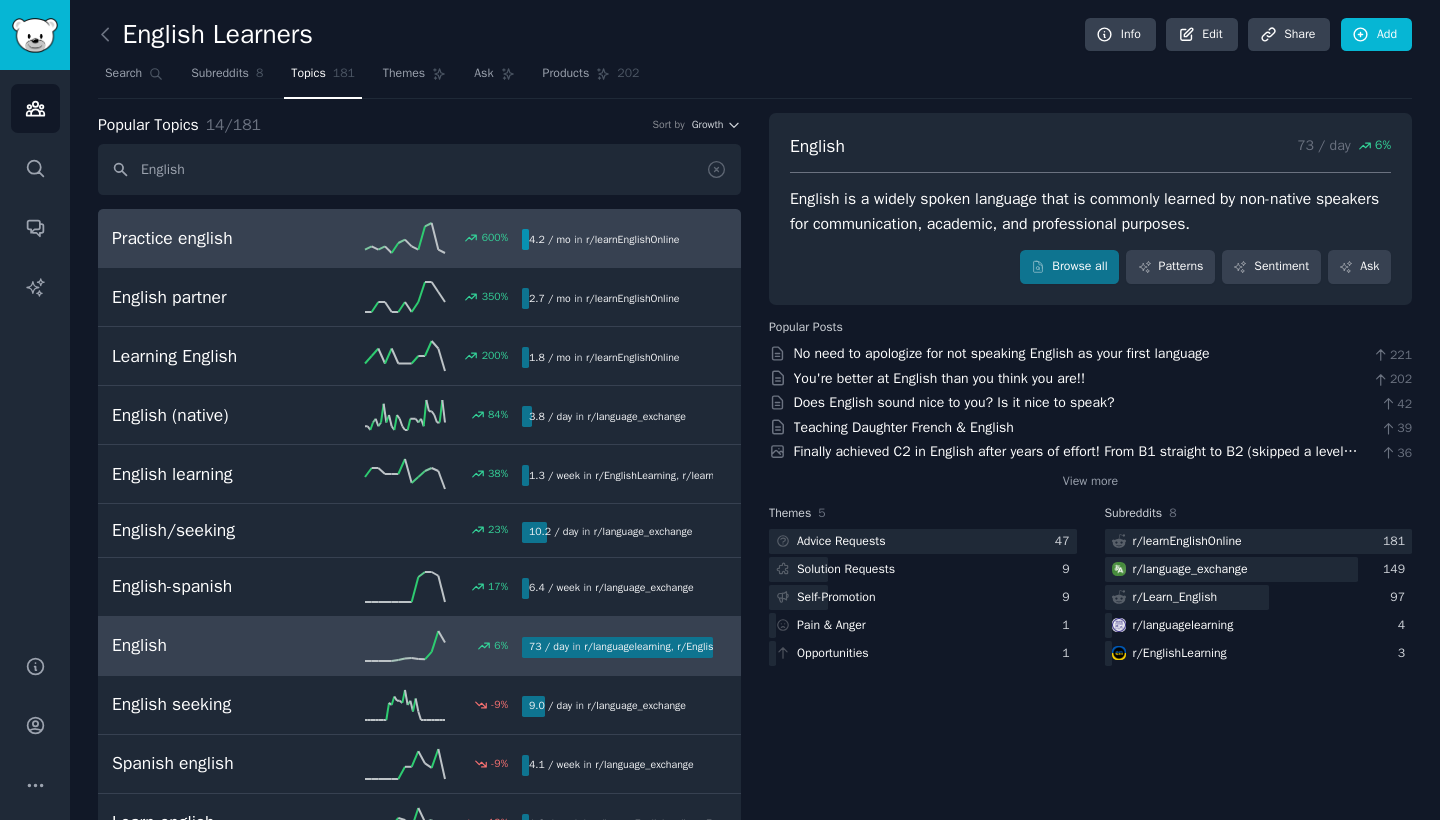 click on "Practice english" at bounding box center (214, 238) 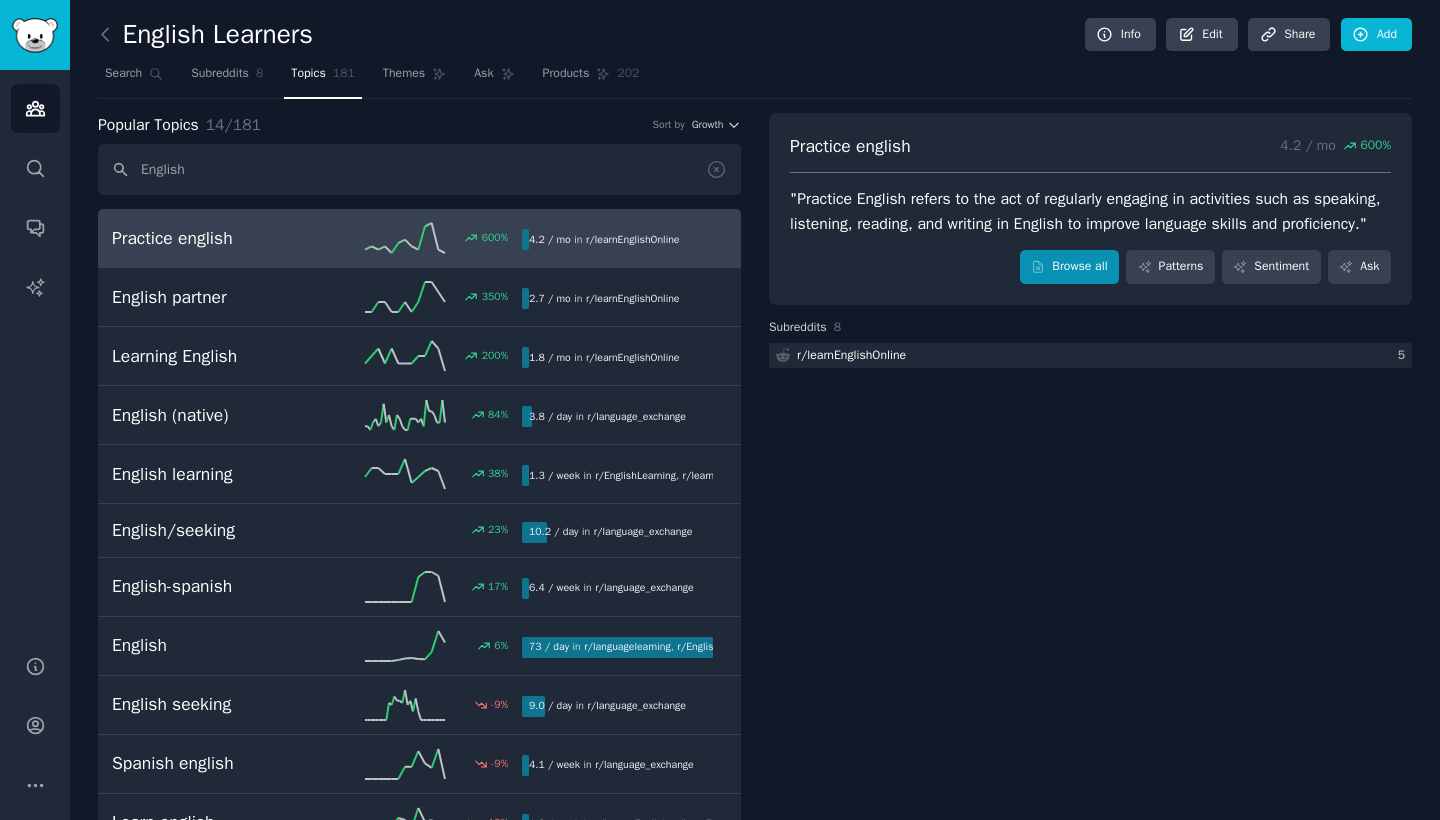 click on "Browse all" at bounding box center (1069, 267) 